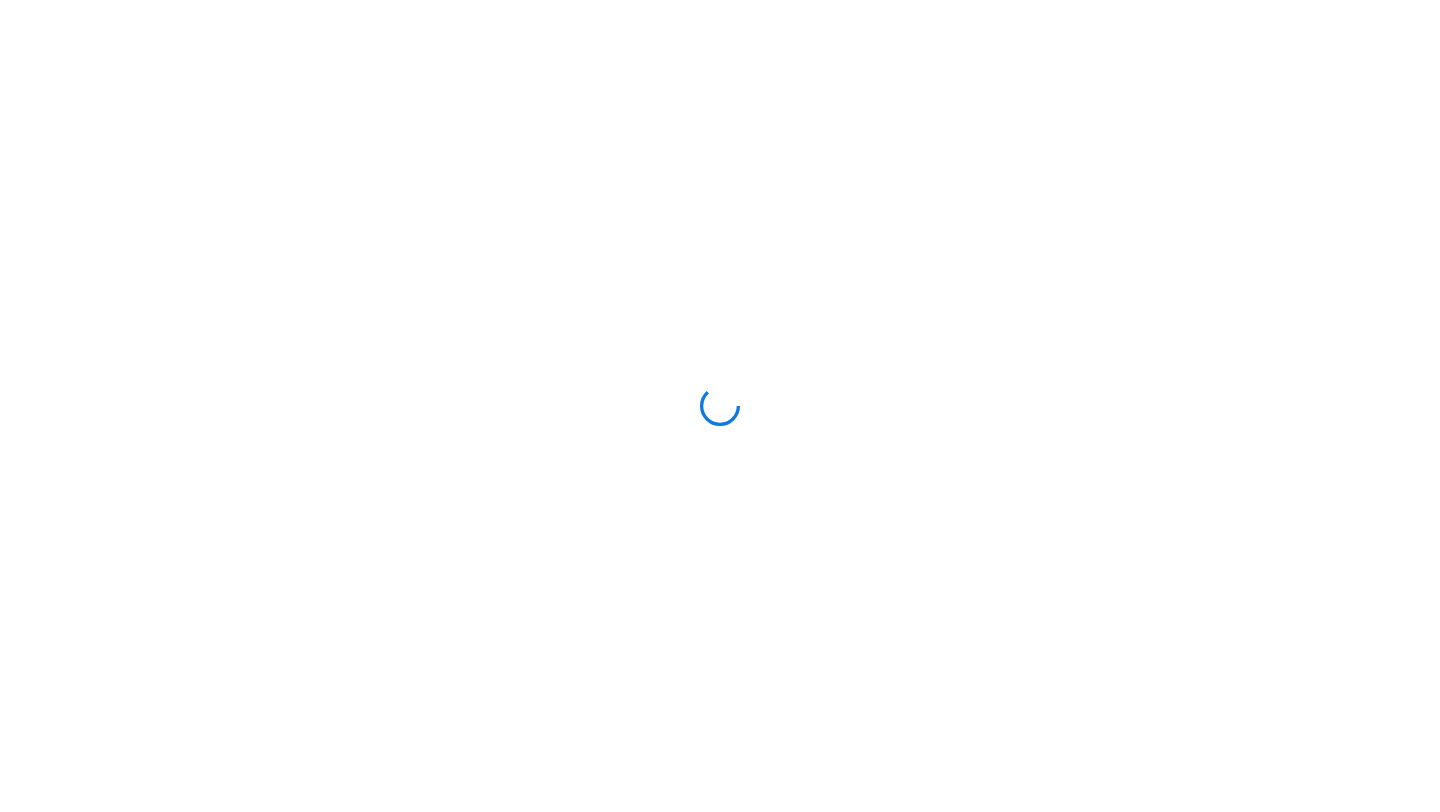 scroll, scrollTop: 0, scrollLeft: 0, axis: both 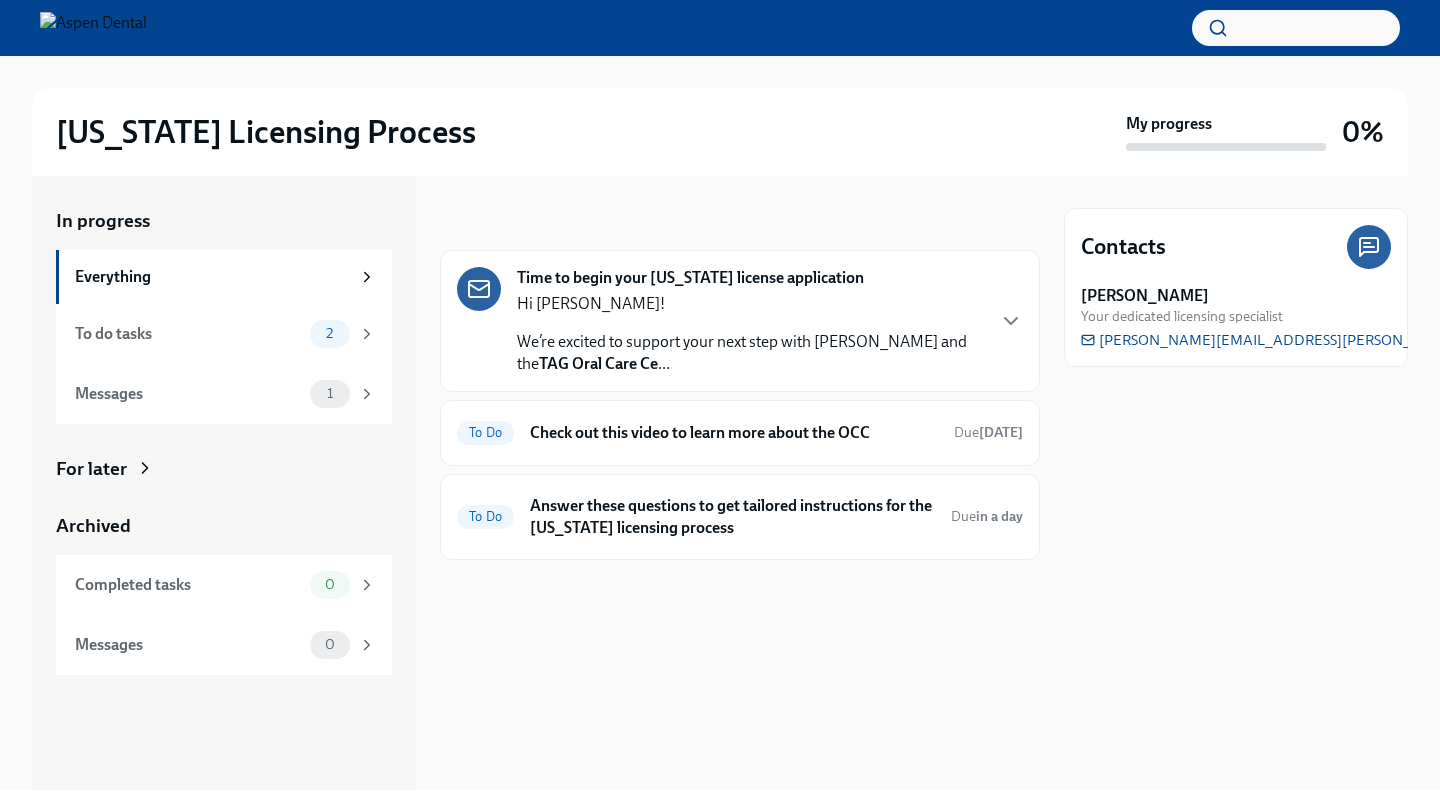 click on "Hi [PERSON_NAME]!" at bounding box center (750, 304) 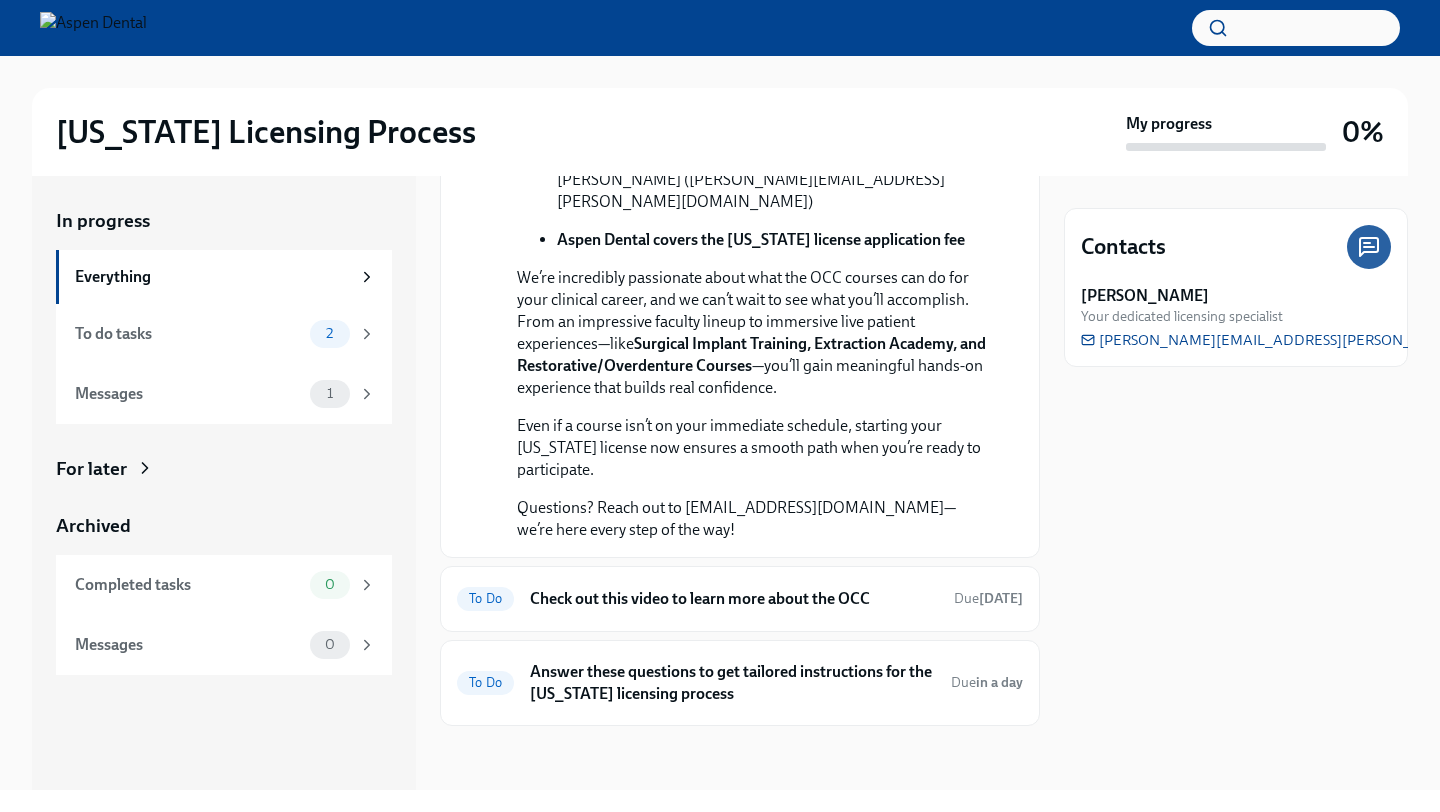 scroll, scrollTop: 631, scrollLeft: 0, axis: vertical 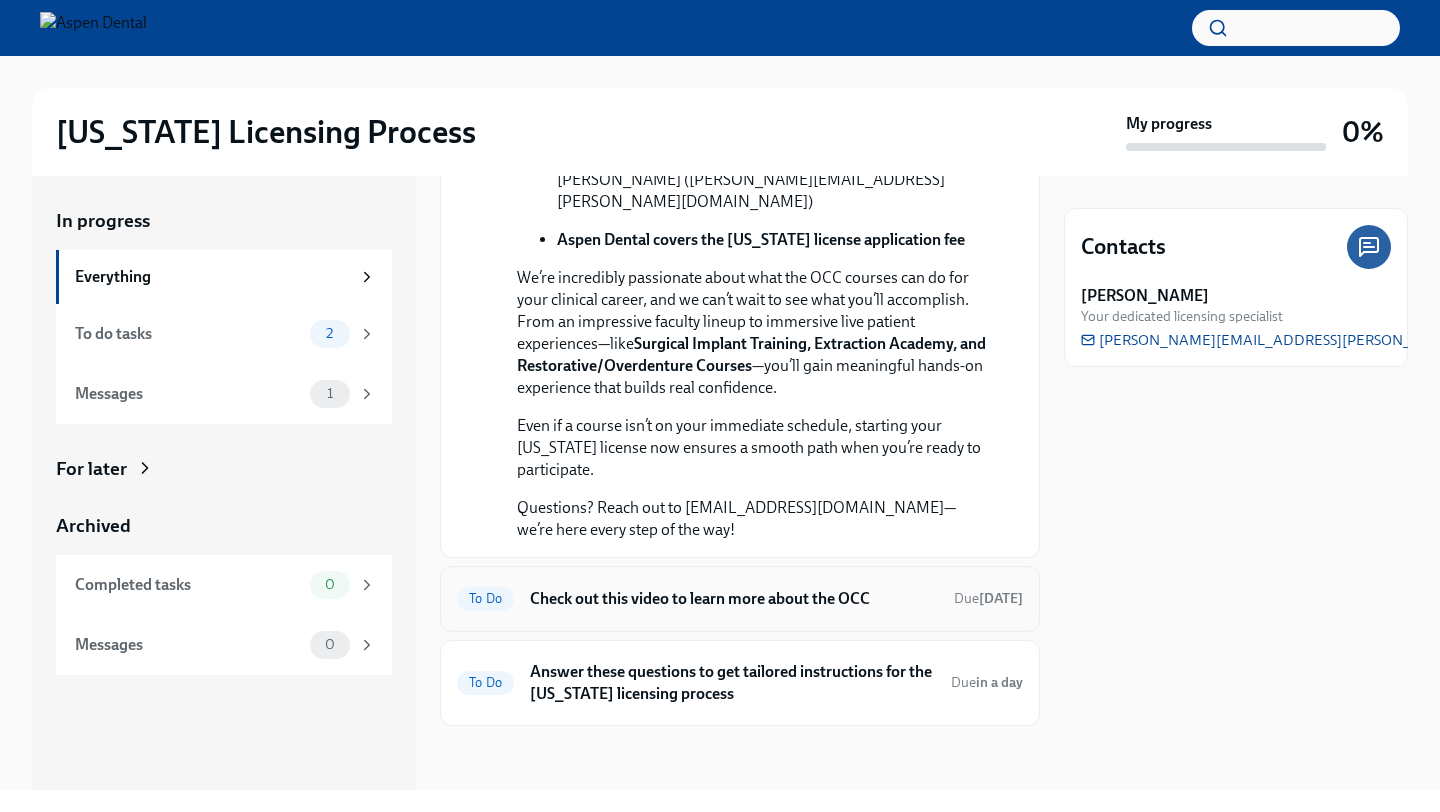 click on "To Do" at bounding box center (485, 598) 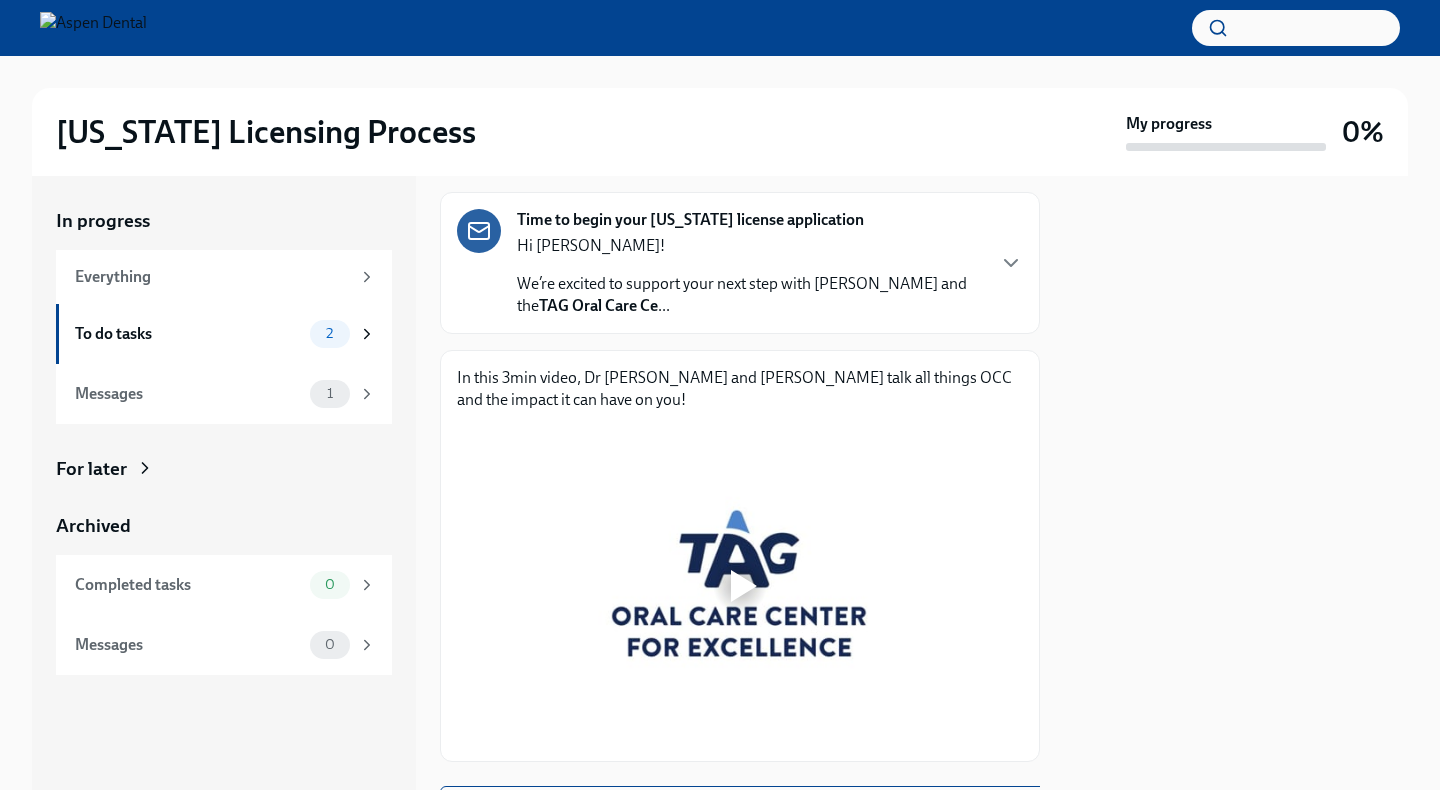 scroll, scrollTop: 157, scrollLeft: 0, axis: vertical 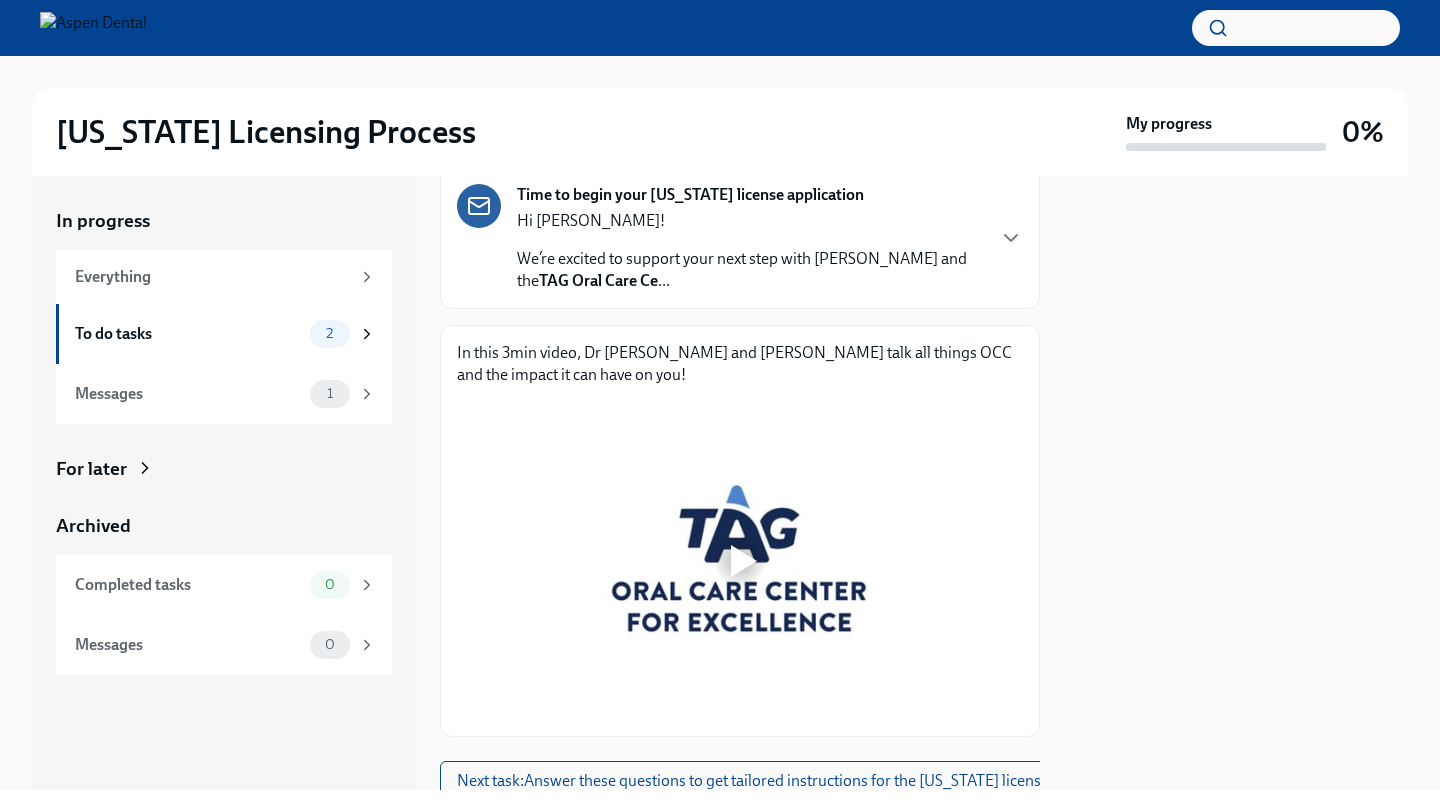 click at bounding box center (740, 561) 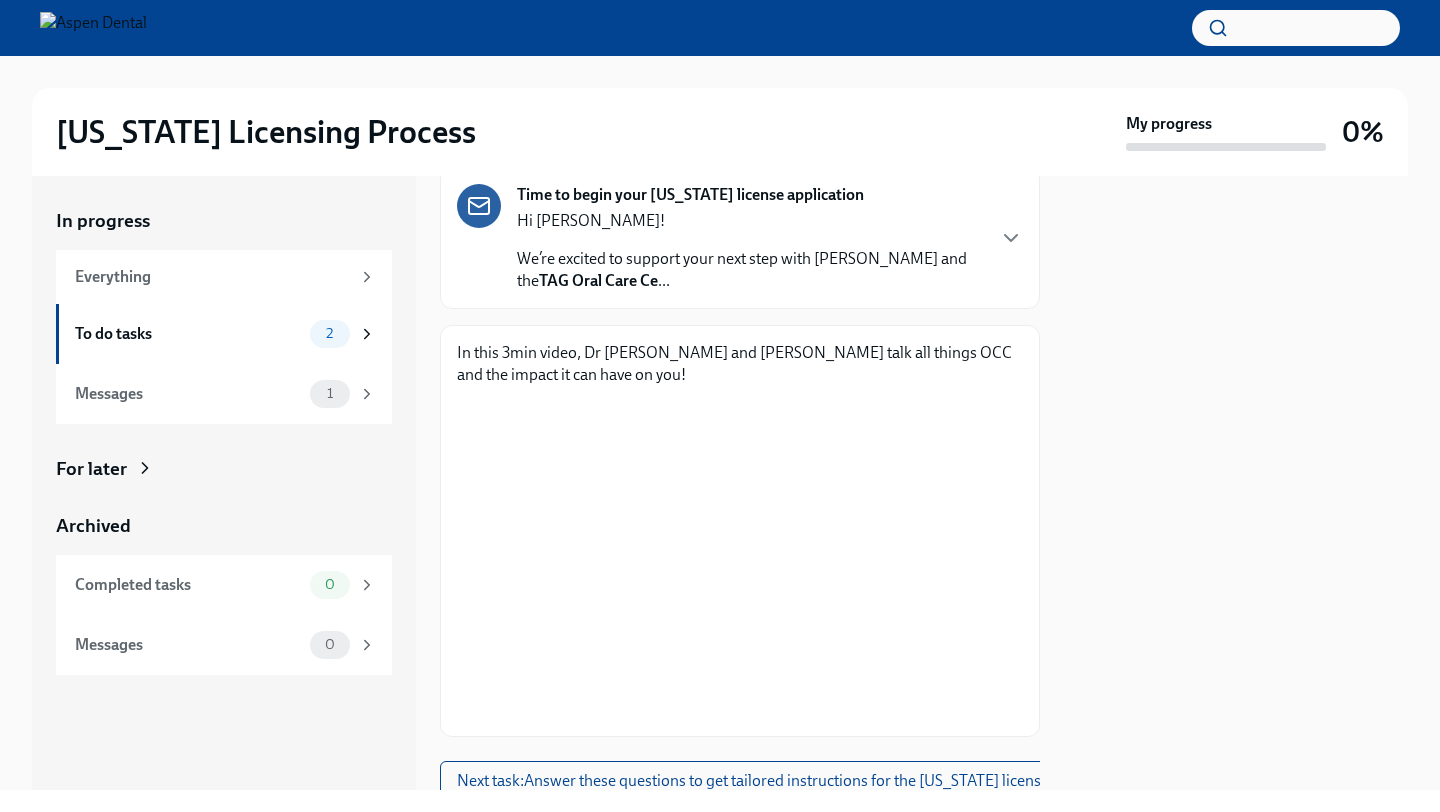 scroll, scrollTop: 232, scrollLeft: 0, axis: vertical 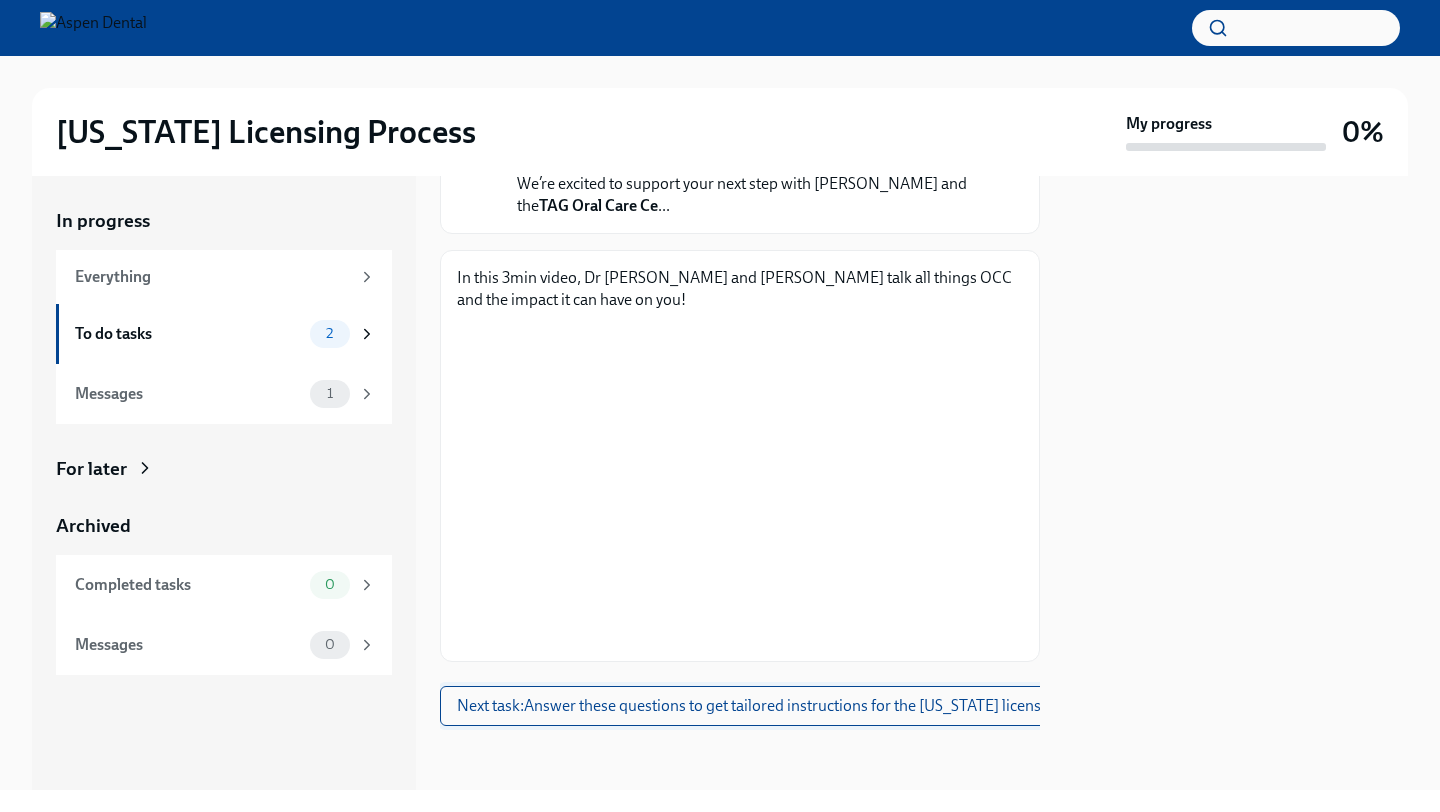 click on "Next task :  Answer these questions to get tailored instructions for the Illinois licensing process" at bounding box center (788, 706) 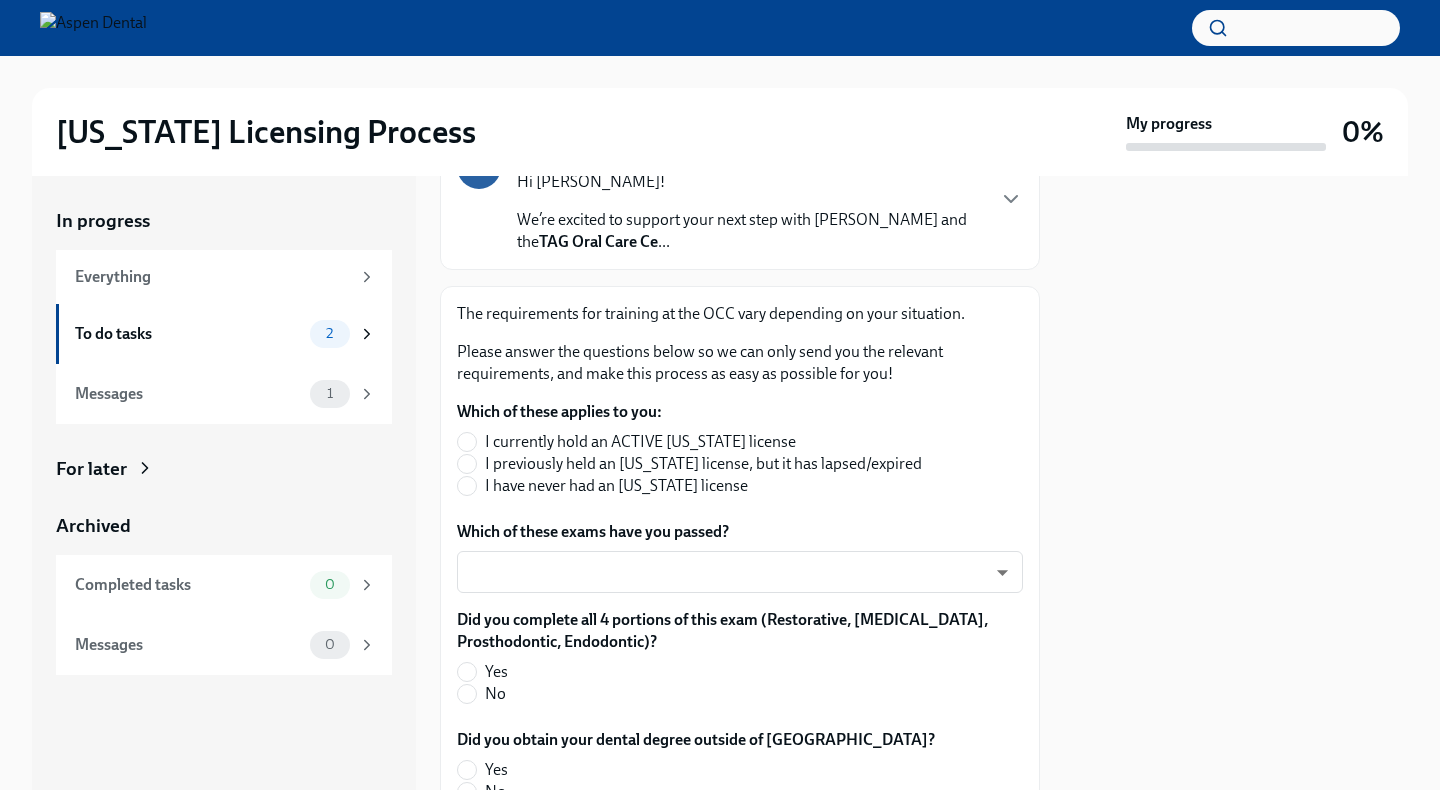scroll, scrollTop: 196, scrollLeft: 0, axis: vertical 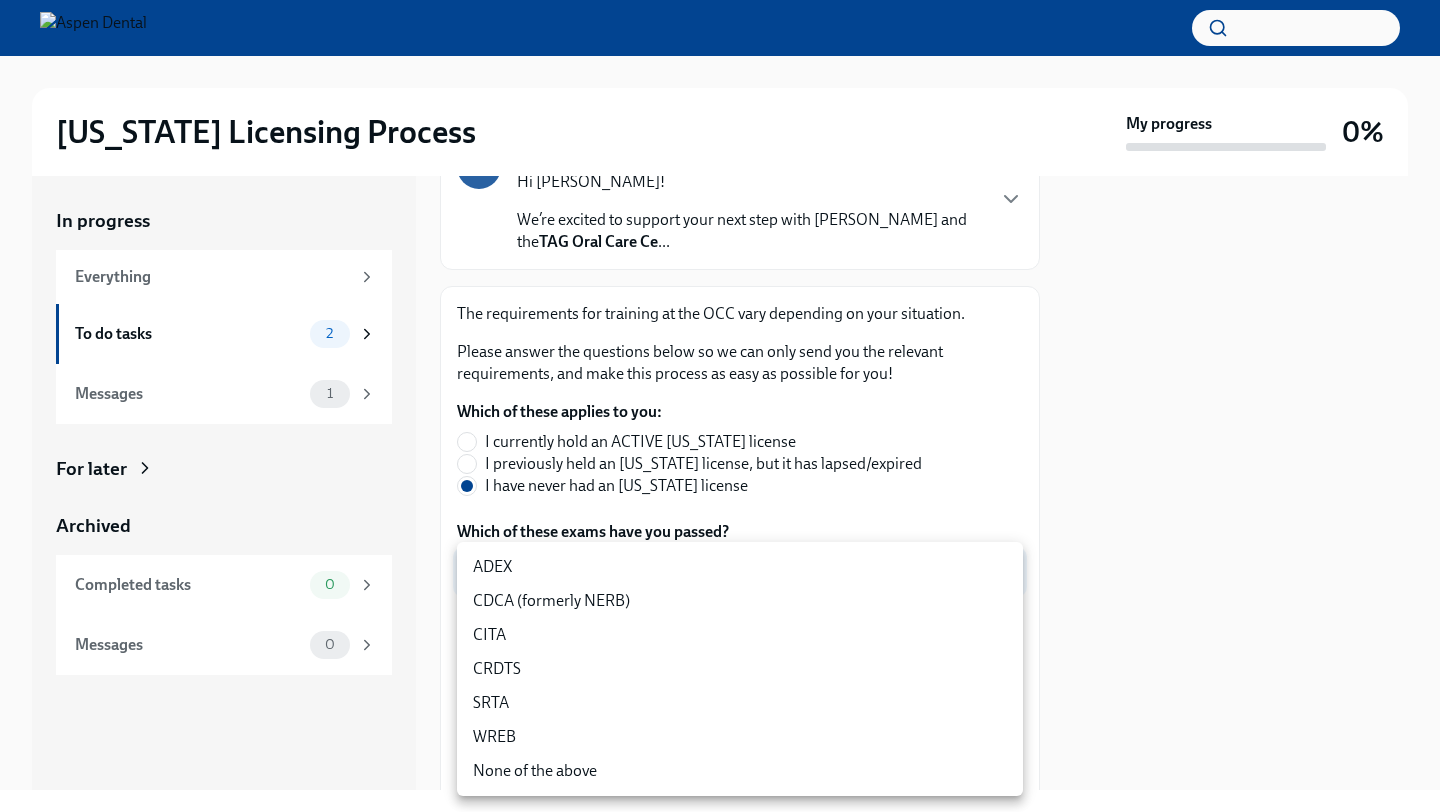 click on "Illinois Licensing Process My progress 0% In progress Everything To do tasks 2 Messages 1 For later Archived Completed tasks 0 Messages 0 Answer these questions to get tailored instructions for the Illinois licensing process To Do Due  in a day Time to begin your Illinois license application Hi Dr. Mulkey!
We’re excited to support your next step with Aspen Dental and the  TAG Oral Care Ce ... The requirements for training at the OCC vary depending on your situation.
Please answer the questions below so we can only send you the relevant requirements, and make this process as easy as possible for you! Which of these applies to you: I currently hold an ACTIVE Illinois license I previously held an Illinois license, but it has lapsed/expired I have never had an Illinois license Which of these exams have you passed? ​ ​ Did you complete all 4 portions of this exam (Restorative, Periodontal, Prosthodontic, Endodontic)? Yes No Did you obtain your dental degree outside of the US? Yes No Yes No No" at bounding box center [720, 406] 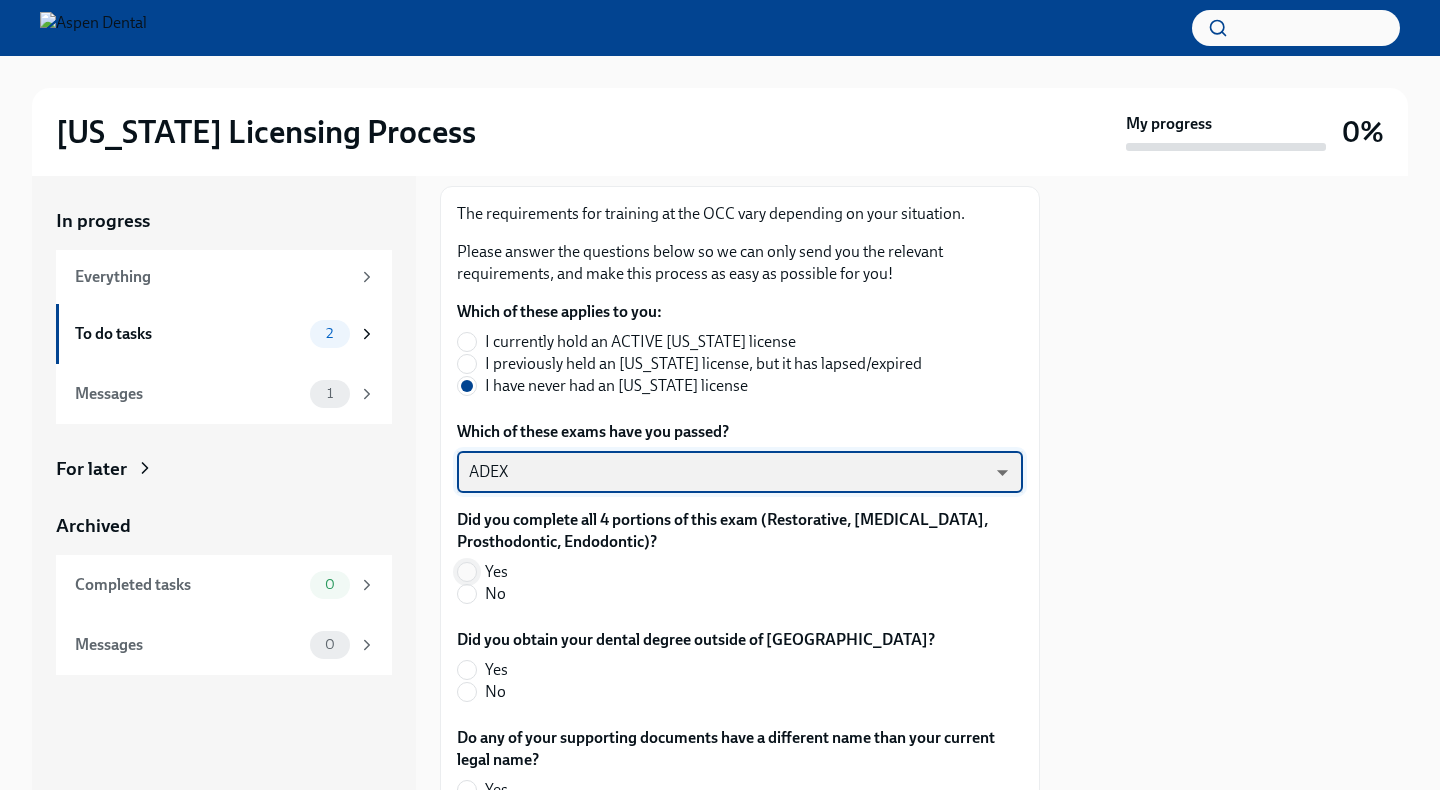 scroll, scrollTop: 302, scrollLeft: 0, axis: vertical 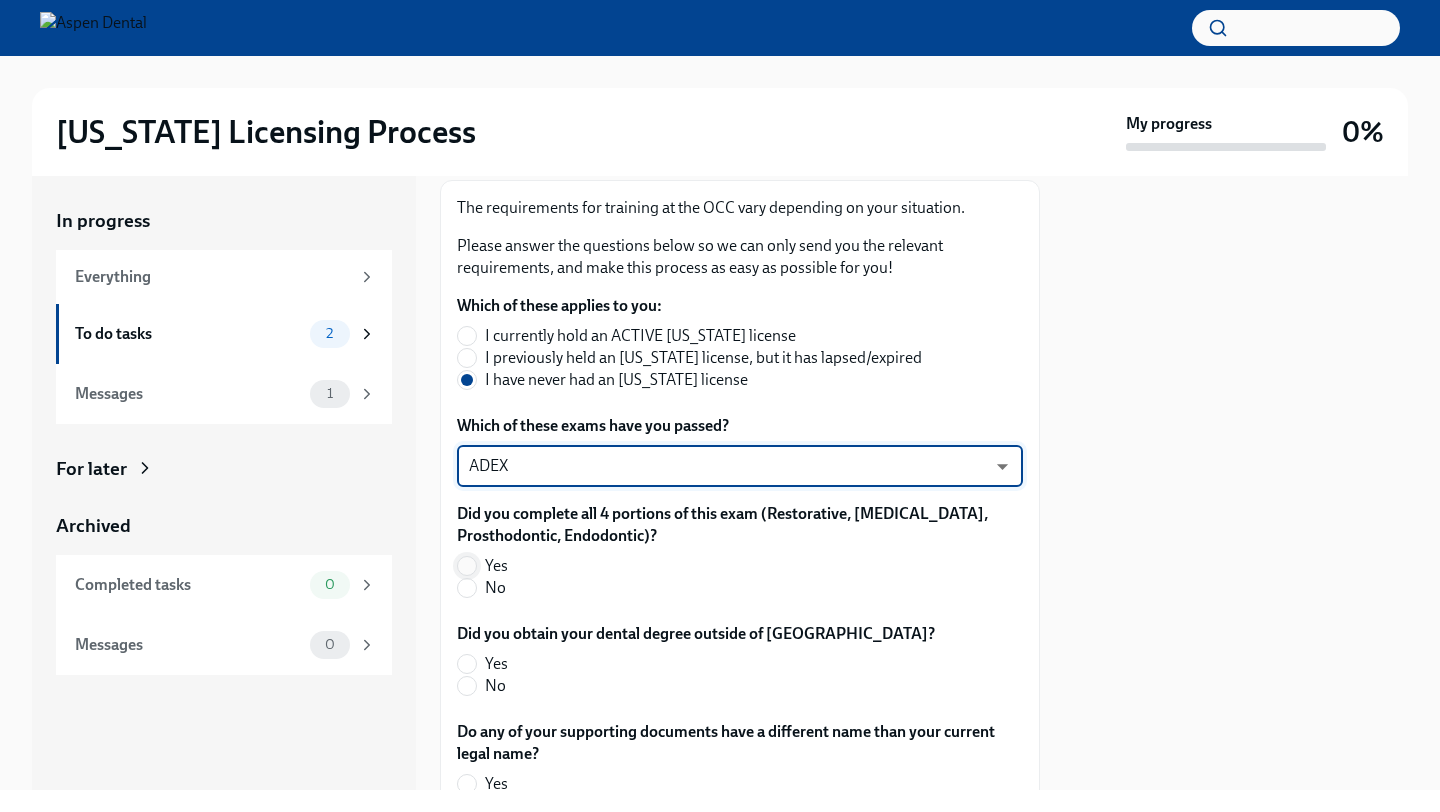 click at bounding box center (467, 566) 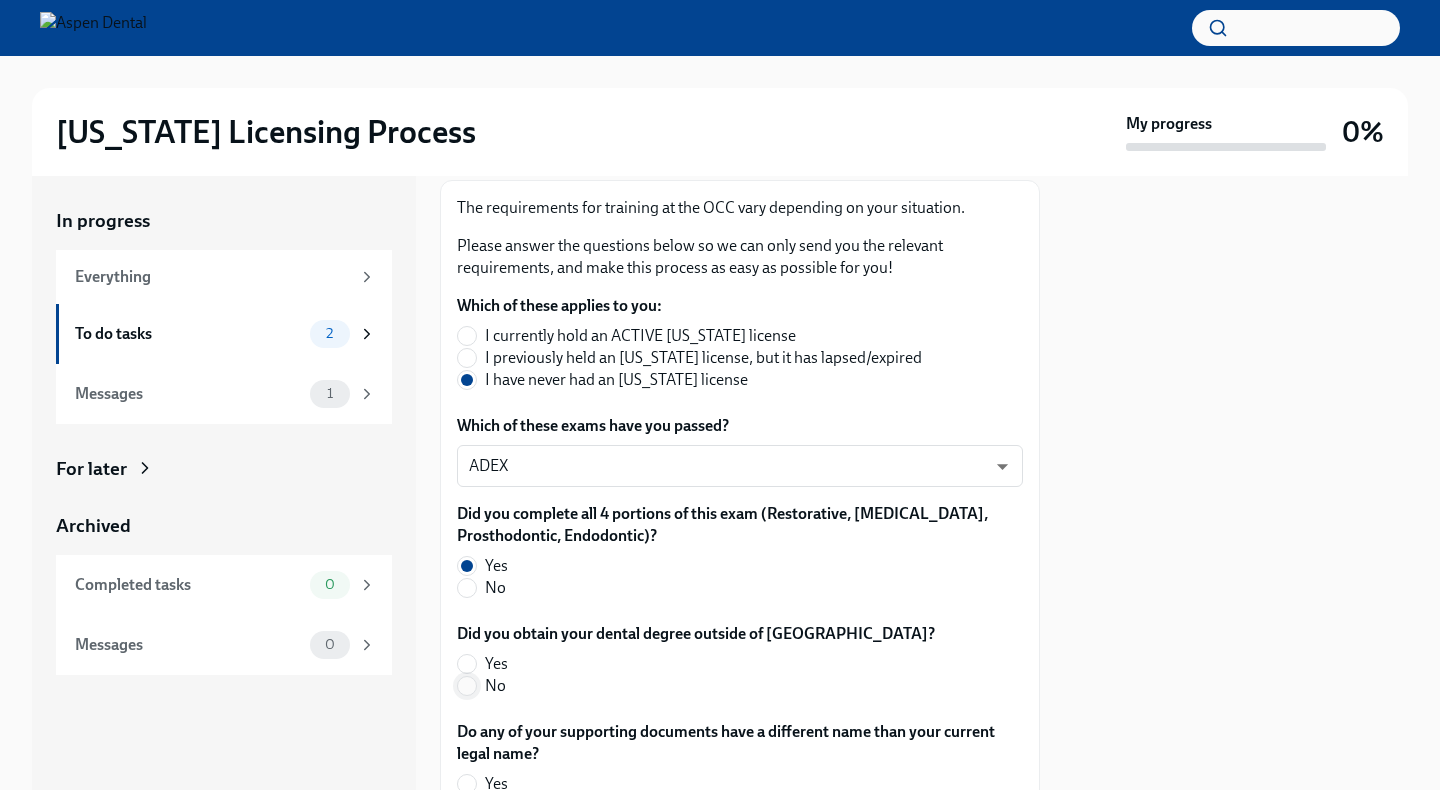 click on "No" at bounding box center [467, 686] 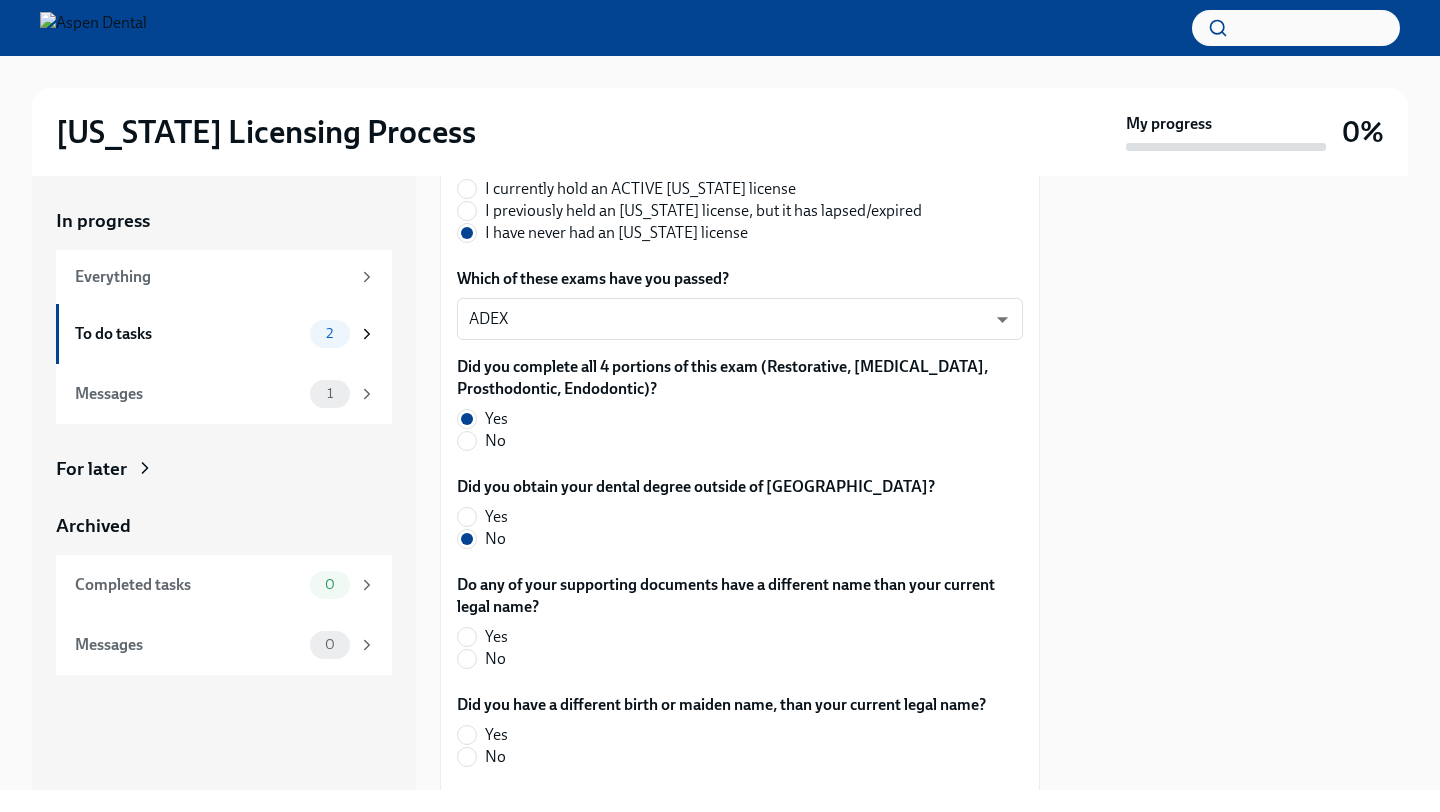 scroll, scrollTop: 511, scrollLeft: 0, axis: vertical 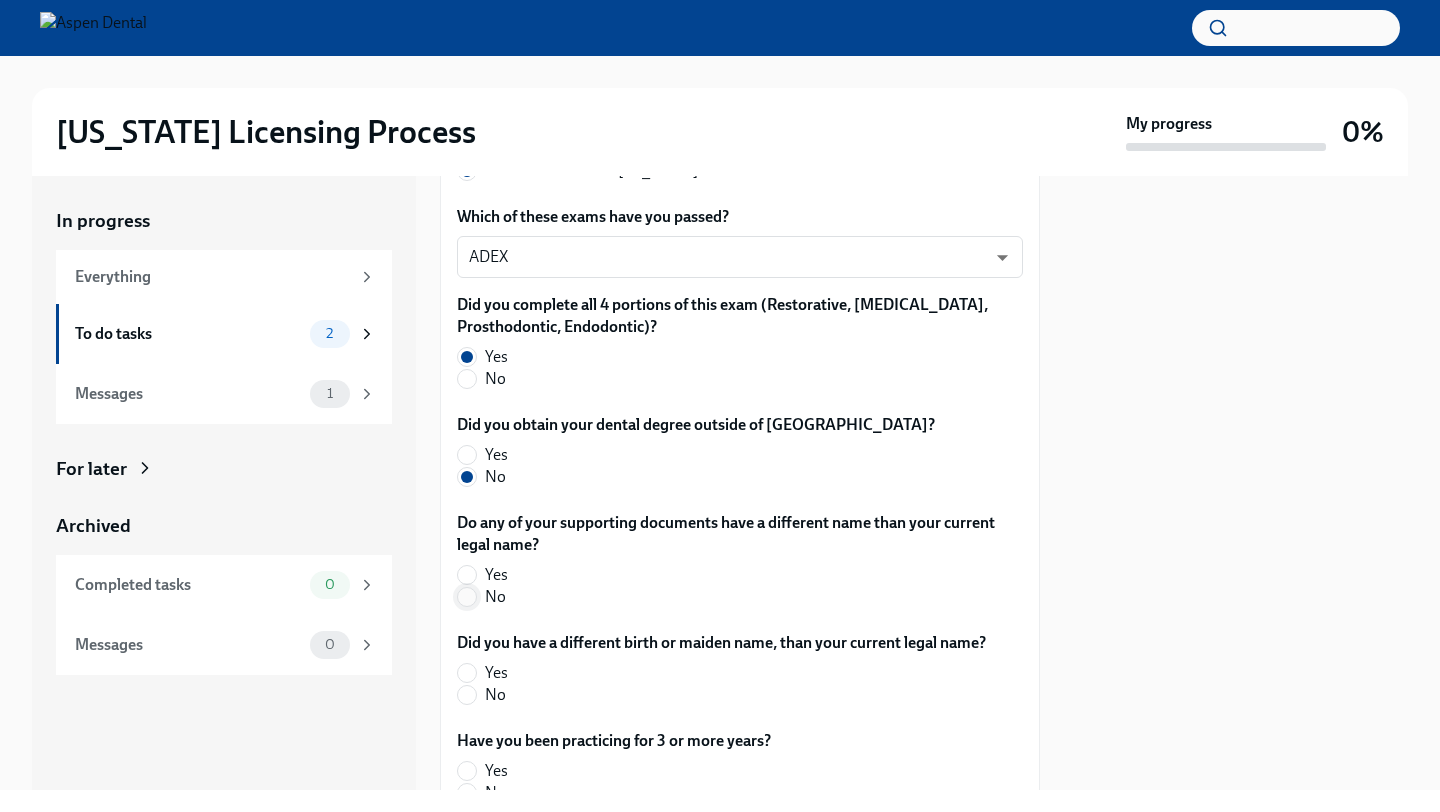 click on "No" at bounding box center (467, 597) 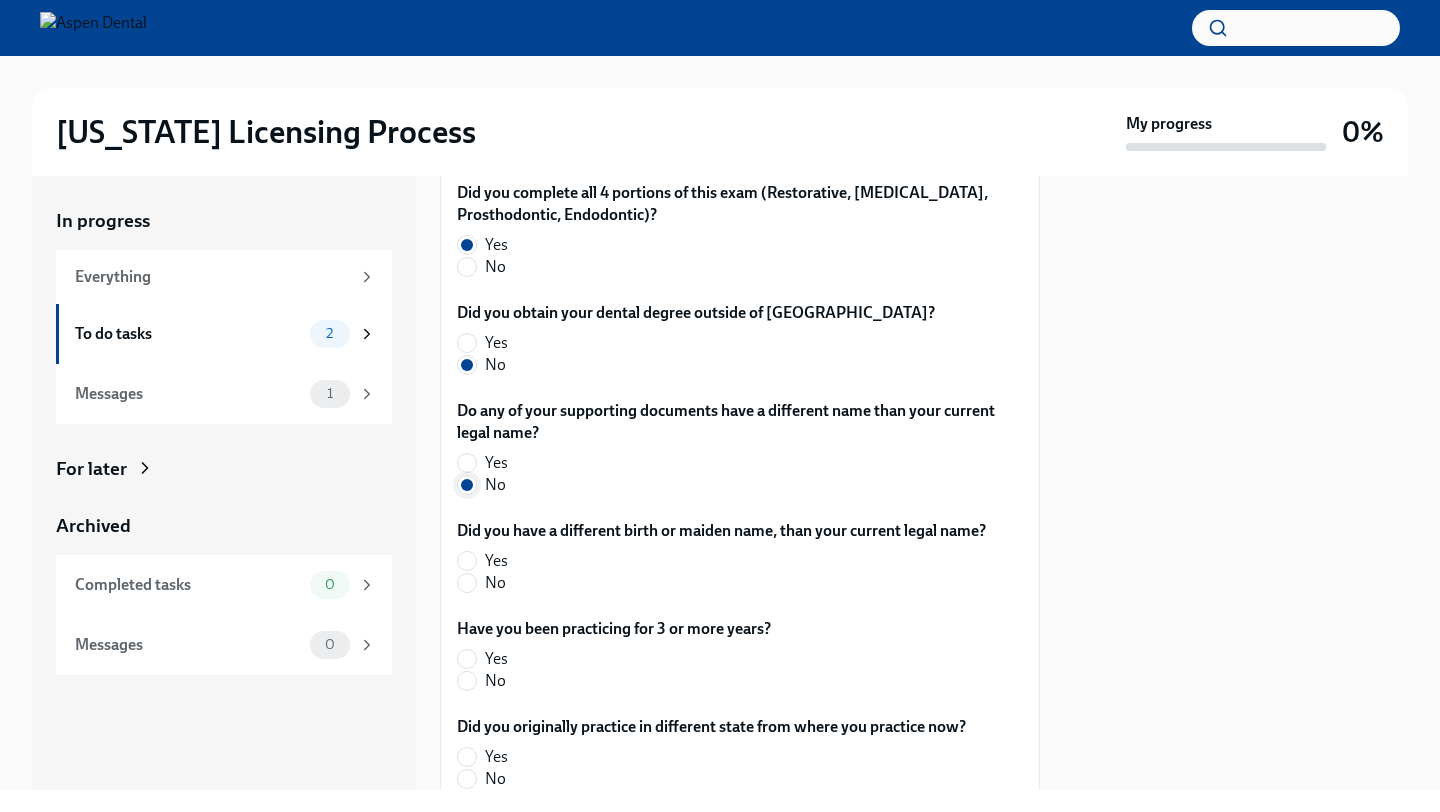 scroll, scrollTop: 634, scrollLeft: 0, axis: vertical 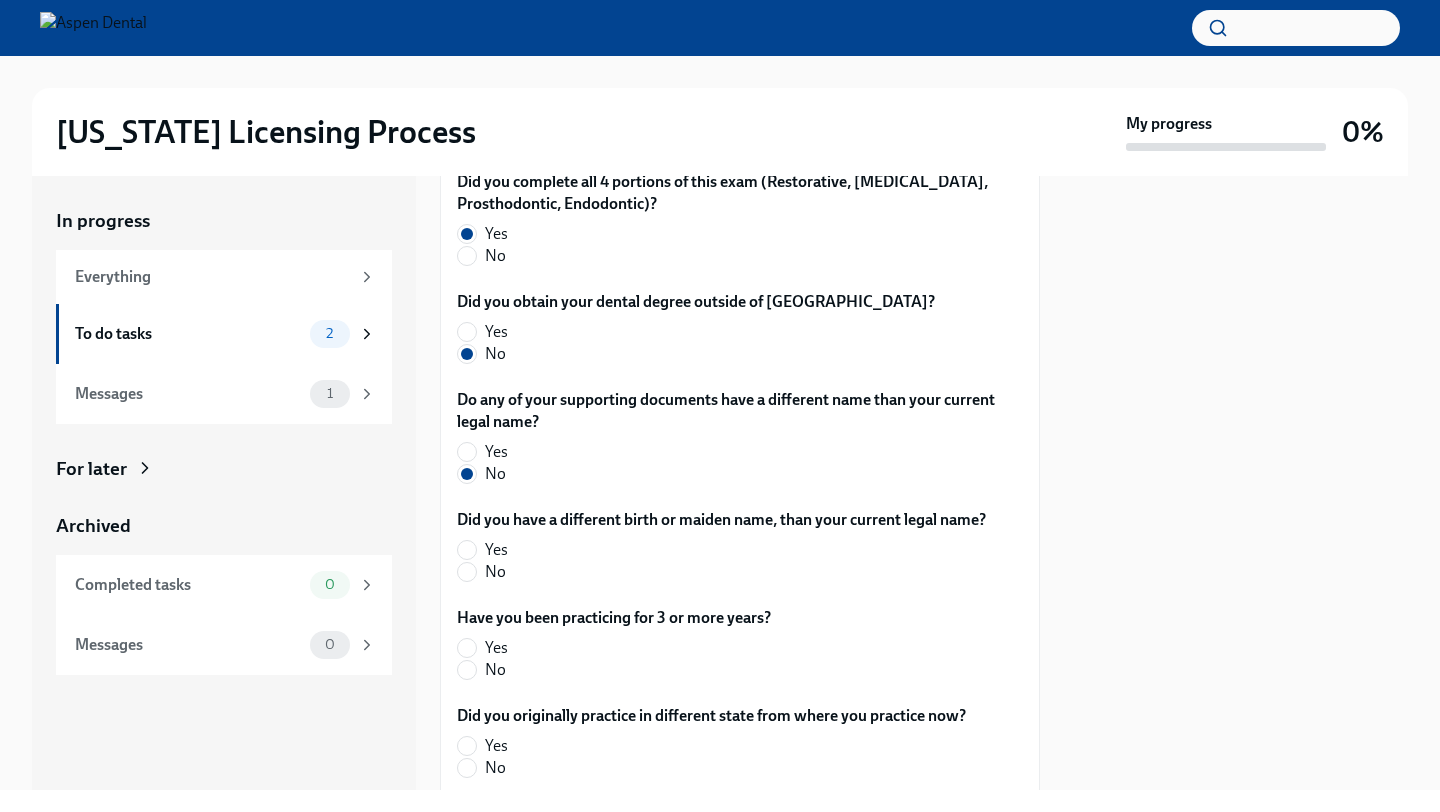 click on "No" at bounding box center [713, 572] 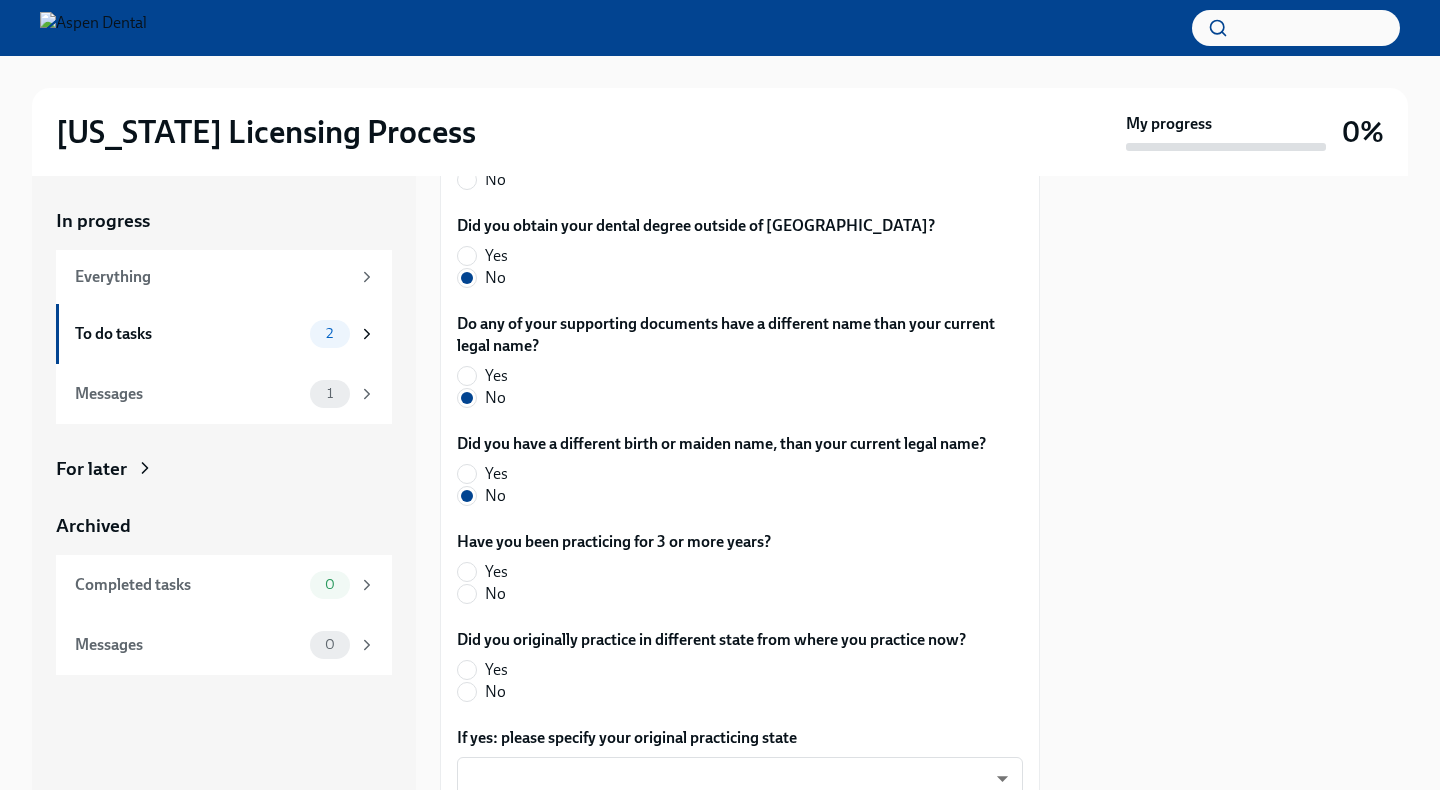 click on "No" at bounding box center (606, 594) 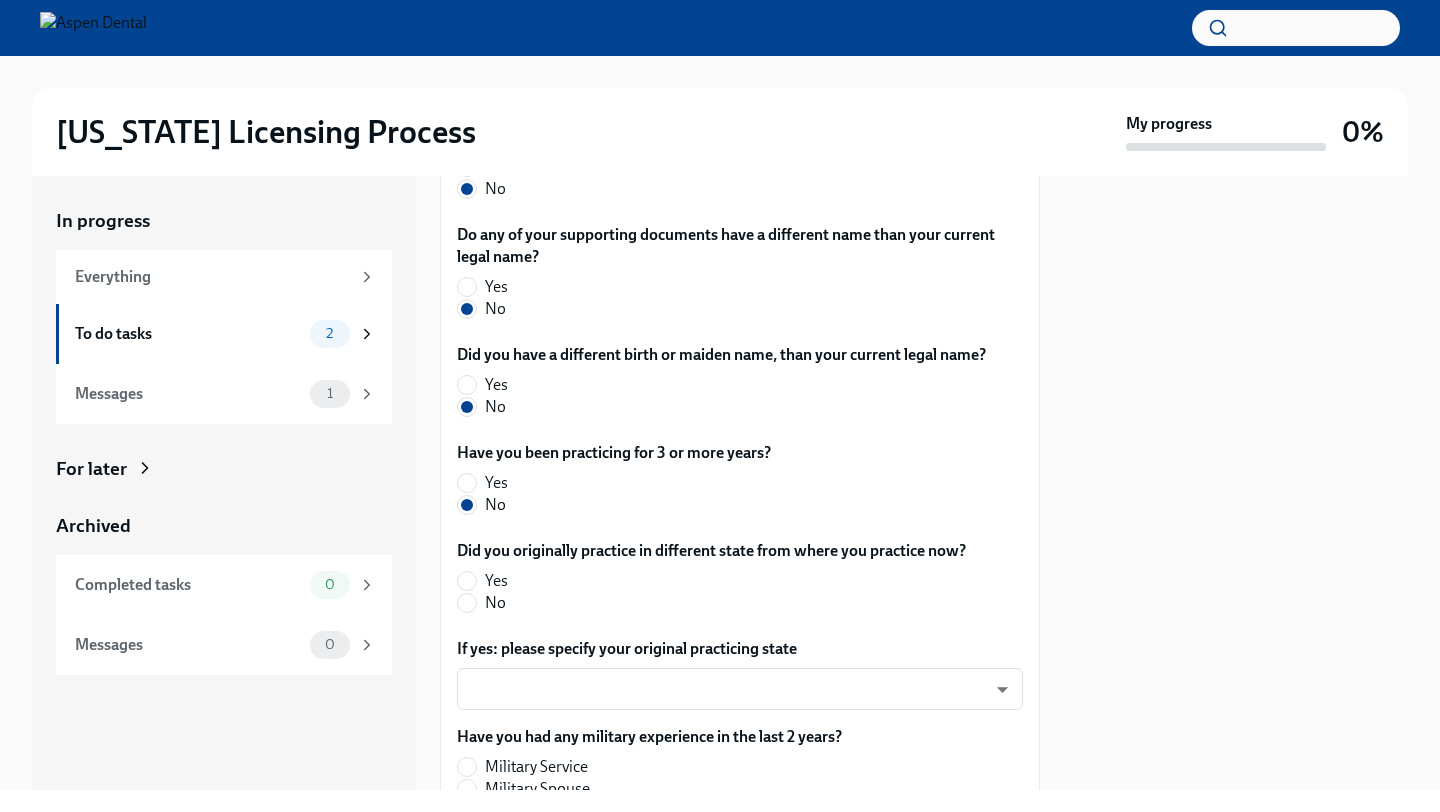scroll, scrollTop: 811, scrollLeft: 0, axis: vertical 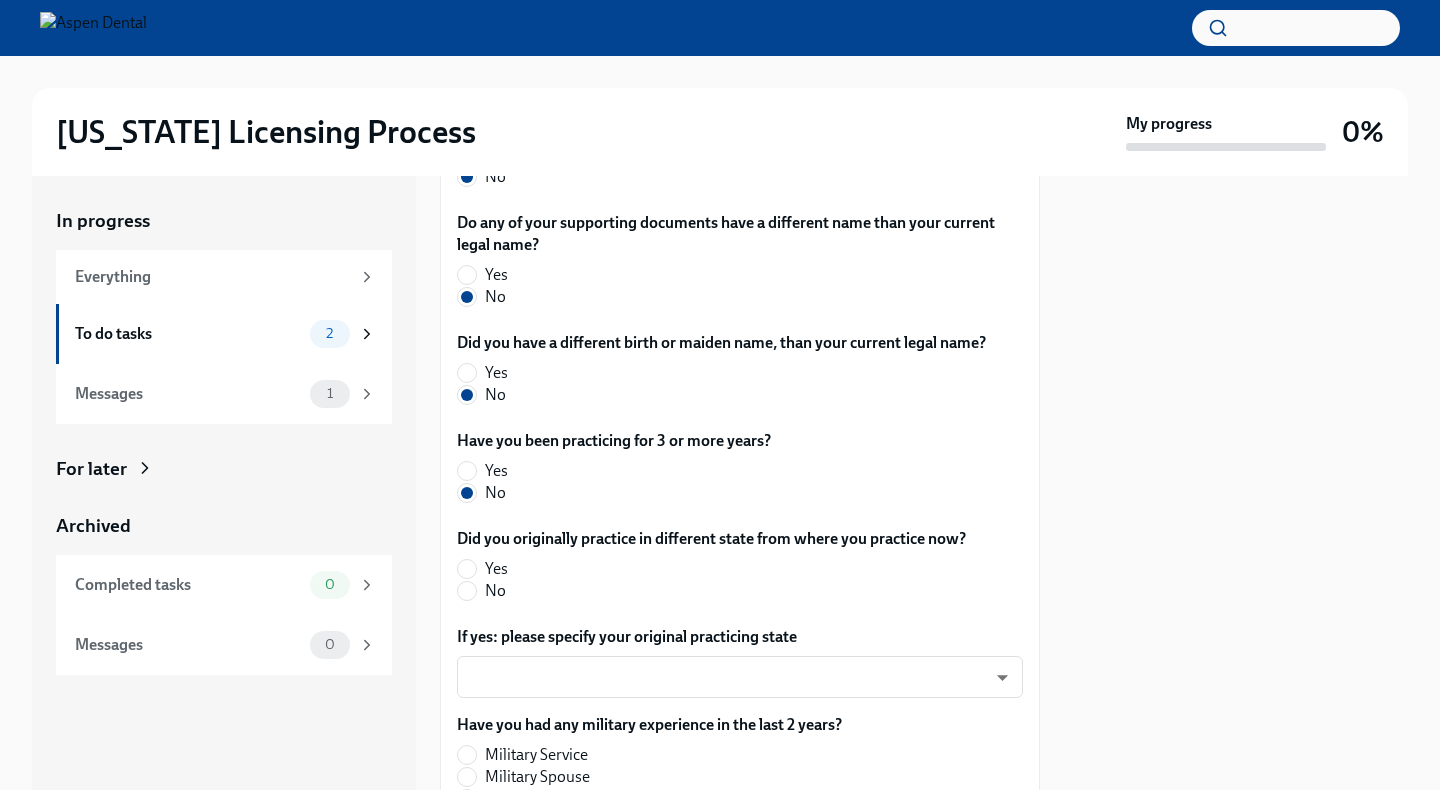 click on "Yes" at bounding box center (703, 569) 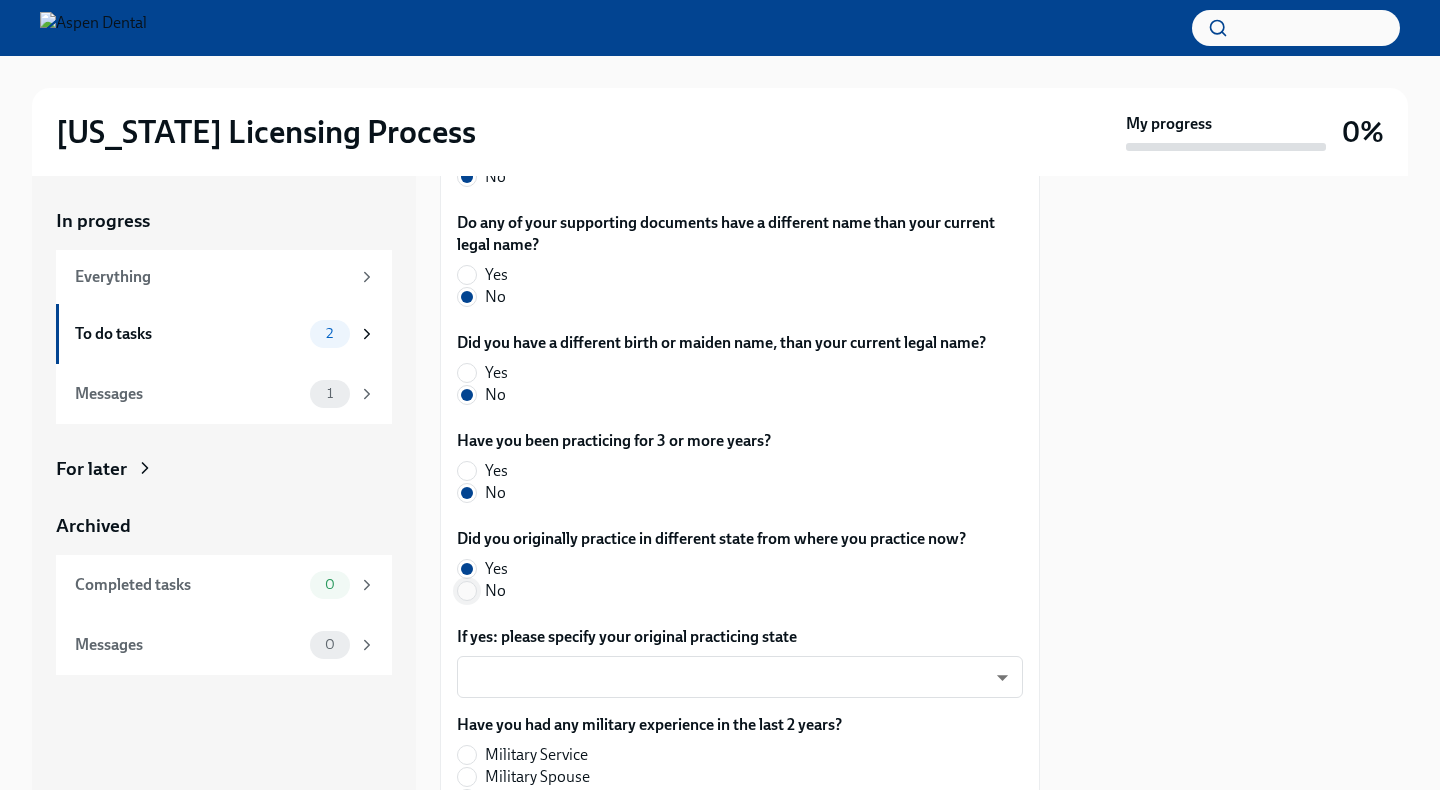 click on "No" at bounding box center (467, 591) 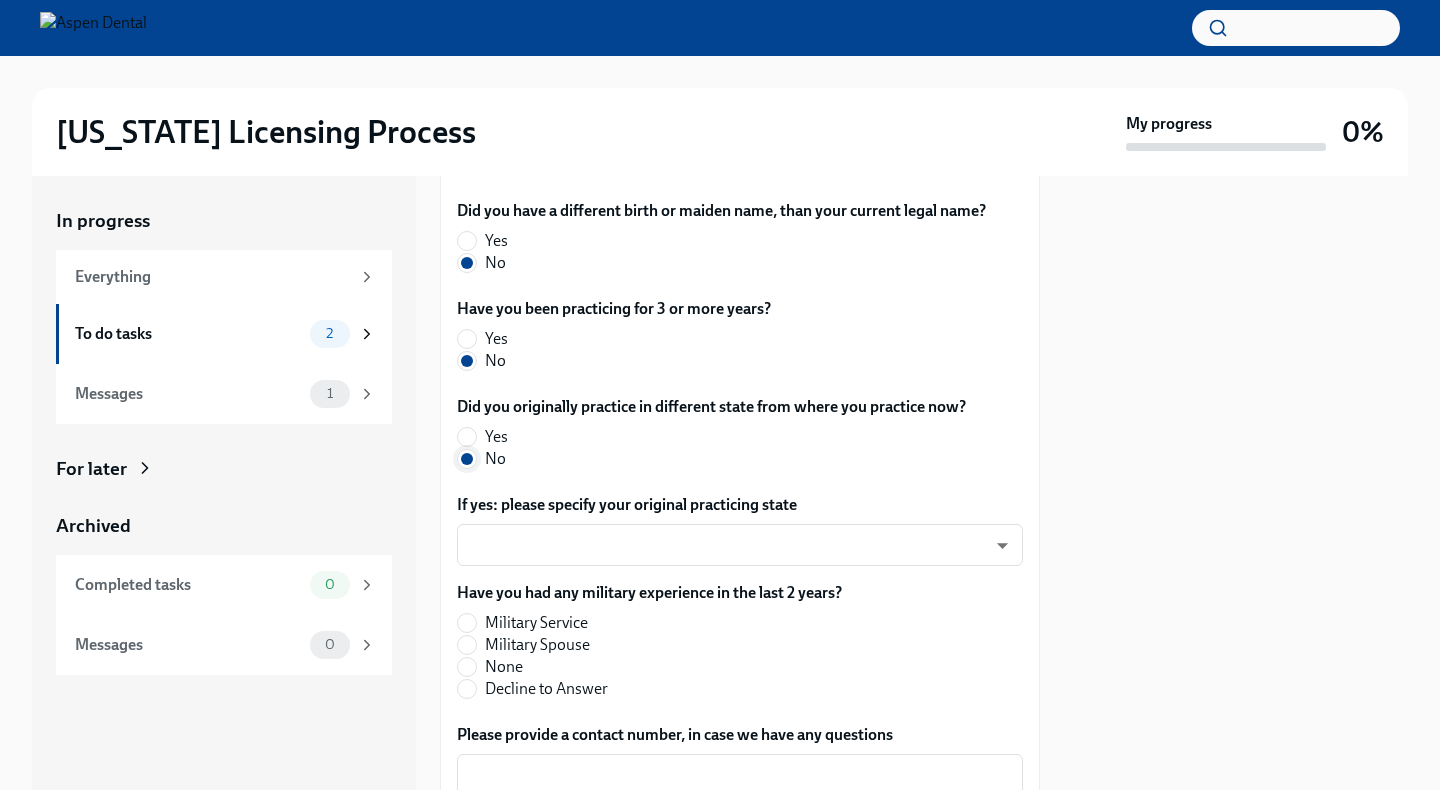 scroll, scrollTop: 948, scrollLeft: 0, axis: vertical 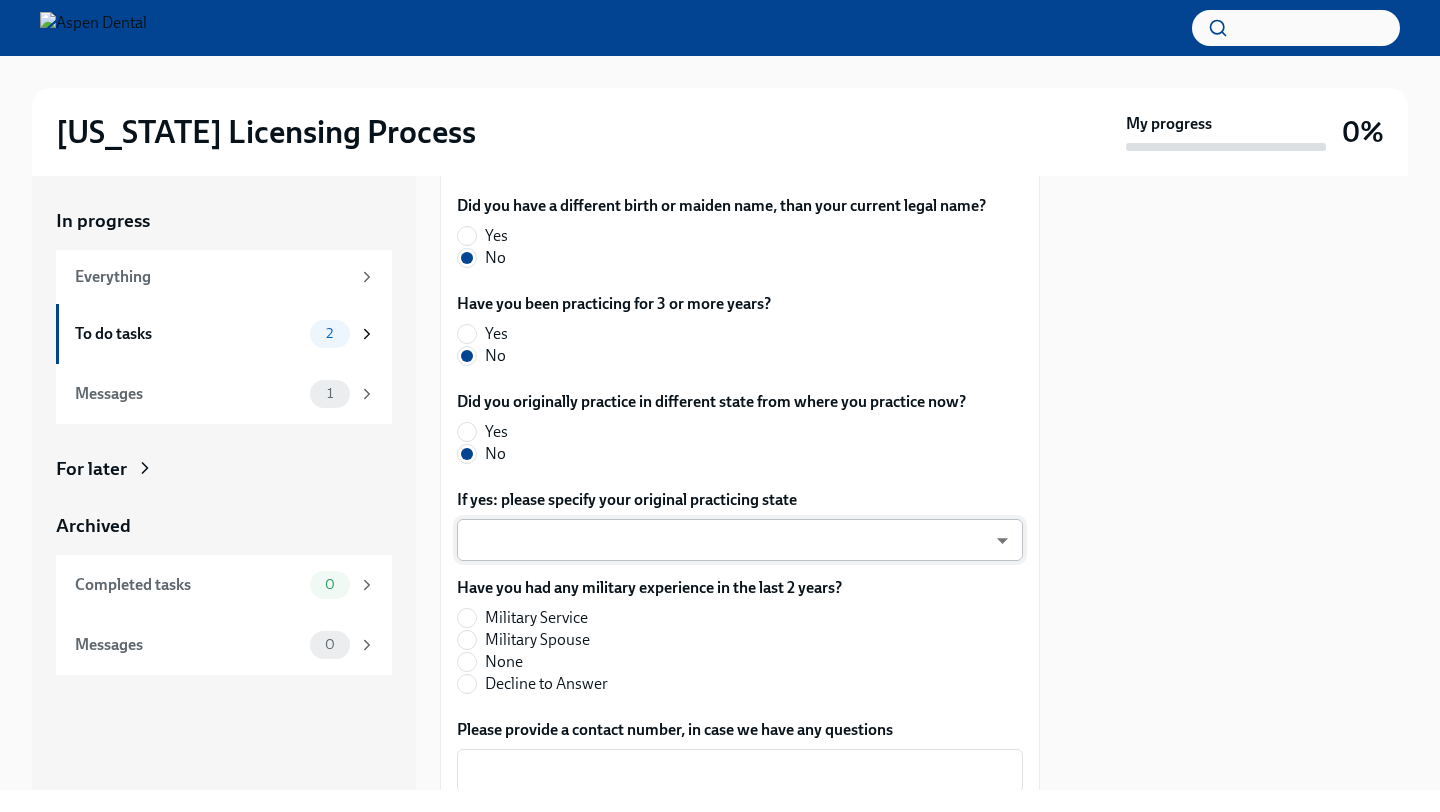 click on "Illinois Licensing Process My progress 0% In progress Everything To do tasks 2 Messages 1 For later Archived Completed tasks 0 Messages 0 Answer these questions to get tailored instructions for the Illinois licensing process To Do Due  in a day Time to begin your Illinois license application Hi Dr. Mulkey!
We’re excited to support your next step with Aspen Dental and the  TAG Oral Care Ce ... The requirements for training at the OCC vary depending on your situation.
Please answer the questions below so we can only send you the relevant requirements, and make this process as easy as possible for you! Which of these applies to you: I currently hold an ACTIVE Illinois license I previously held an Illinois license, but it has lapsed/expired I have never had an Illinois license Which of these exams have you passed? ADEX pxo-W3vNi ​ Did you complete all 4 portions of this exam (Restorative, Periodontal, Prosthodontic, Endodontic)? Yes No Did you obtain your dental degree outside of the US? Yes x" at bounding box center (720, 406) 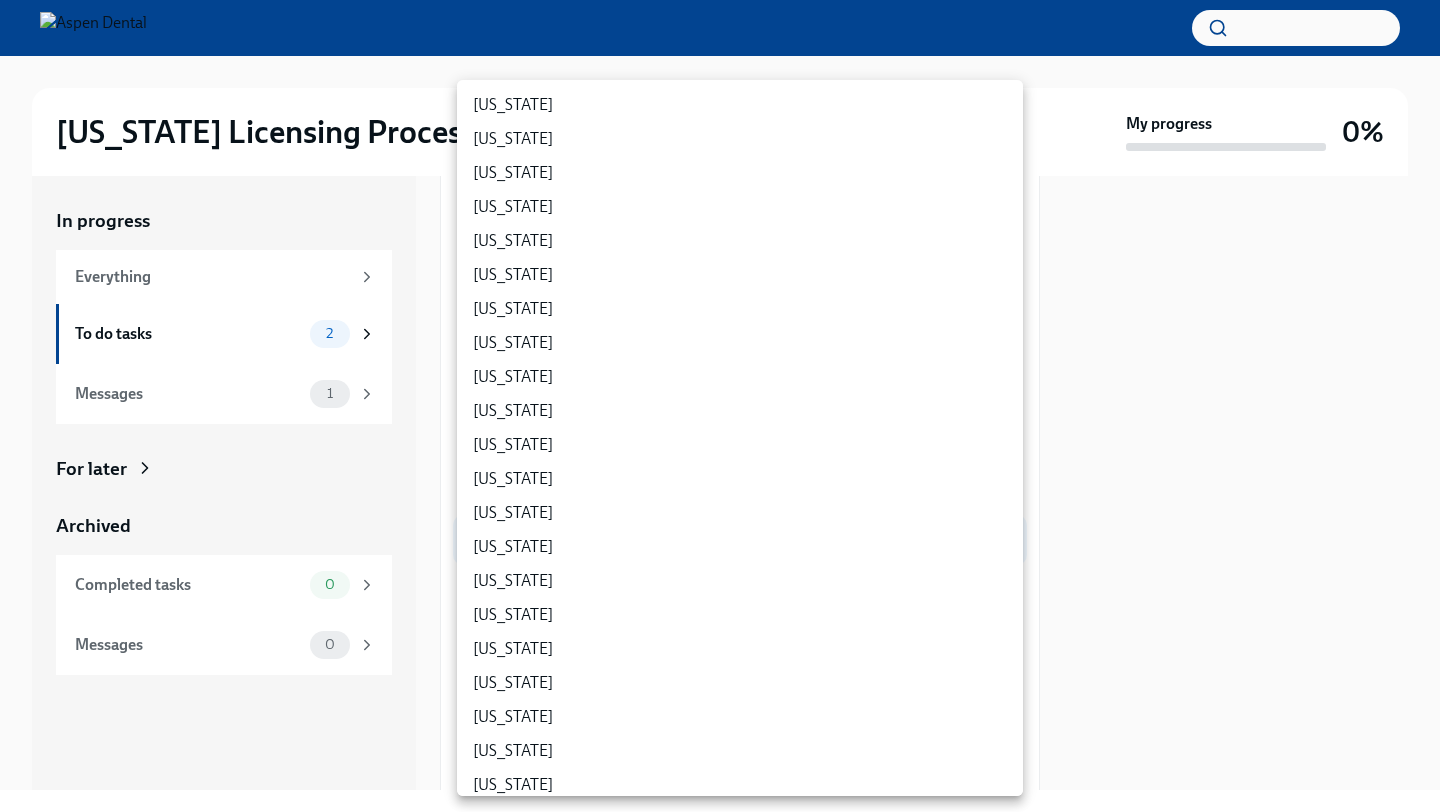 click at bounding box center [720, 406] 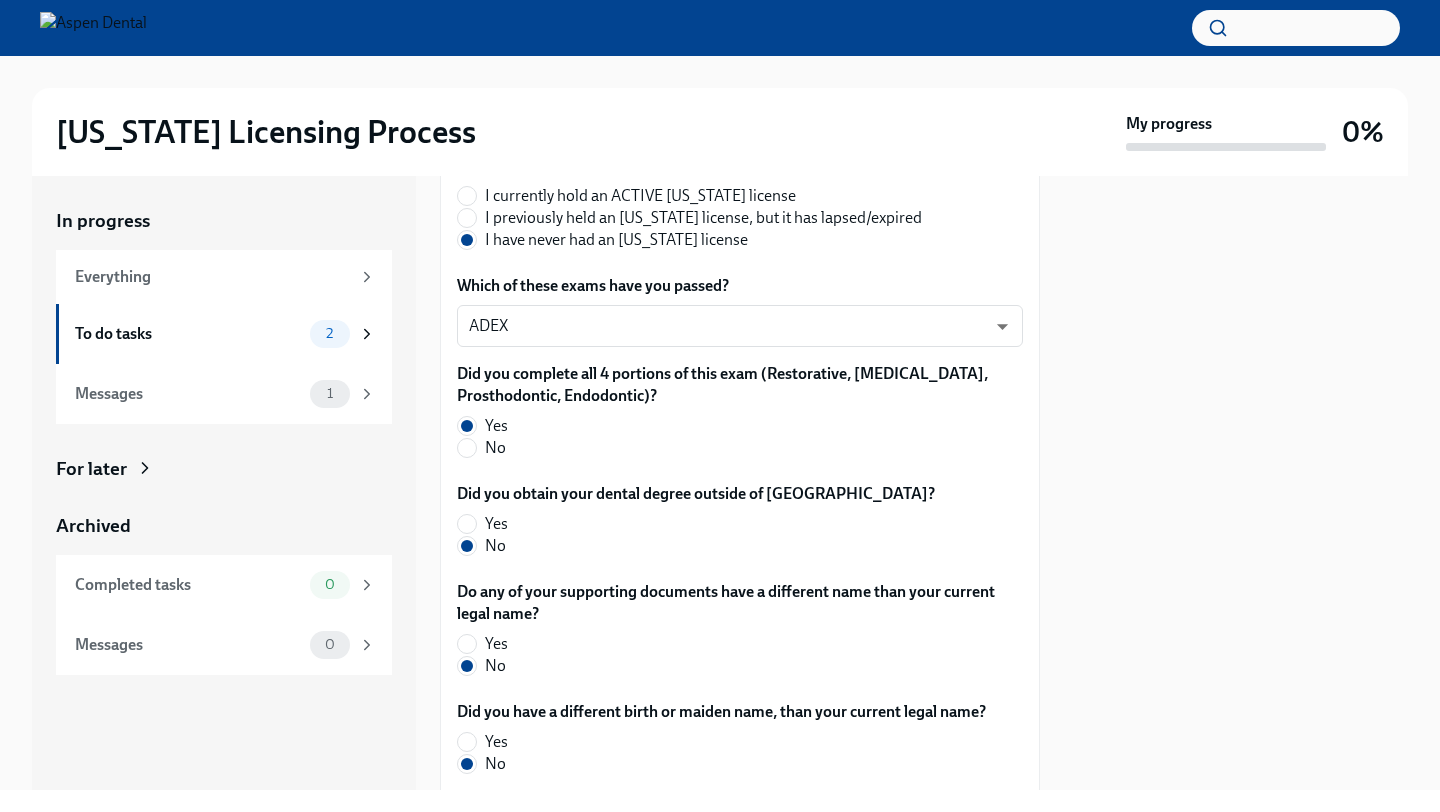scroll, scrollTop: 1088, scrollLeft: 0, axis: vertical 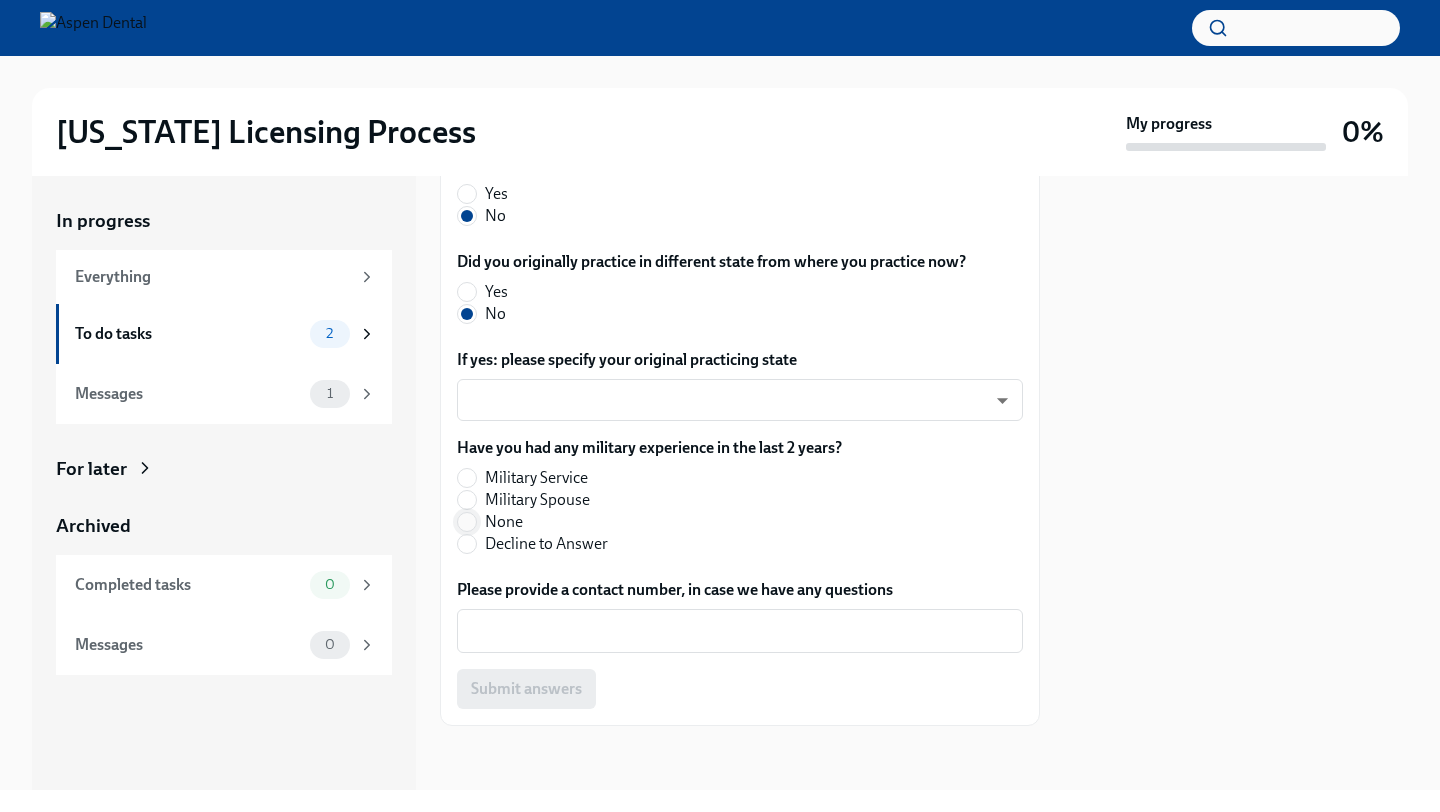 click on "None" at bounding box center [467, 522] 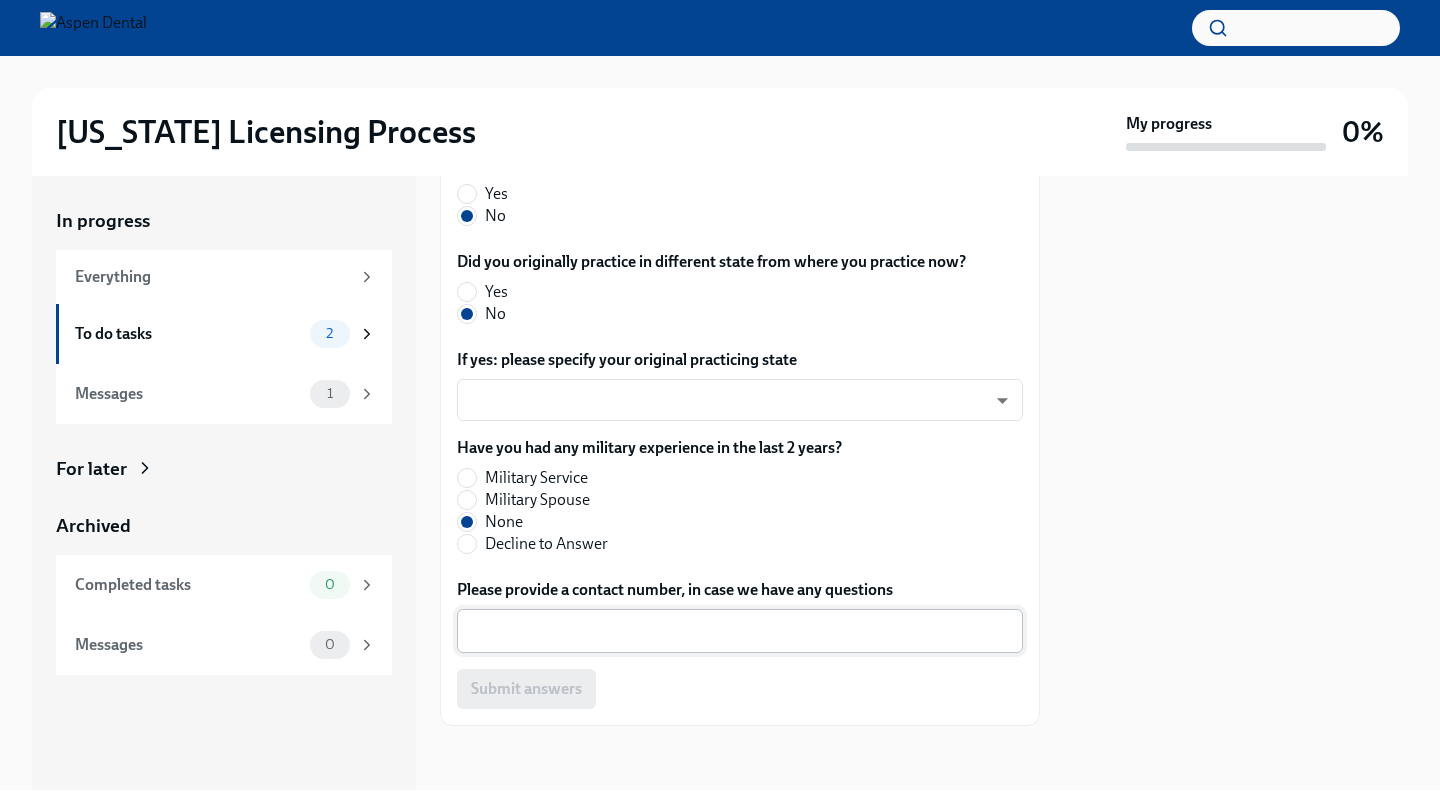 click on "x ​" at bounding box center (740, 631) 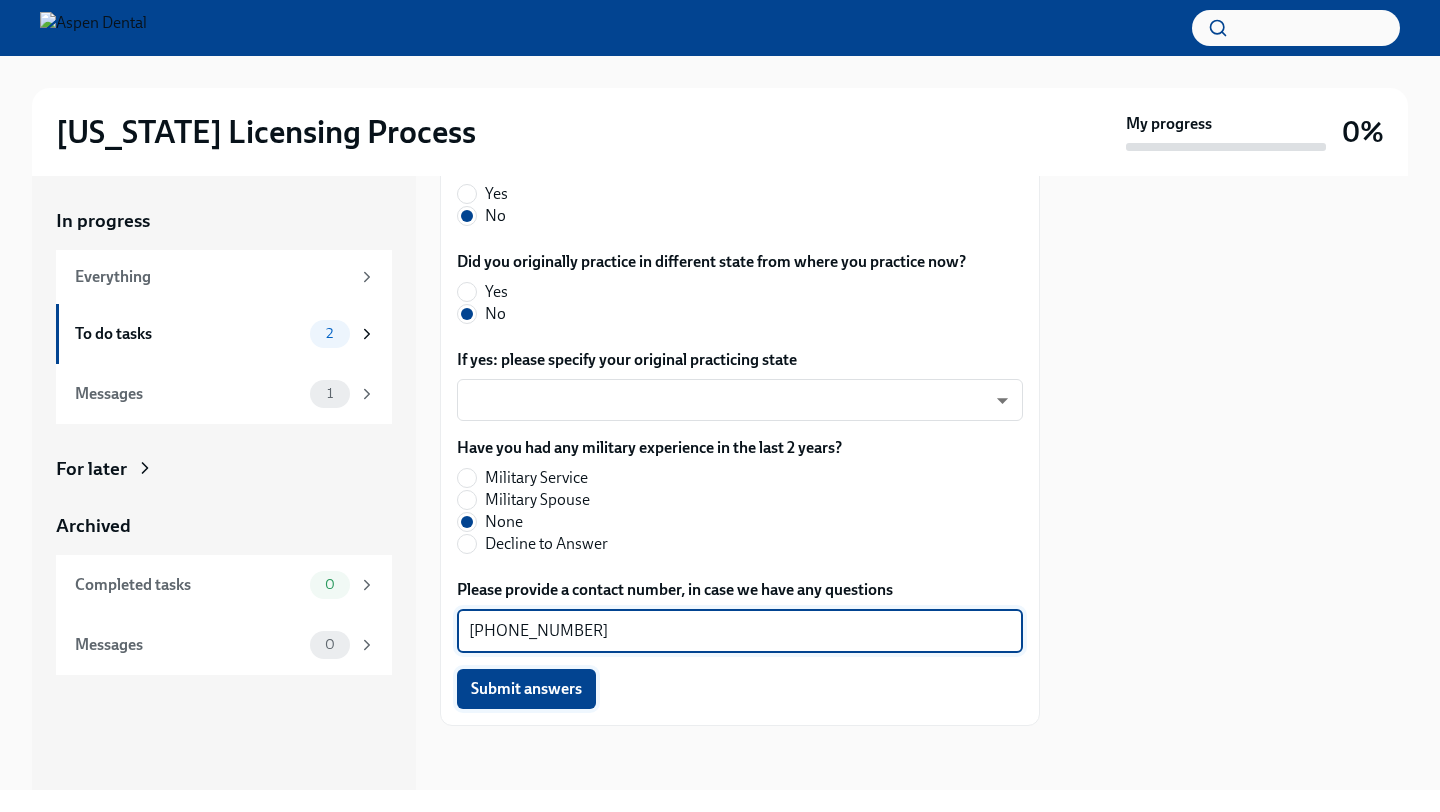type on "314-602-0862" 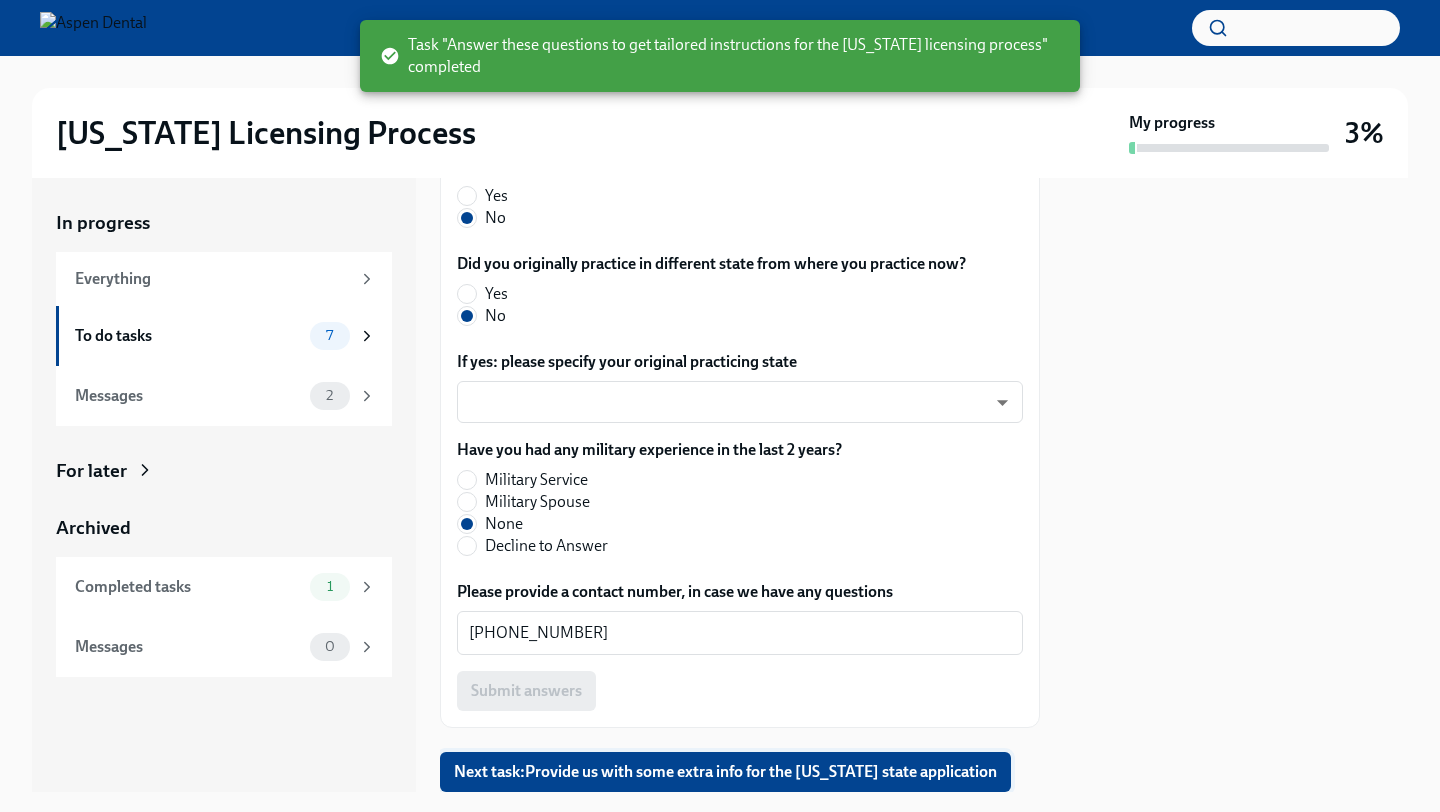 click on "Next task :  Provide us with some extra info for the Illinois state application" at bounding box center (725, 772) 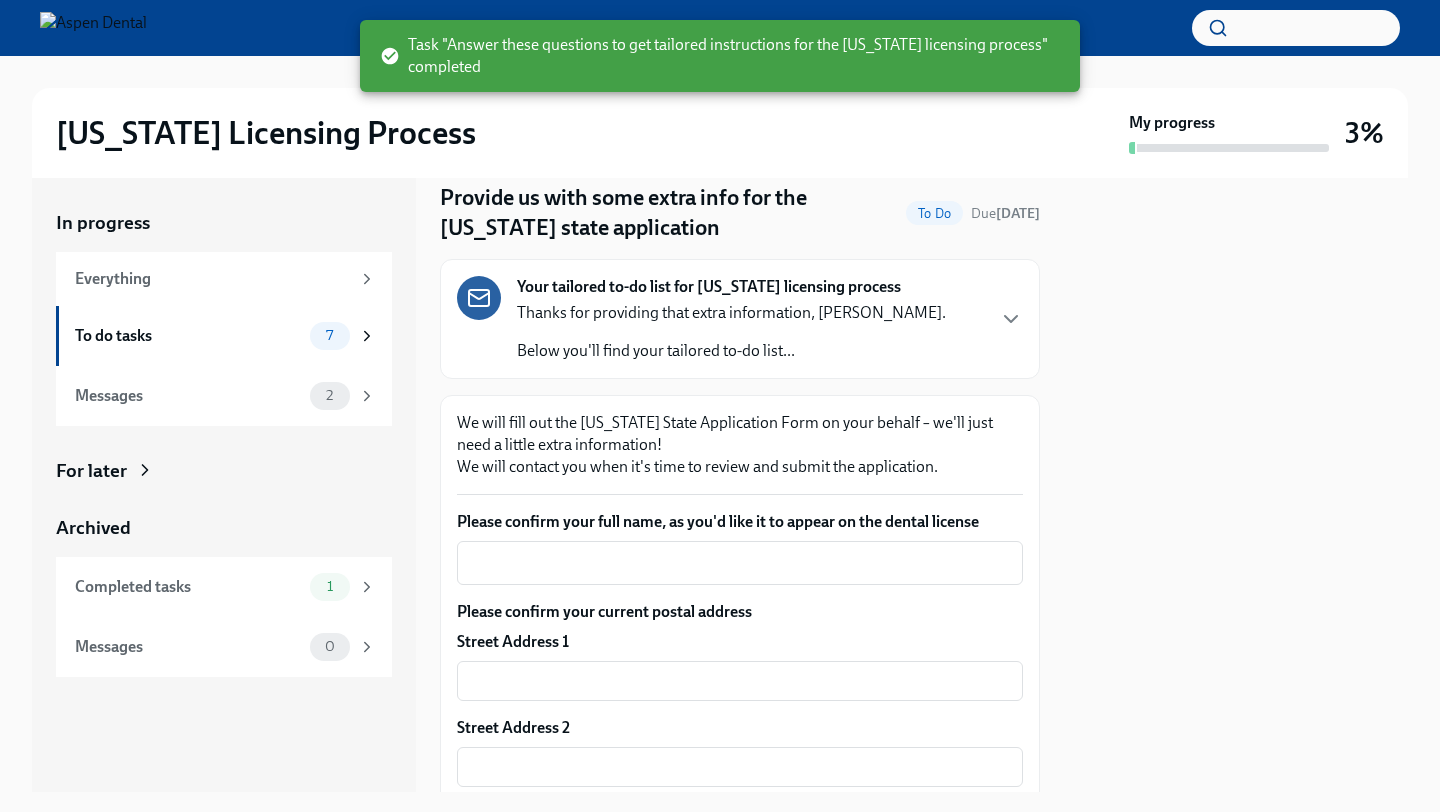 scroll, scrollTop: 150, scrollLeft: 0, axis: vertical 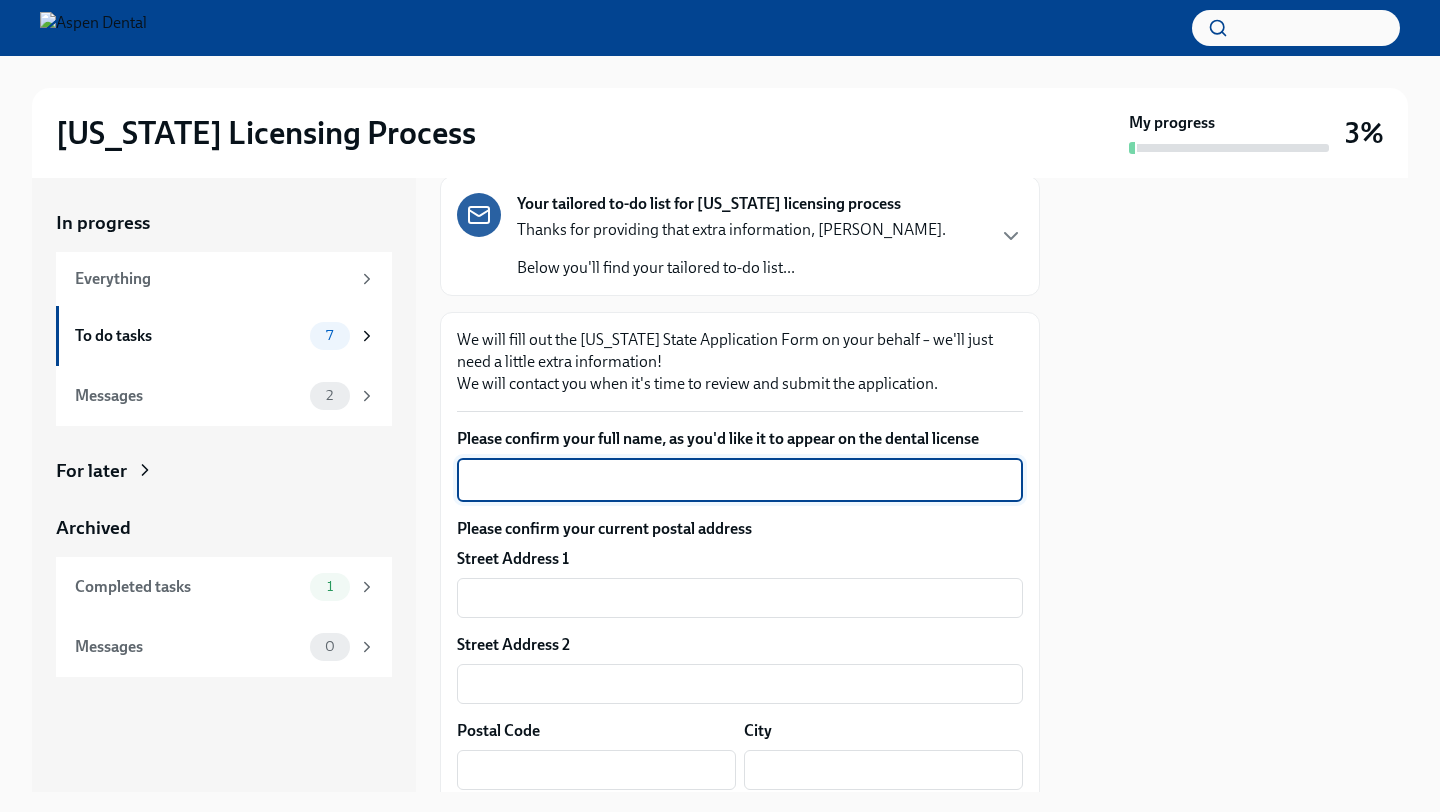 click on "Please confirm your full name, as you'd like it to appear on the dental license" at bounding box center (740, 480) 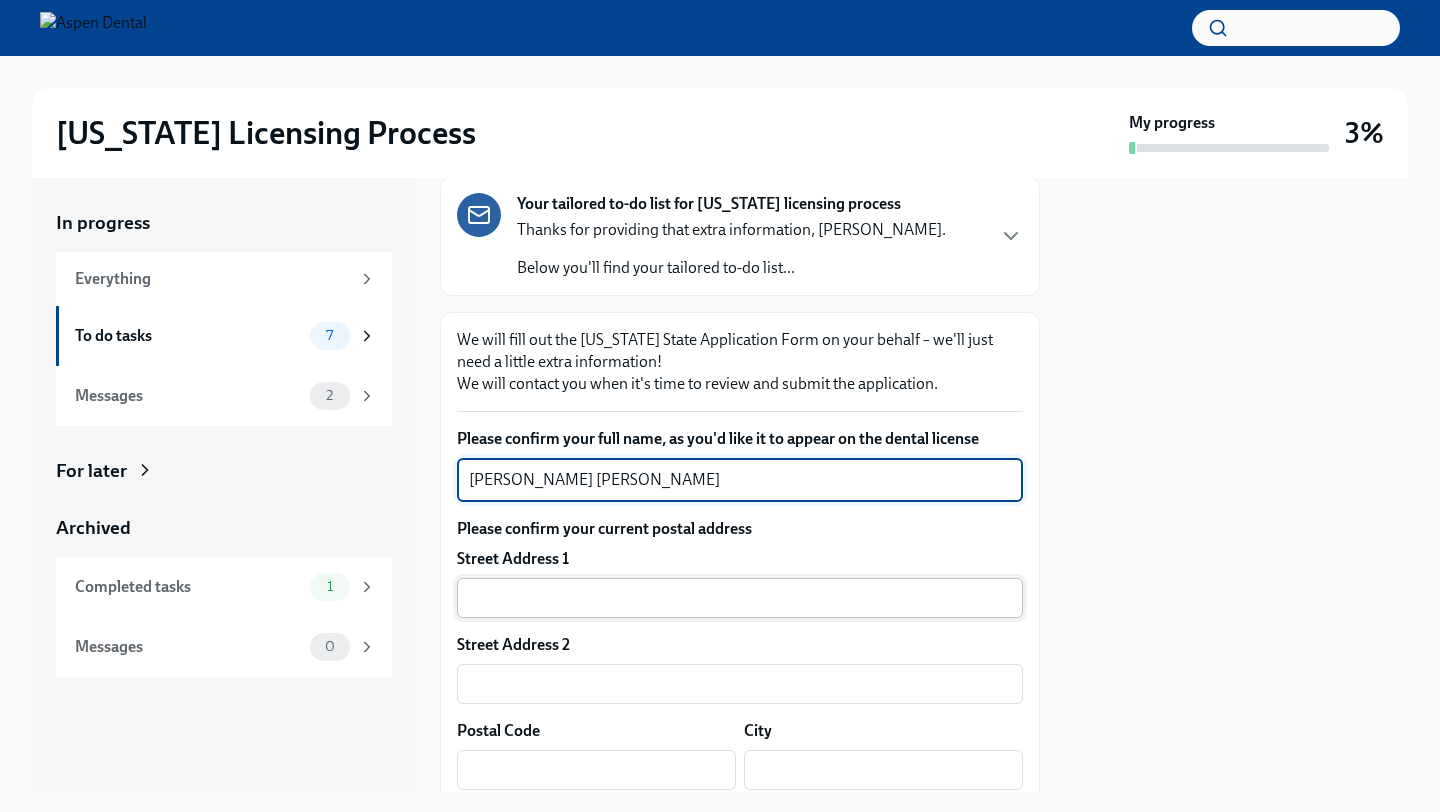 type on "Elisa Maria Mulkey" 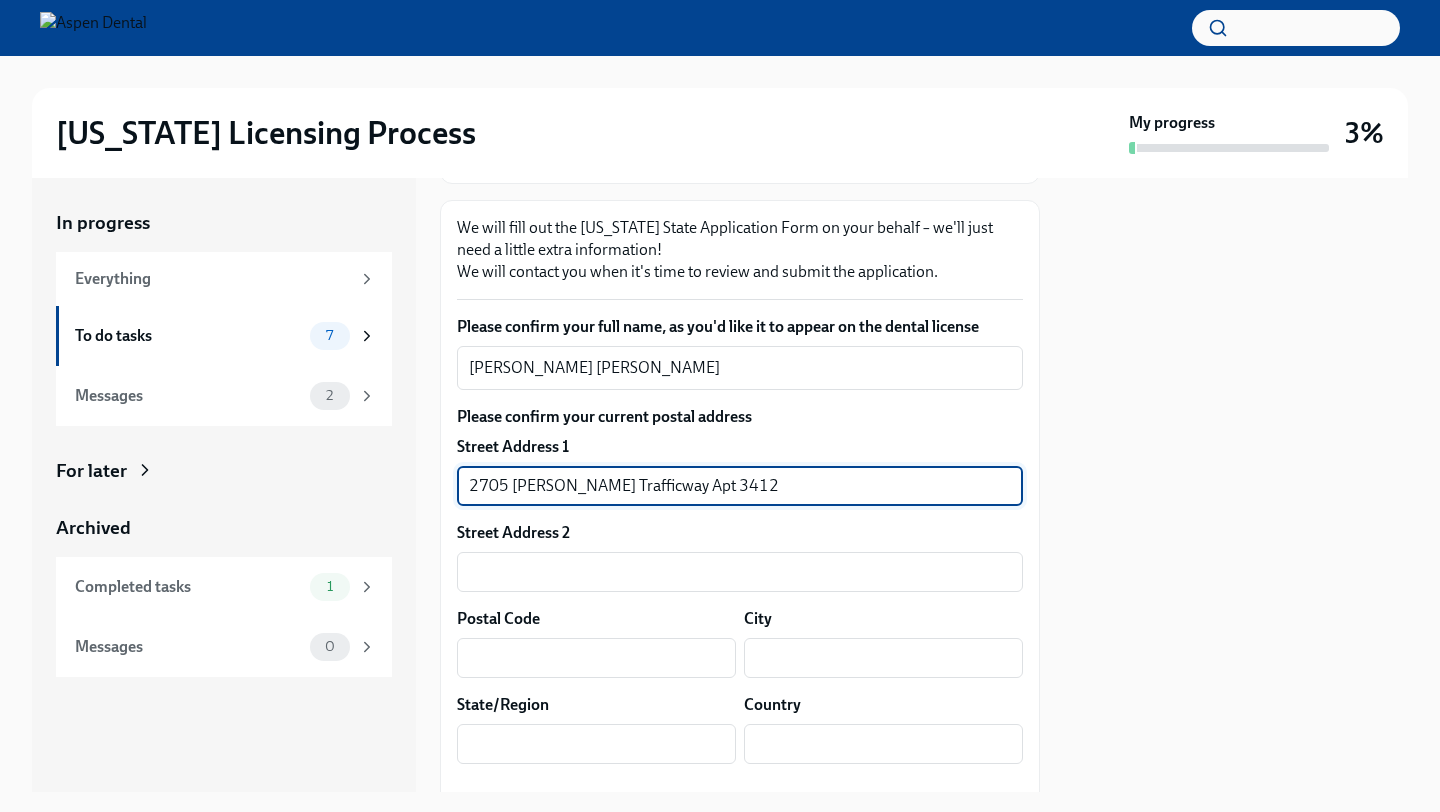 scroll, scrollTop: 271, scrollLeft: 0, axis: vertical 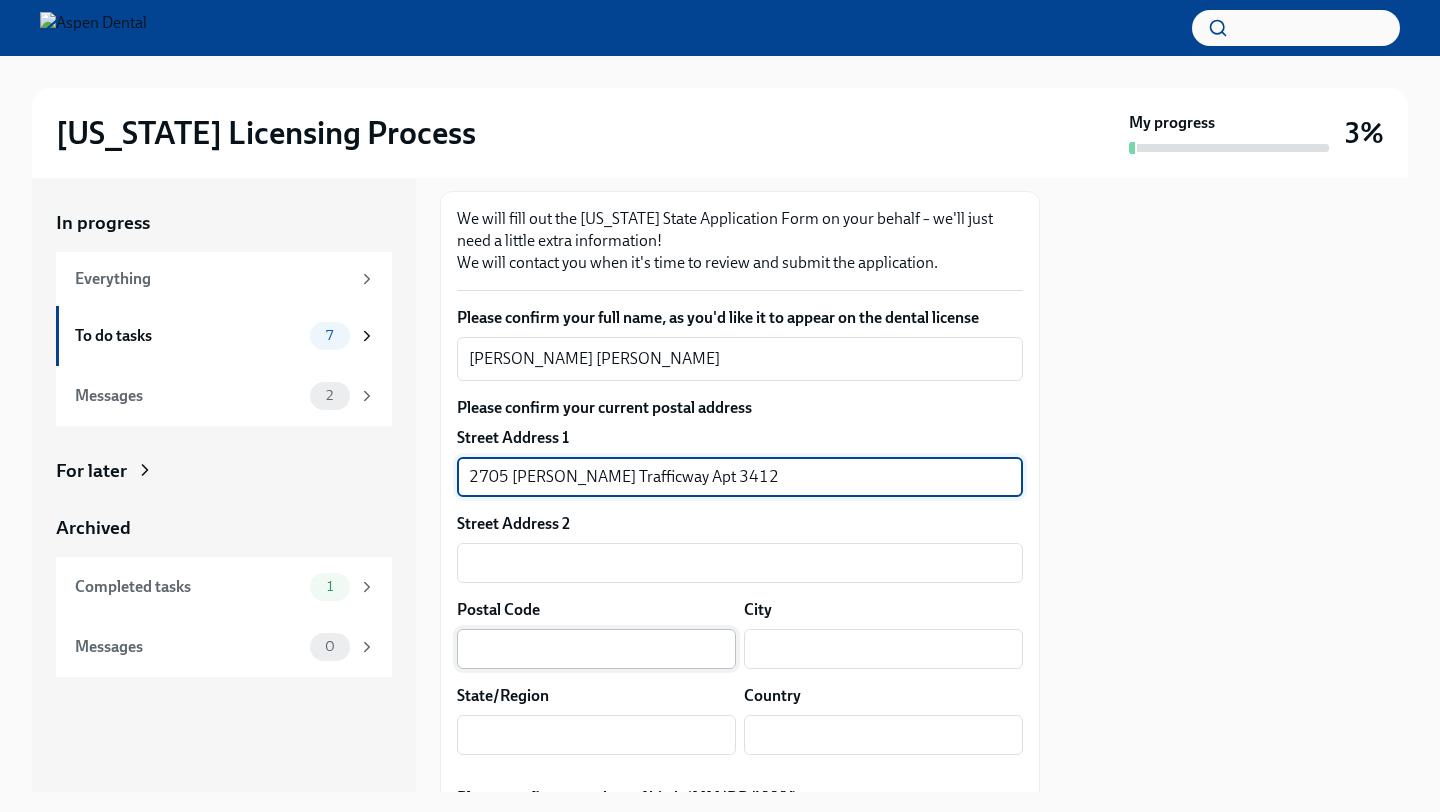 type on "2705 McGee Trafficway Apt 3412" 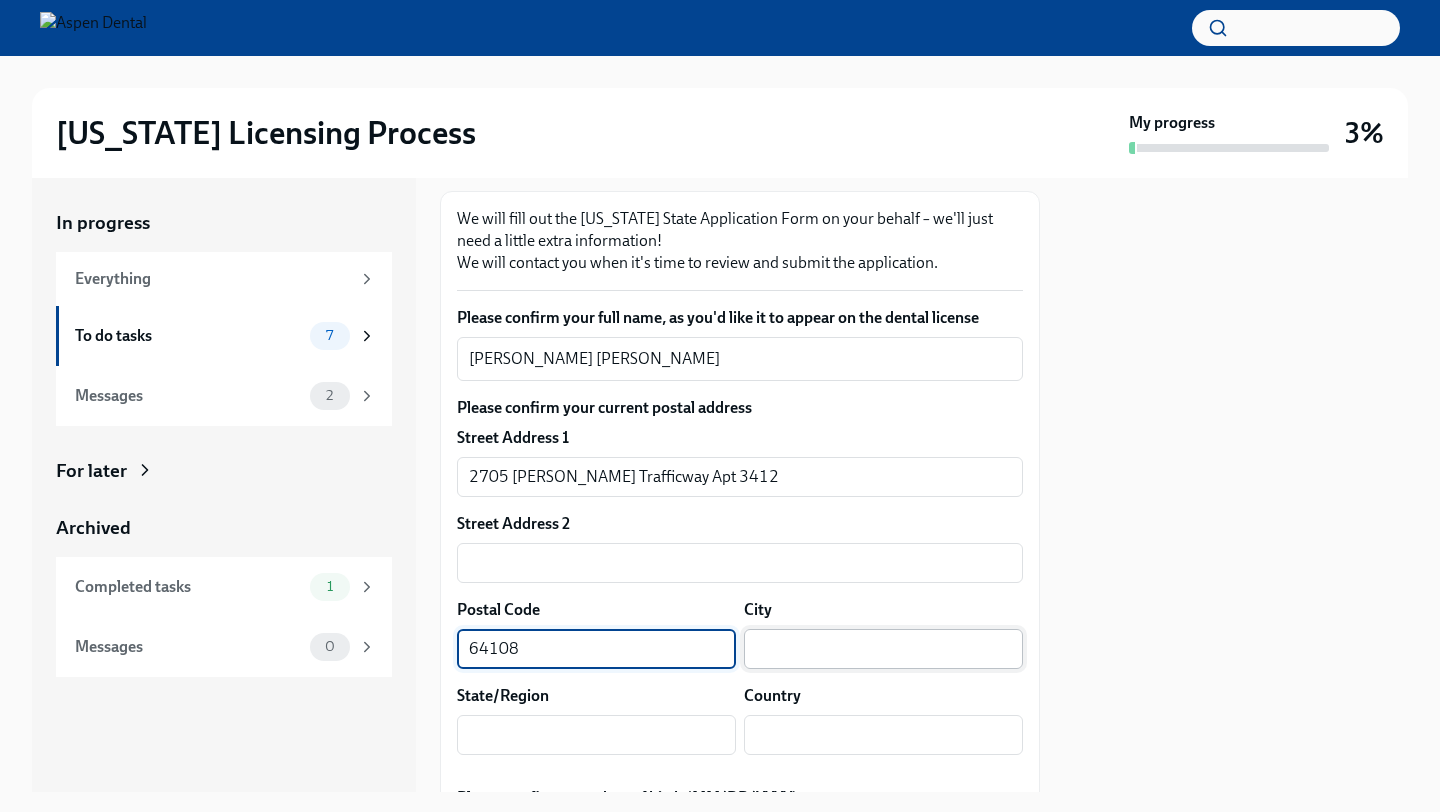 type on "64108" 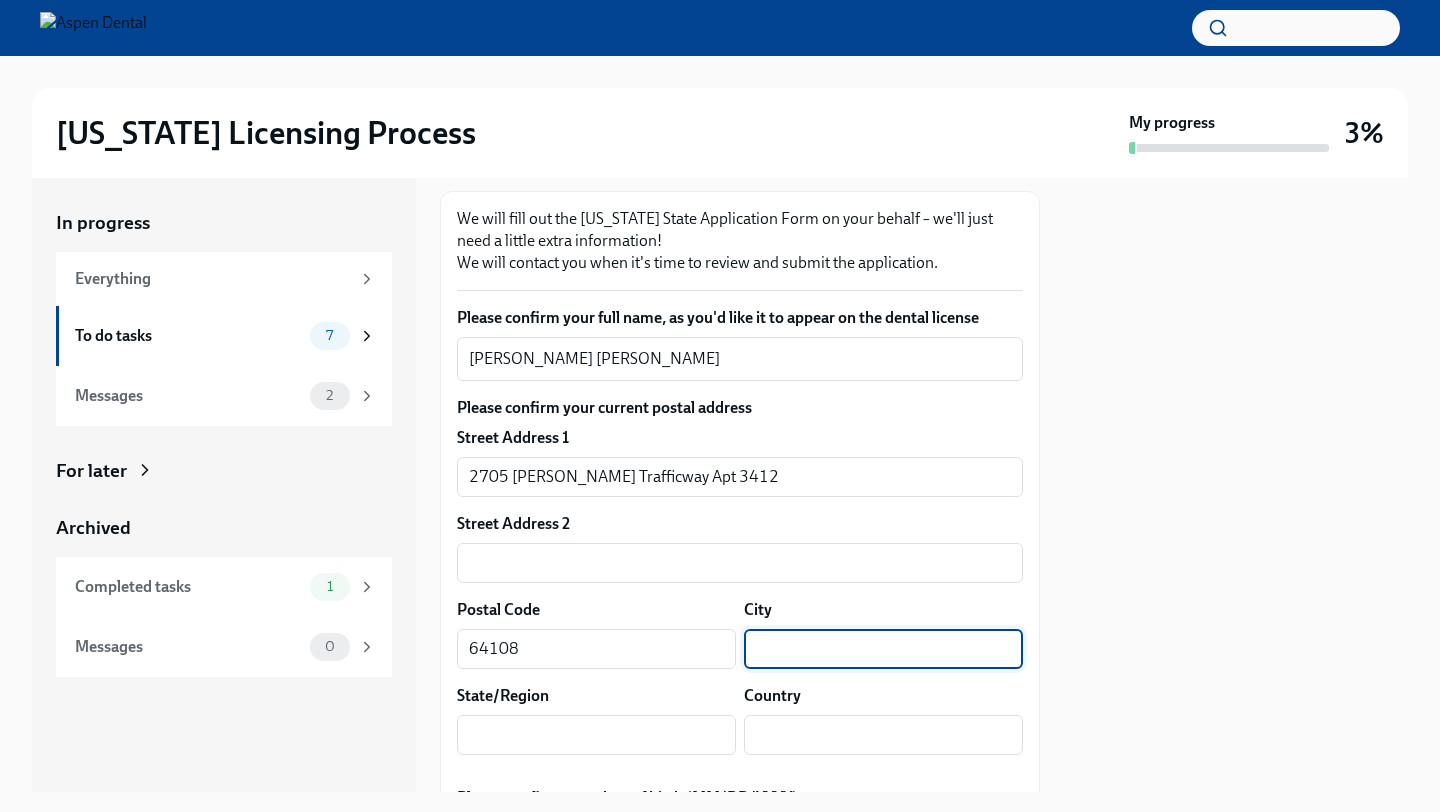 click at bounding box center [883, 649] 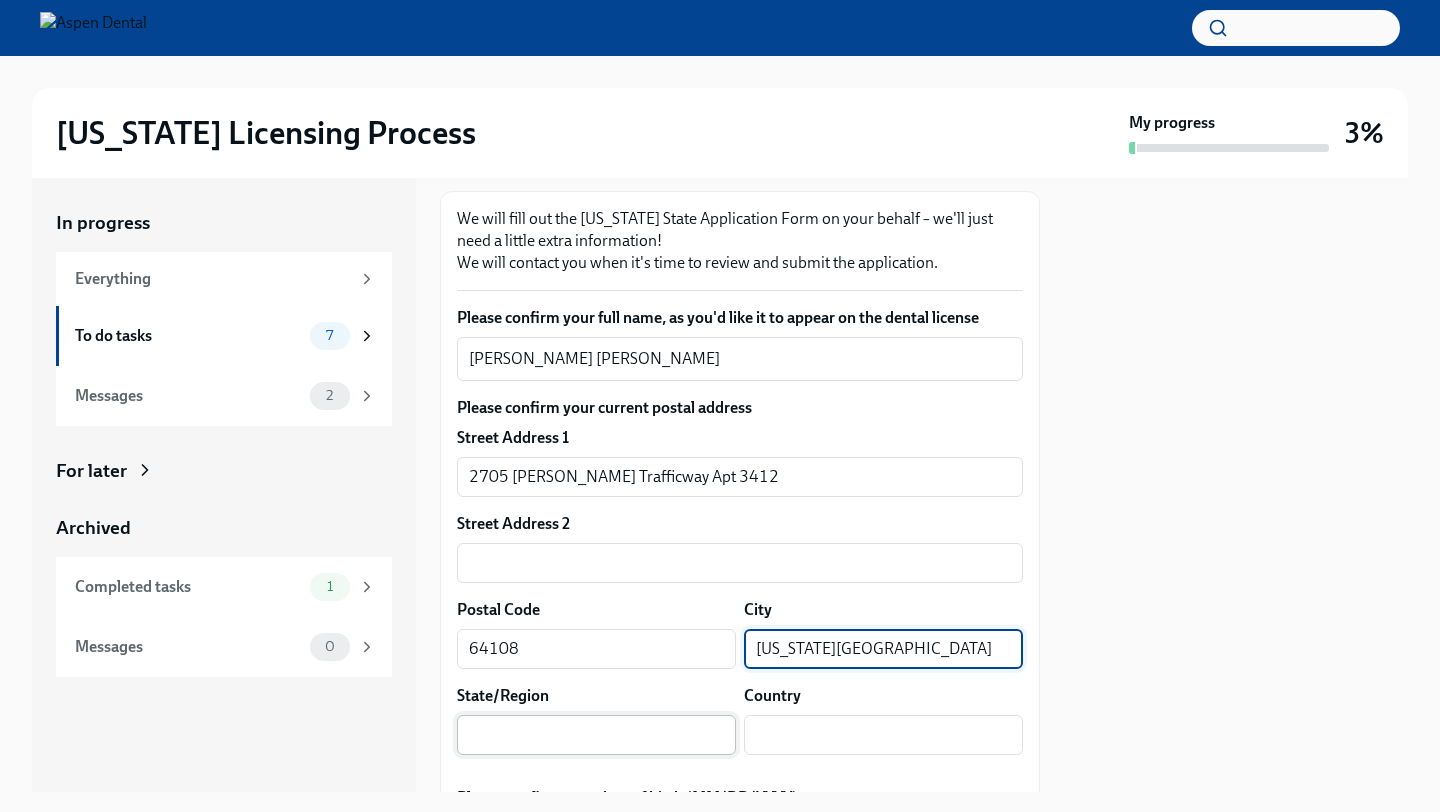 type on "Kansas City" 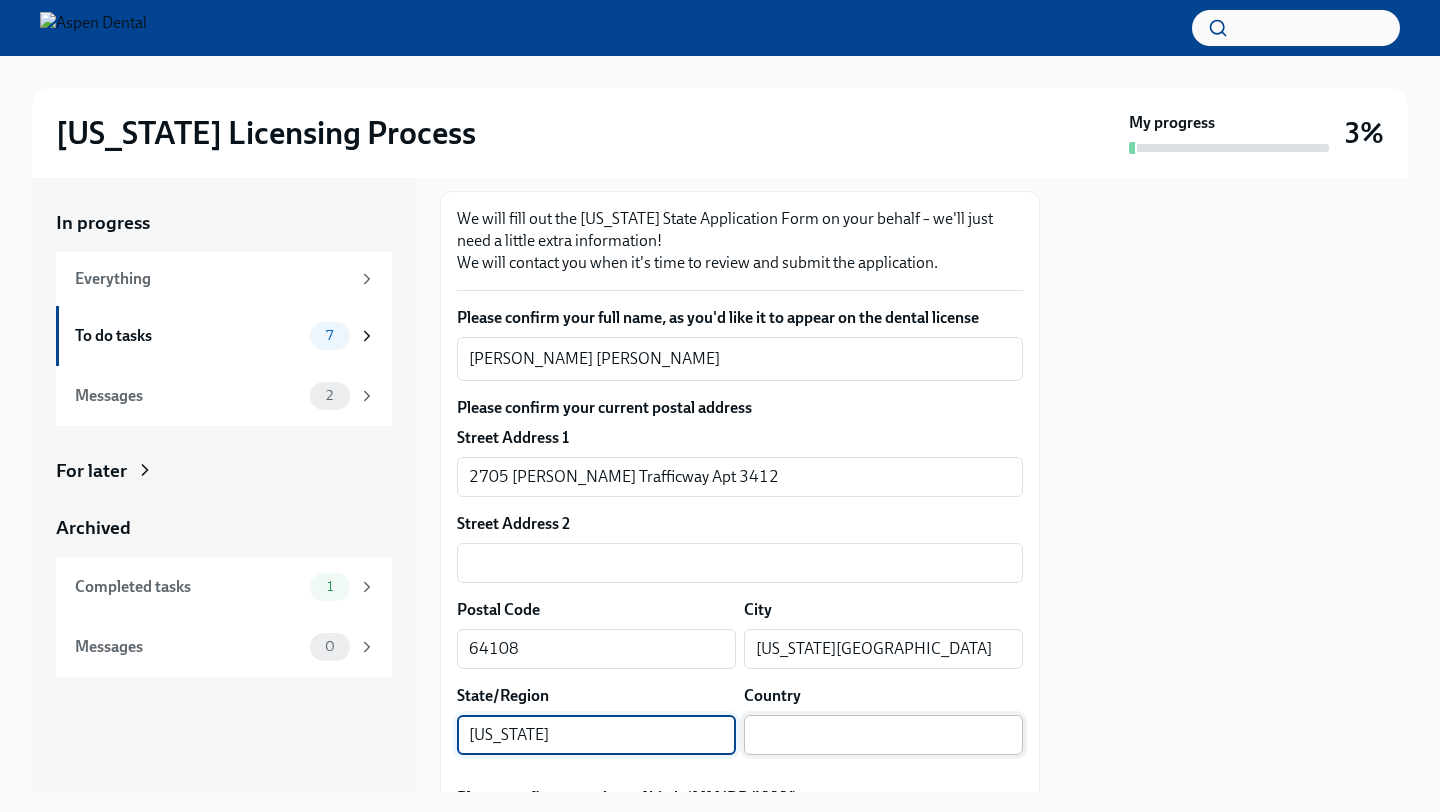 type on "Missouri" 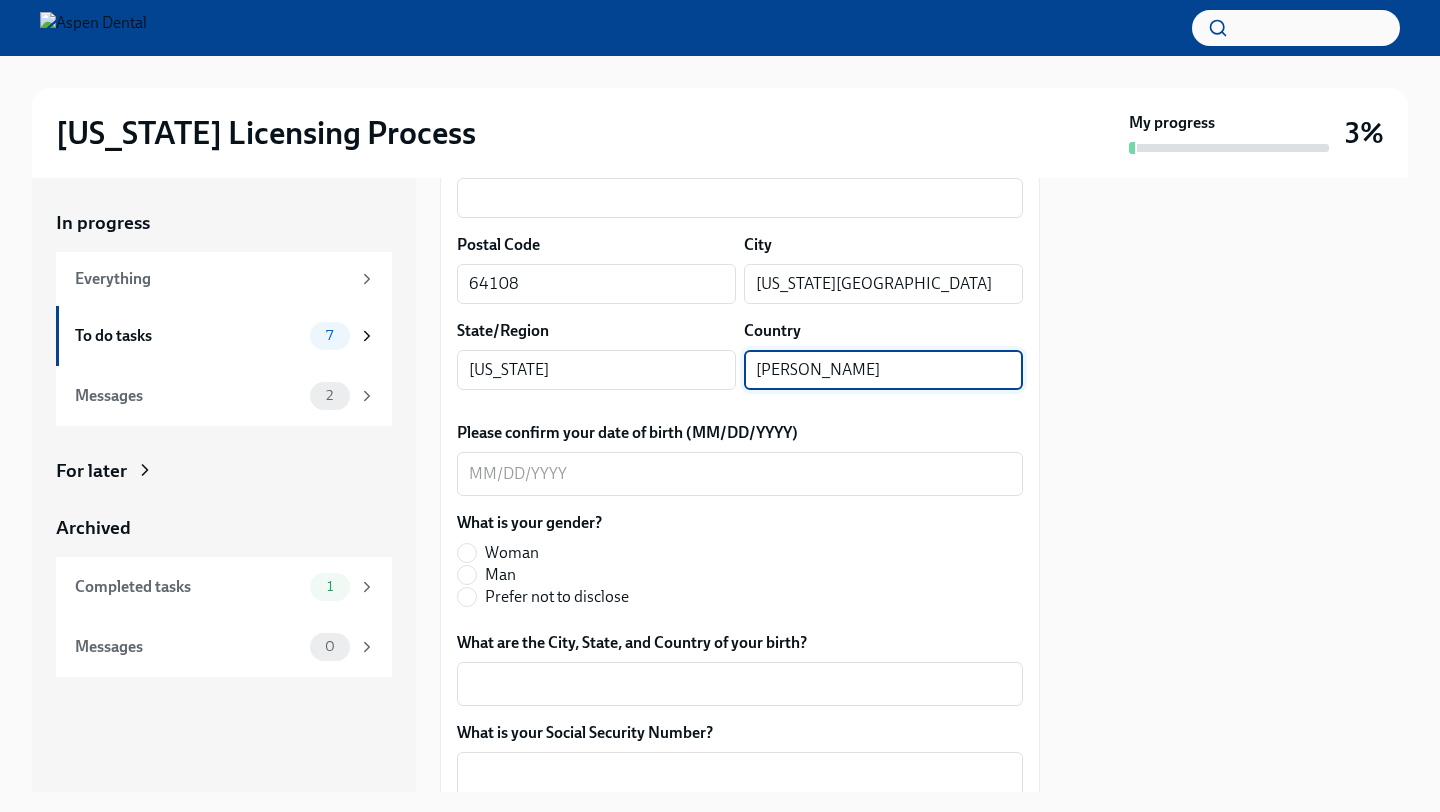scroll, scrollTop: 655, scrollLeft: 0, axis: vertical 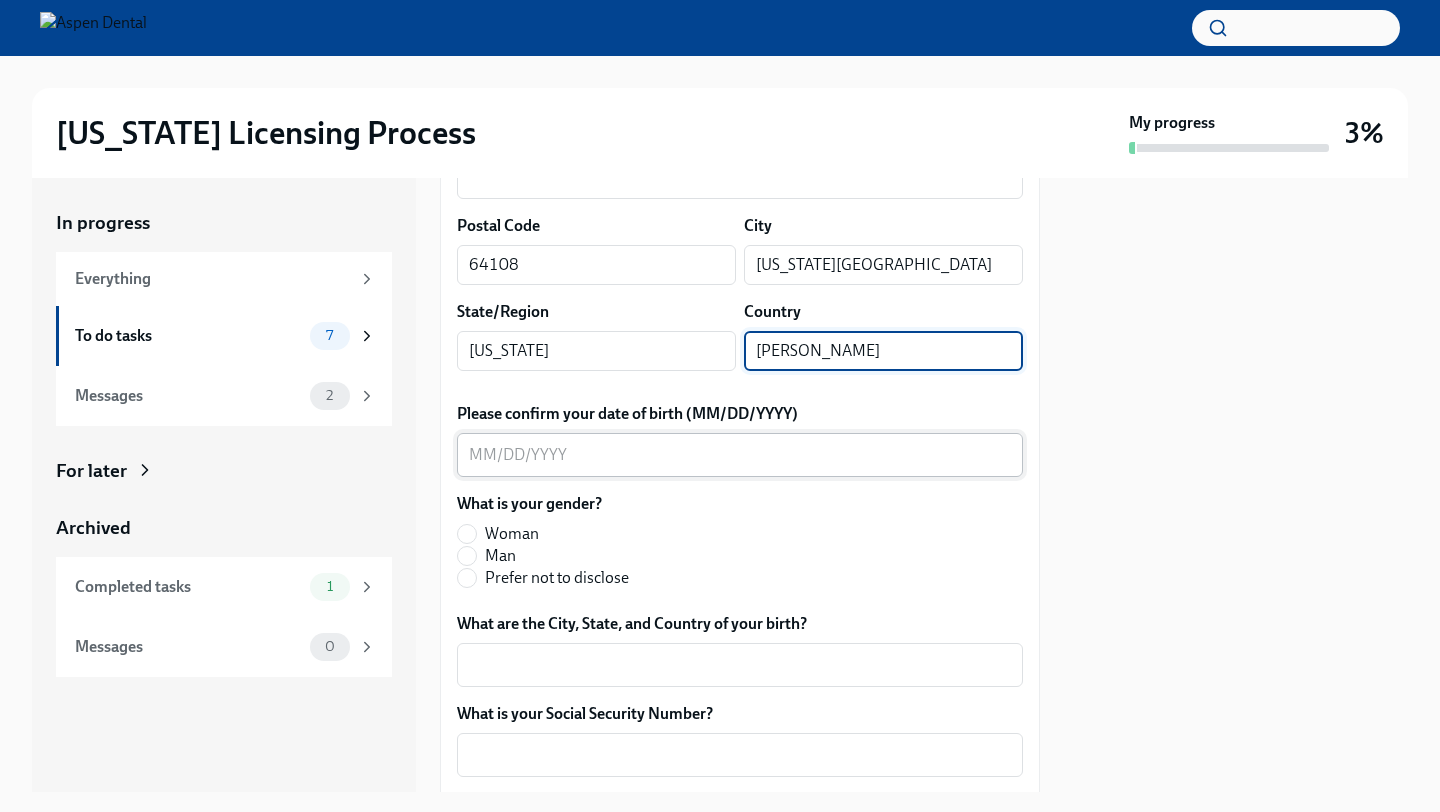 type on "Jackson" 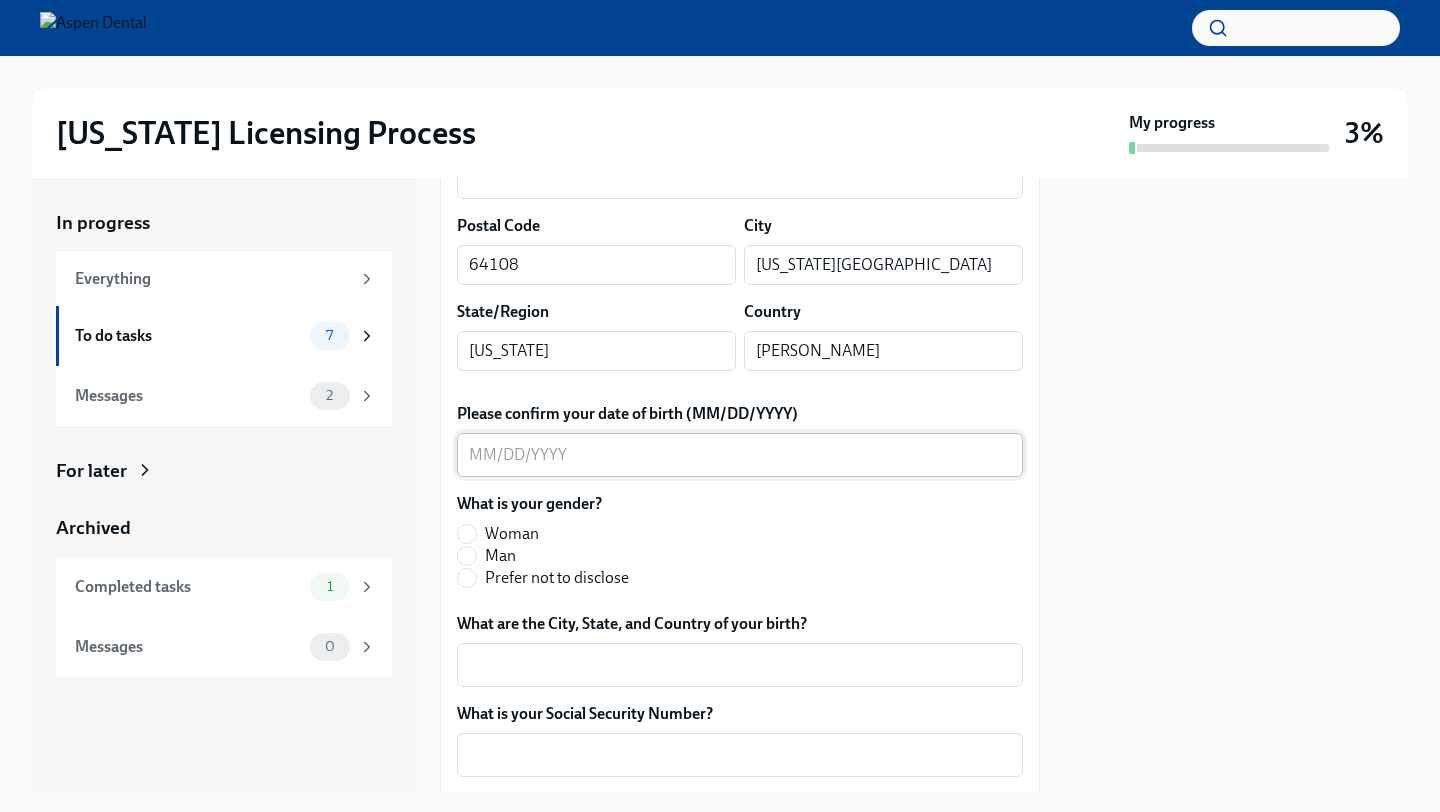 click on "Please confirm your date of birth (MM/DD/YYYY)" at bounding box center [740, 455] 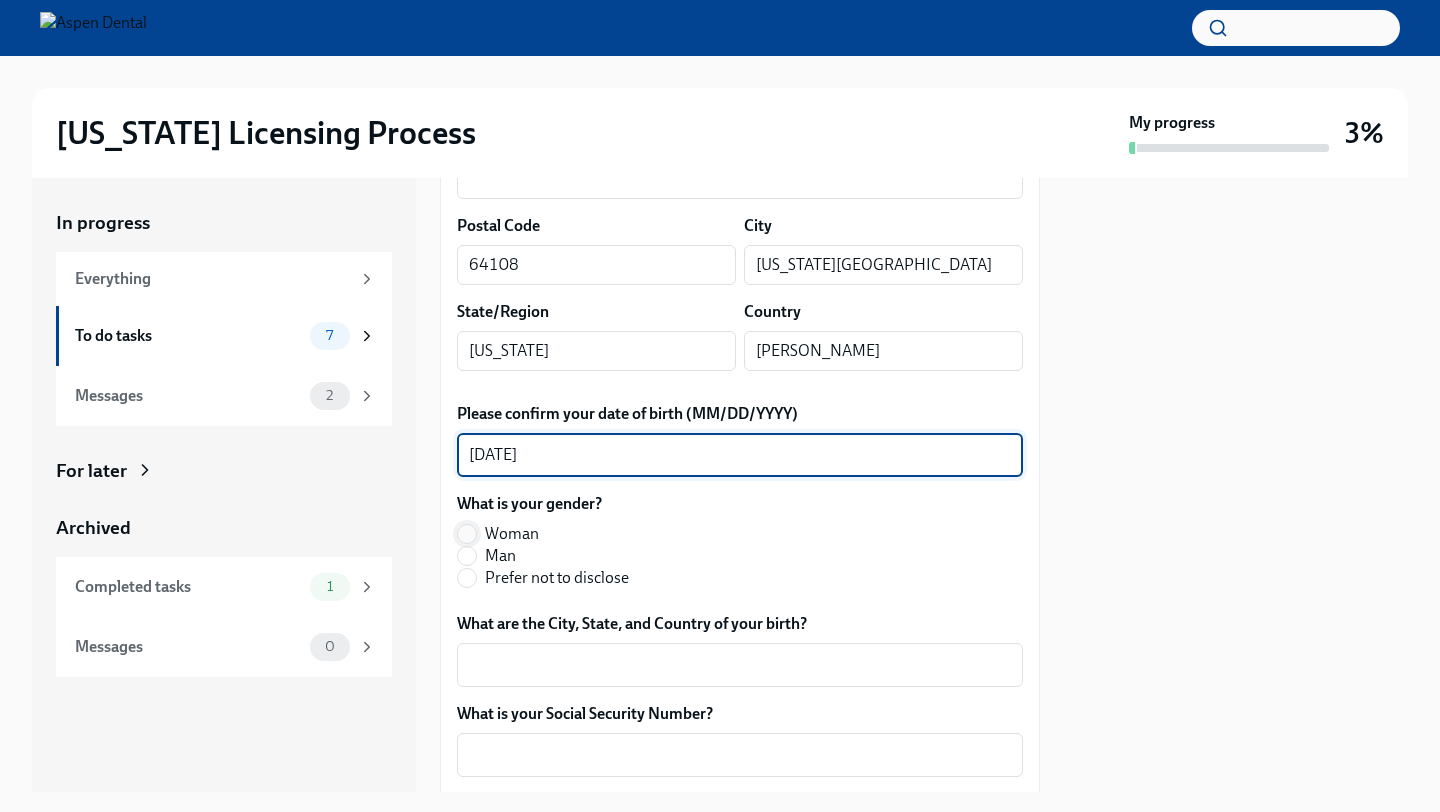 type on "02/05/1998" 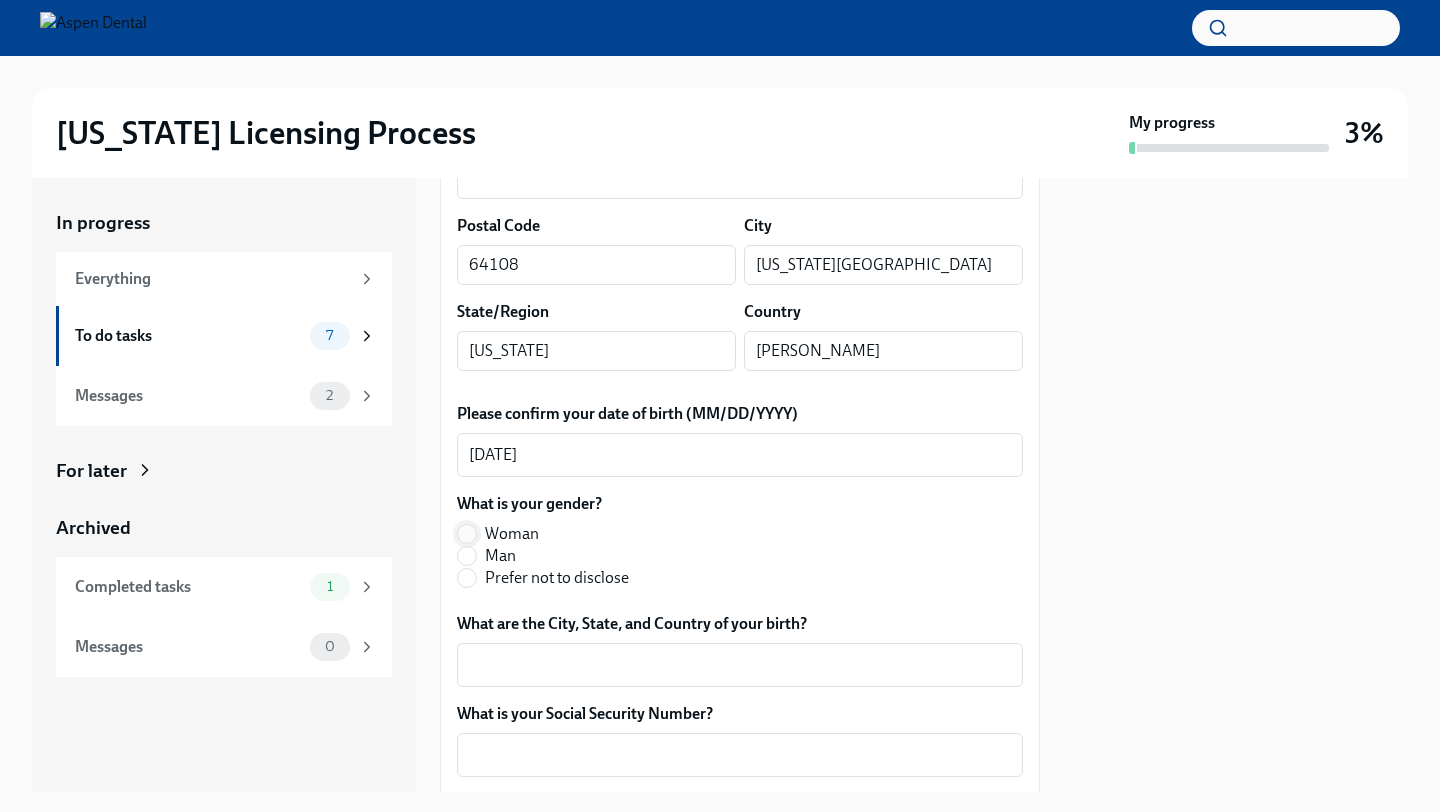 click on "Woman" at bounding box center [467, 534] 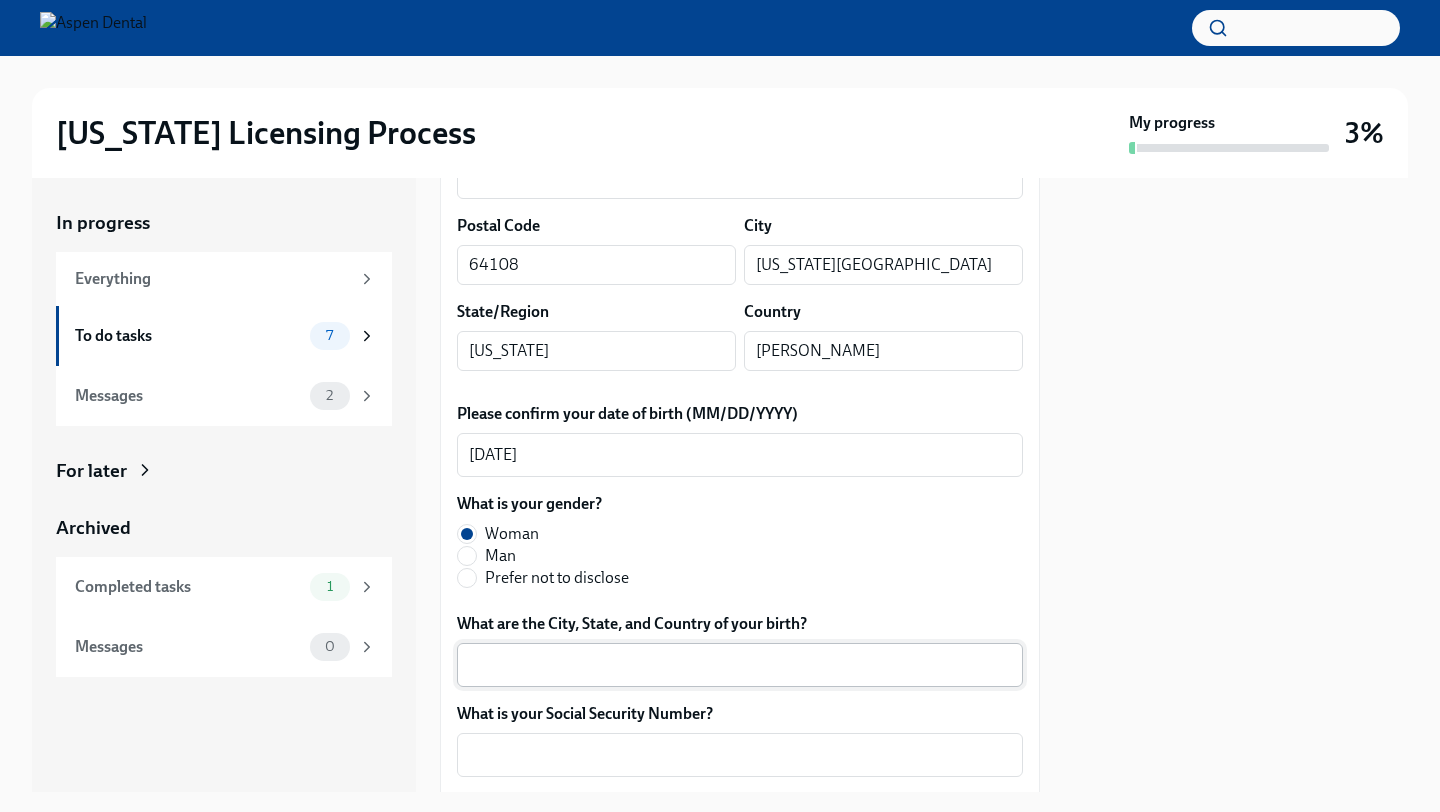 click on "What are the City, State, and Country of your birth?" at bounding box center (740, 665) 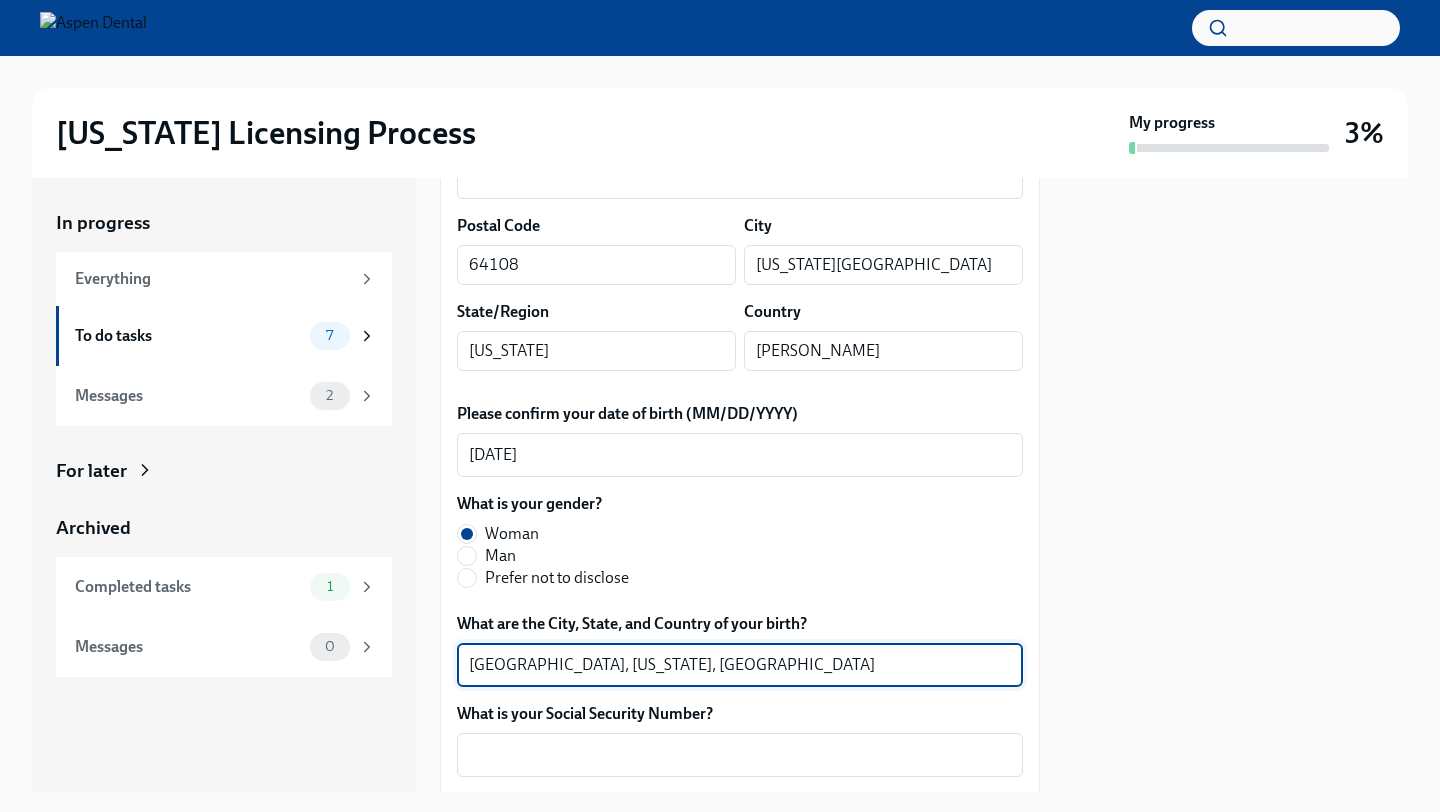 scroll, scrollTop: 911, scrollLeft: 0, axis: vertical 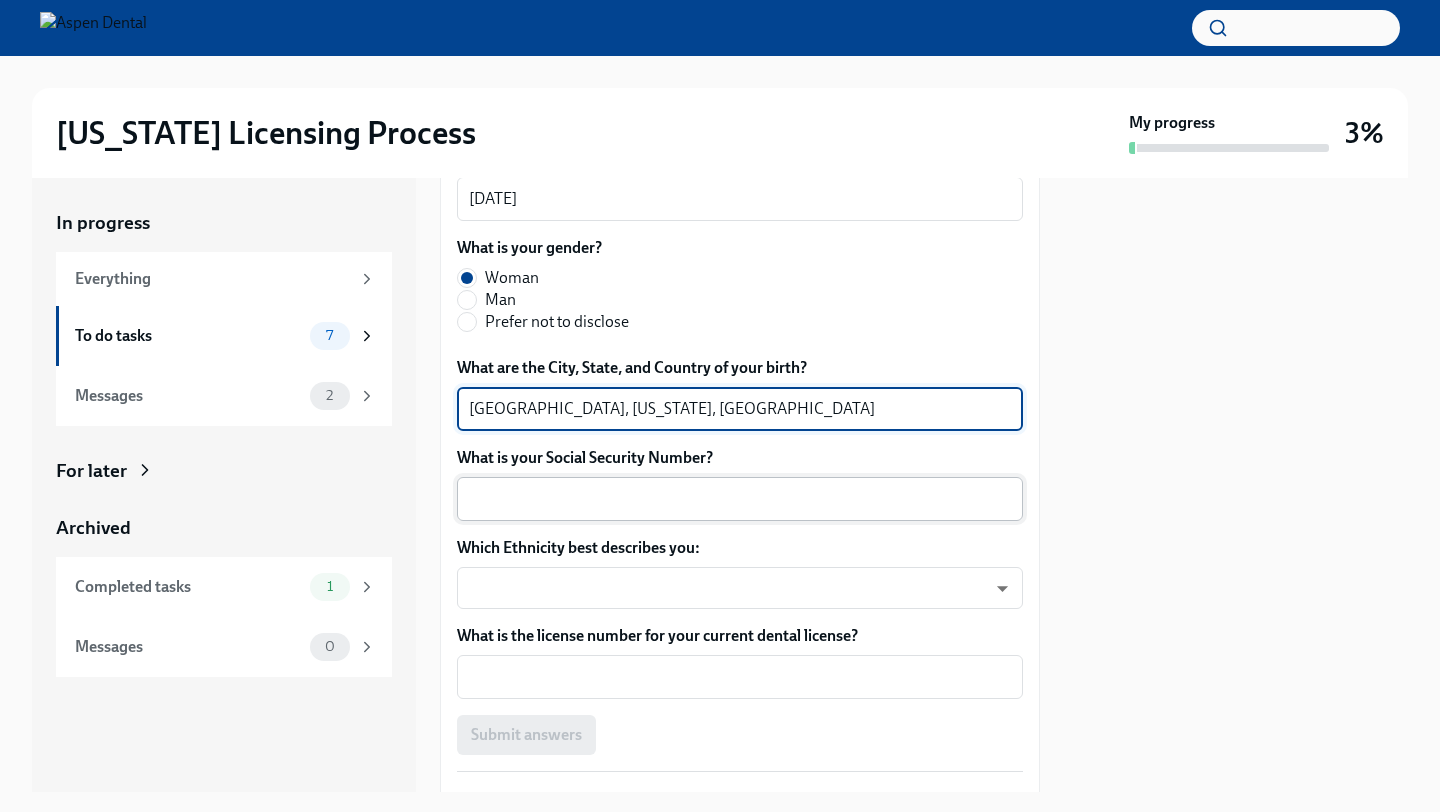 type on "Belleville, Illinois, USA" 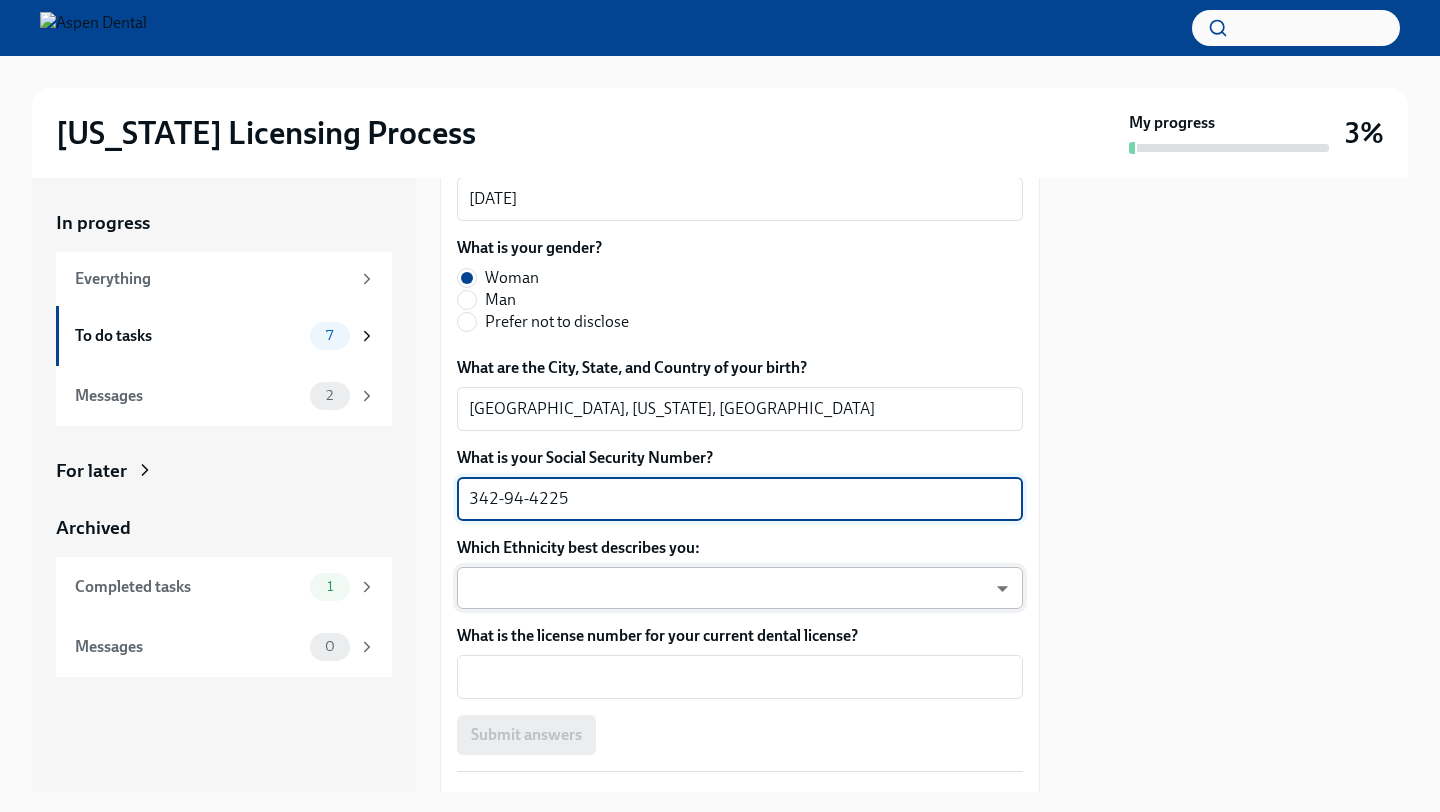type on "342-94-4225" 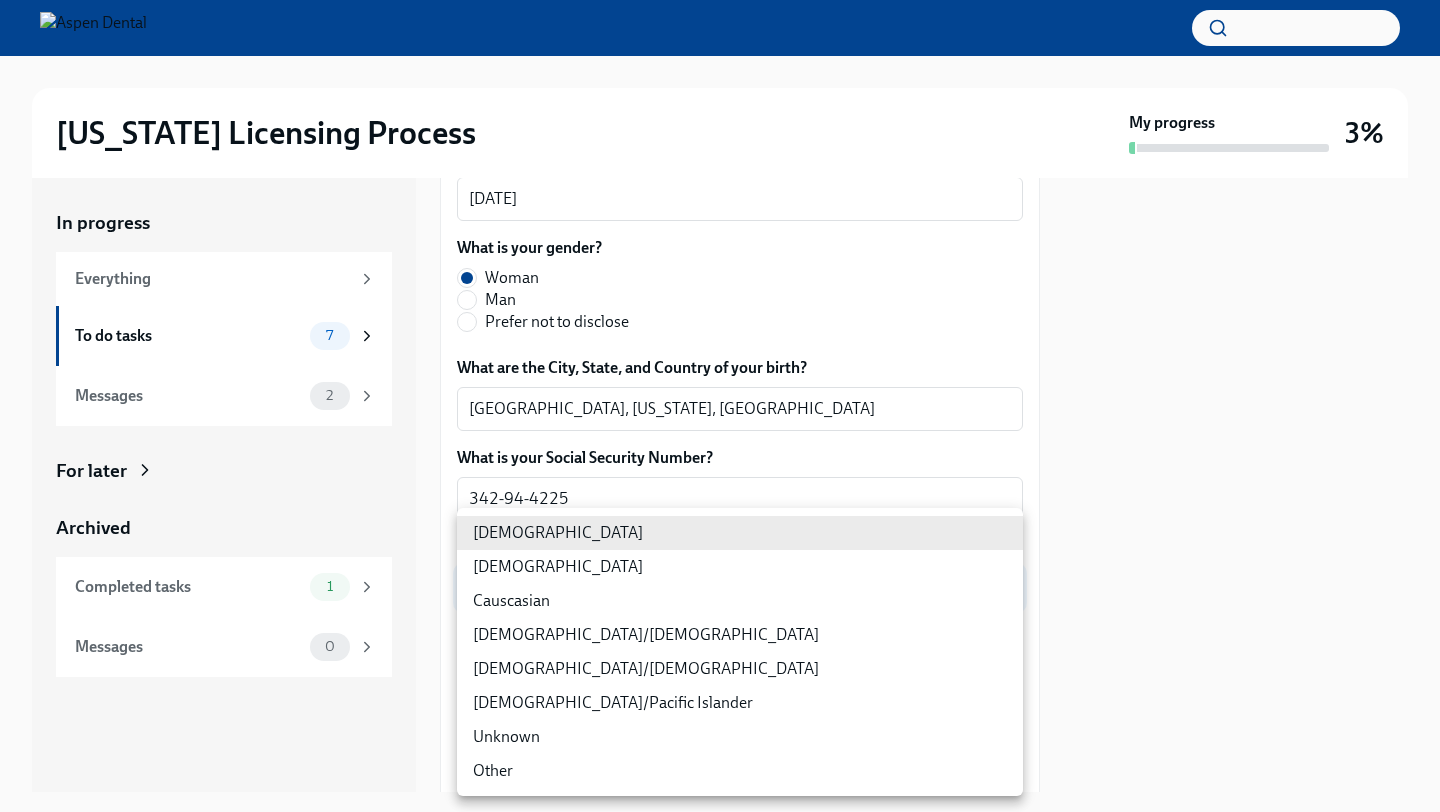 click on "Illinois Licensing Process My progress 3% In progress Everything To do tasks 7 Messages 2 For later Archived Completed tasks 1 Messages 0 Provide us with some extra info for the Illinois state application To Do Due  in 4 days Your tailored to-do list for Illinois licensing process Thanks for providing that extra information, Dr Mulkey.
Below you'll find your tailored to-do list... We will fill out the Illinois State Application Form on your behalf – we'll just need a little extra information!
We will contact you when it's time to review and submit the application. Please confirm your full name, as you'd like it to appear on the dental license Elisa Maria Mulkey x ​ Please confirm your current postal address Street Address 1 2705 McGee Trafficway Apt 3412 ​ Street Address 2 ​ Postal Code 64108 ​ City Kansas City ​ State/Region Missouri ​ Country Jackson ​ Please confirm your date of birth (MM/DD/YYYY) 02/05/1998 x ​ What is your gender? Woman Man Prefer not to disclose x ​ x" at bounding box center (720, 406) 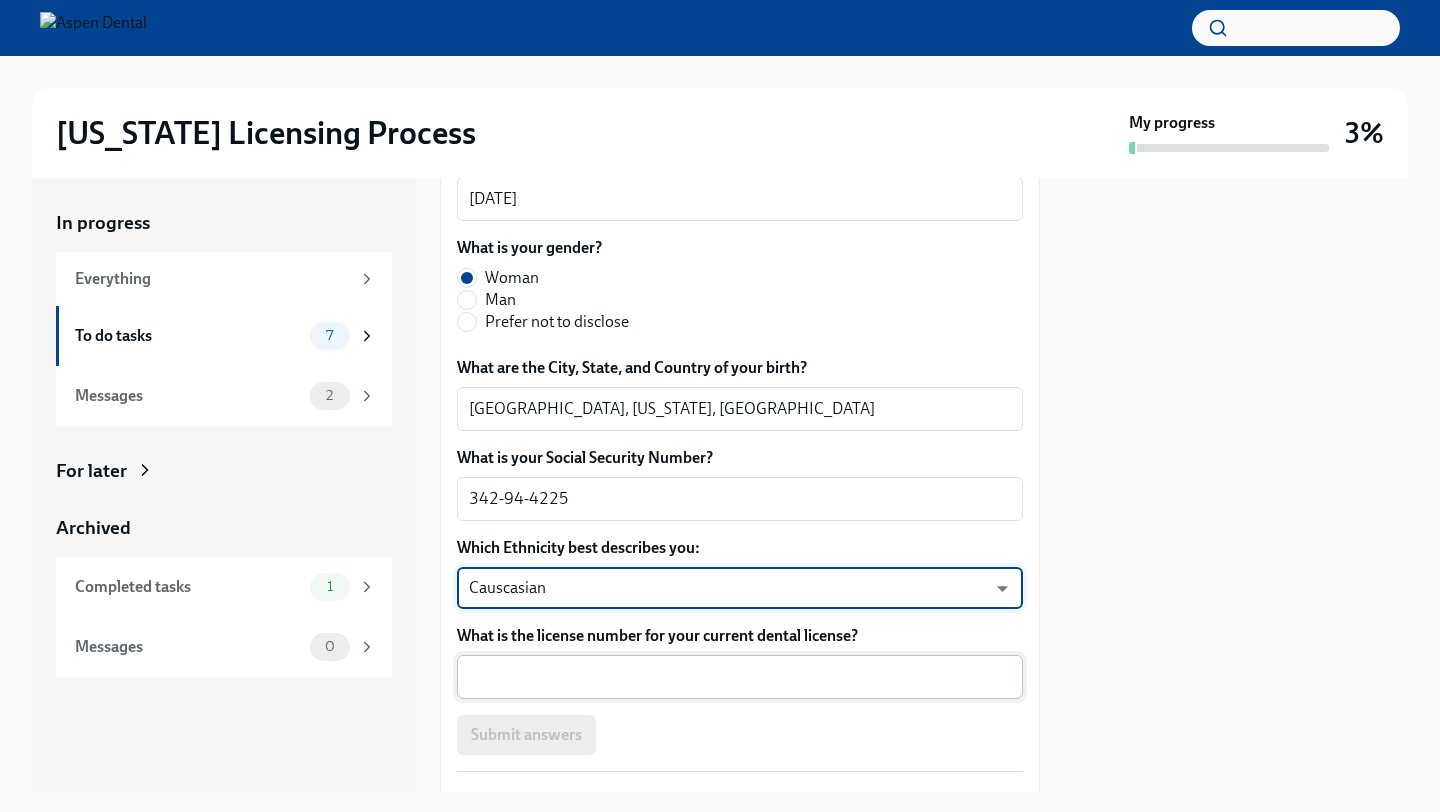 click on "What is the license number for your current dental license?" at bounding box center (740, 677) 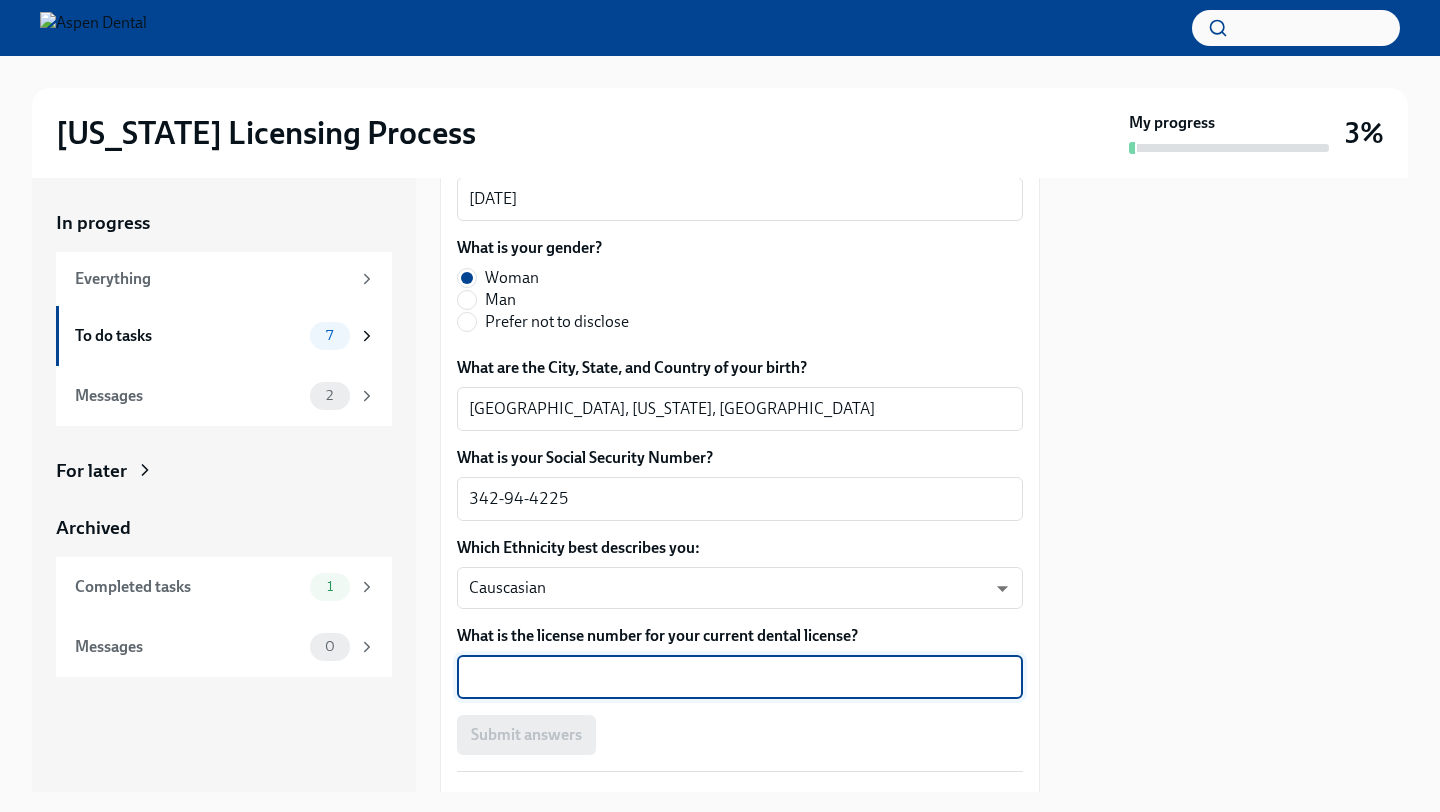 paste on "2025024087" 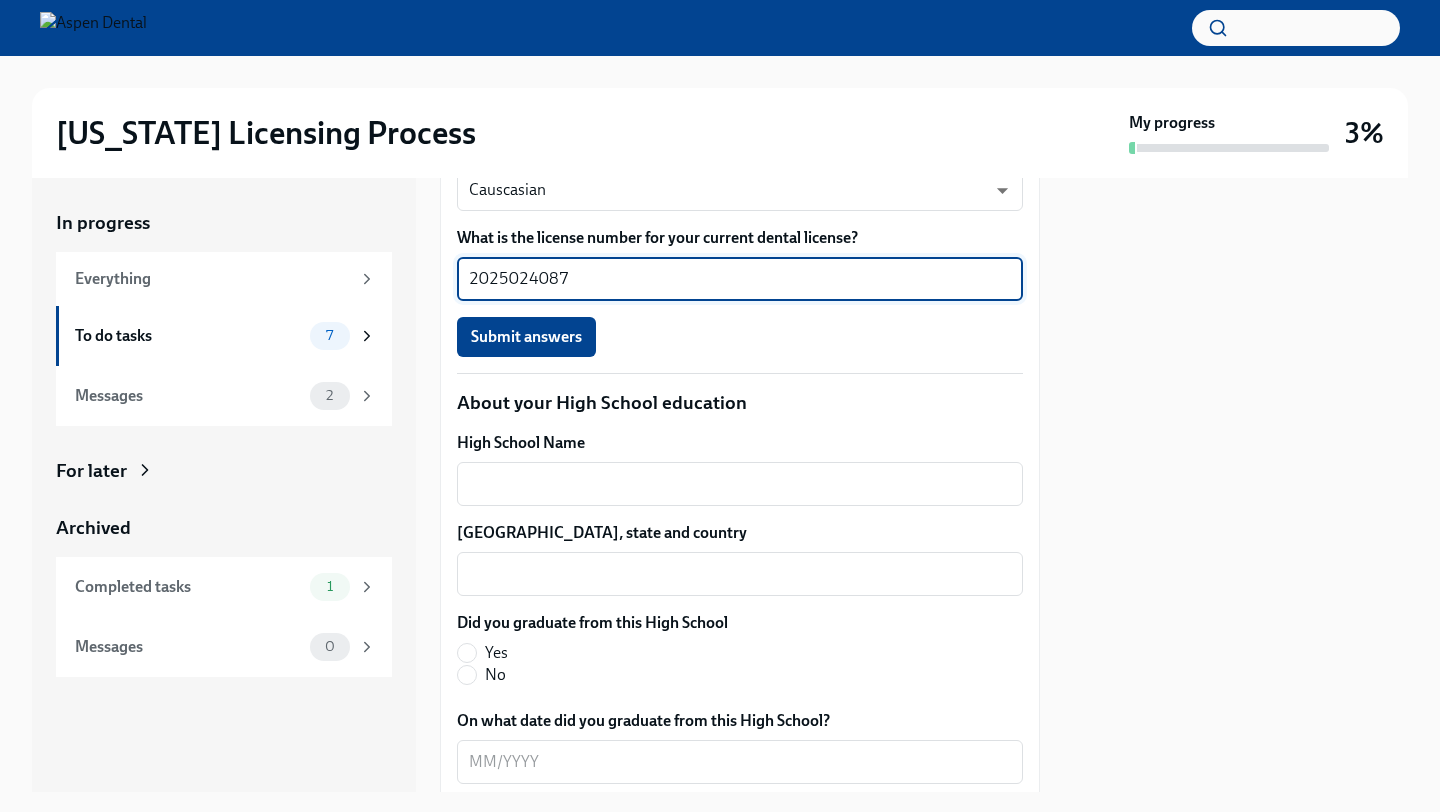 scroll, scrollTop: 1421, scrollLeft: 0, axis: vertical 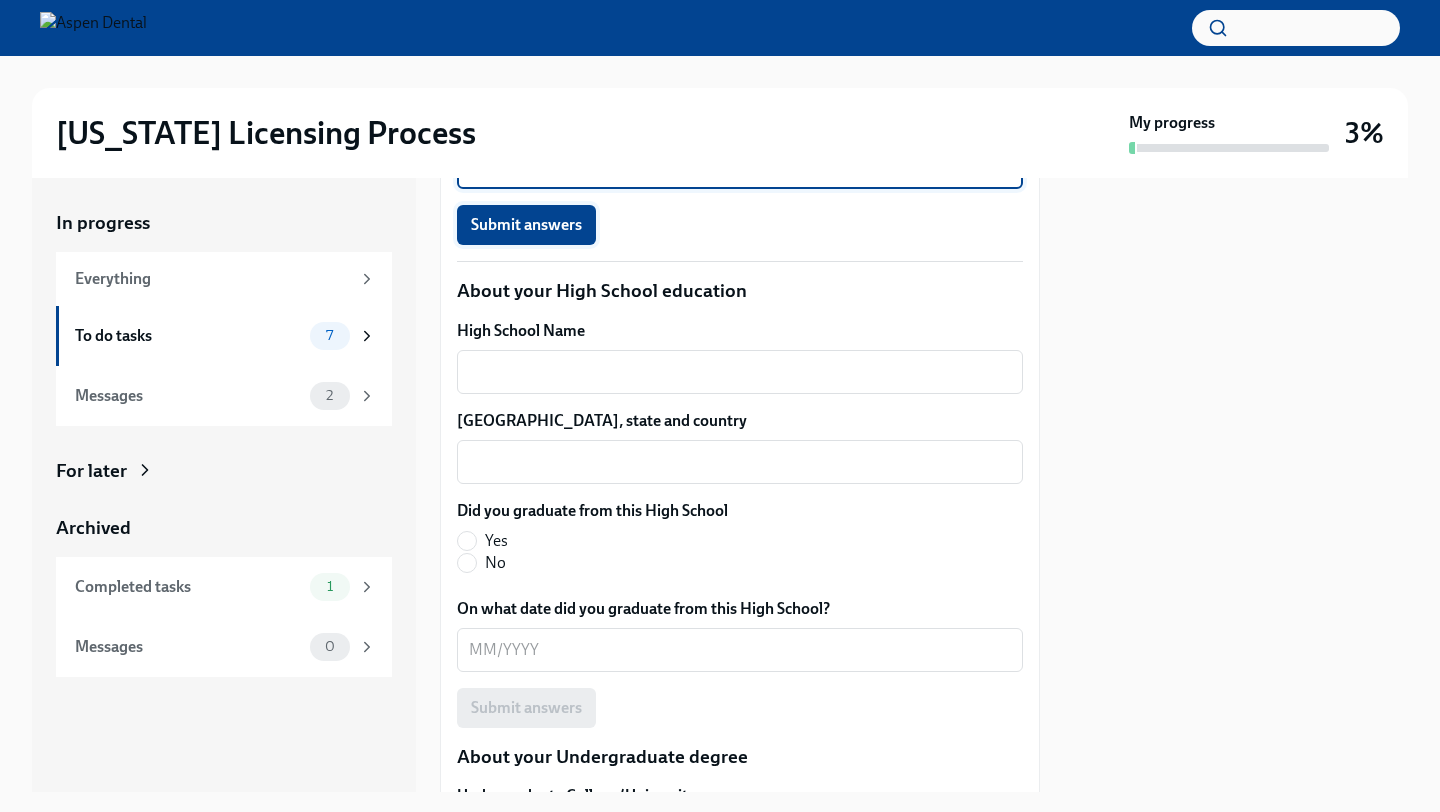 type on "2025024087" 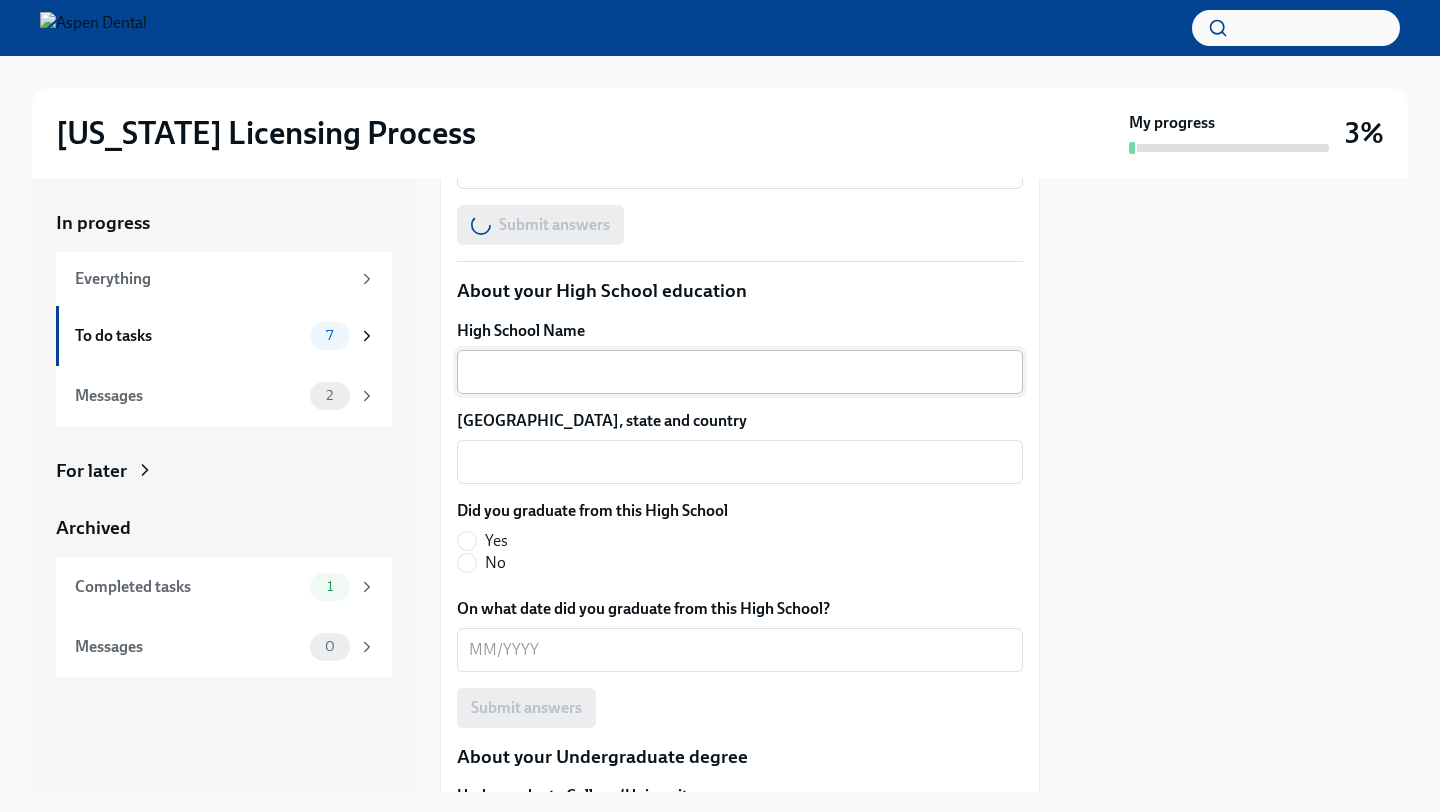 click on "High School Name" at bounding box center [740, 372] 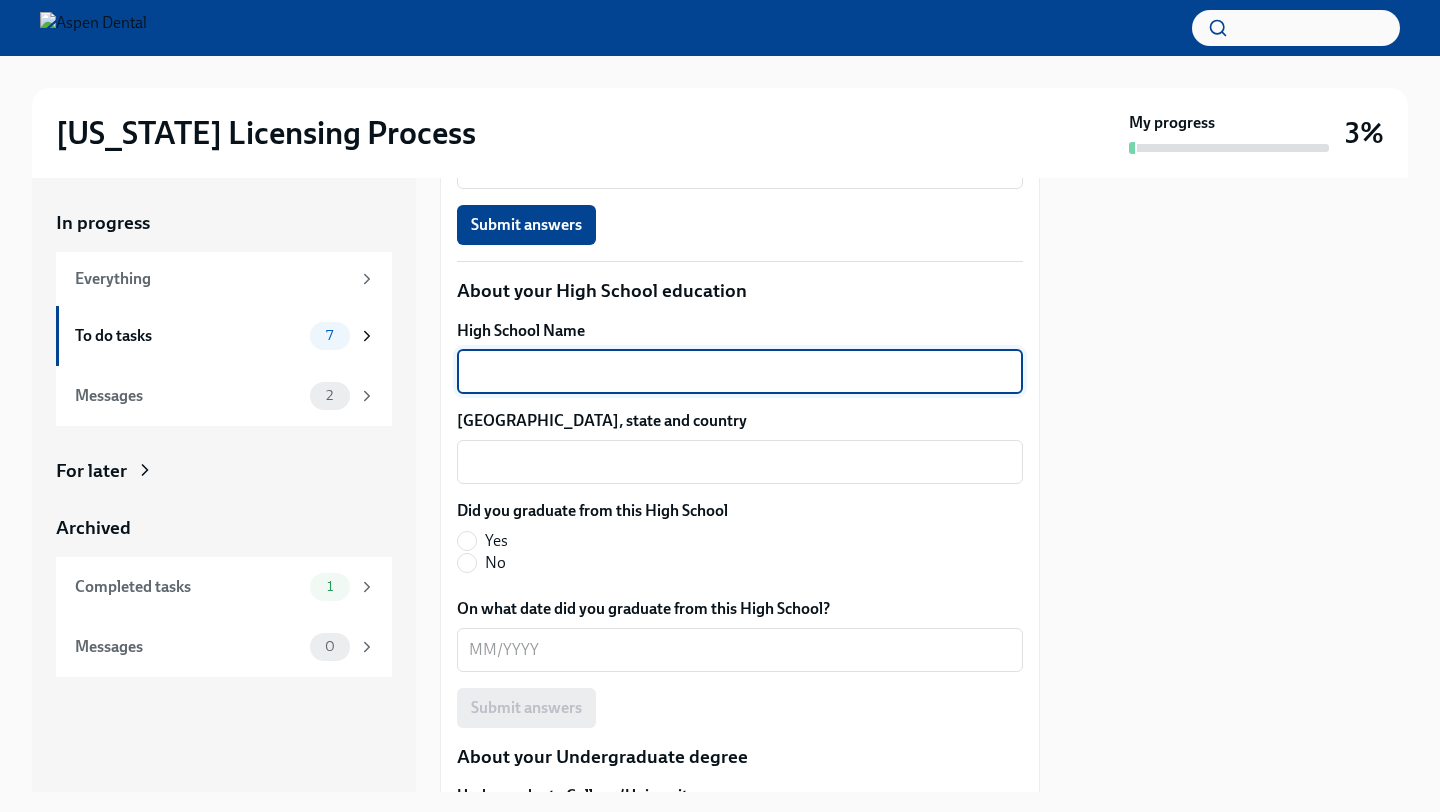 scroll, scrollTop: 1467, scrollLeft: 0, axis: vertical 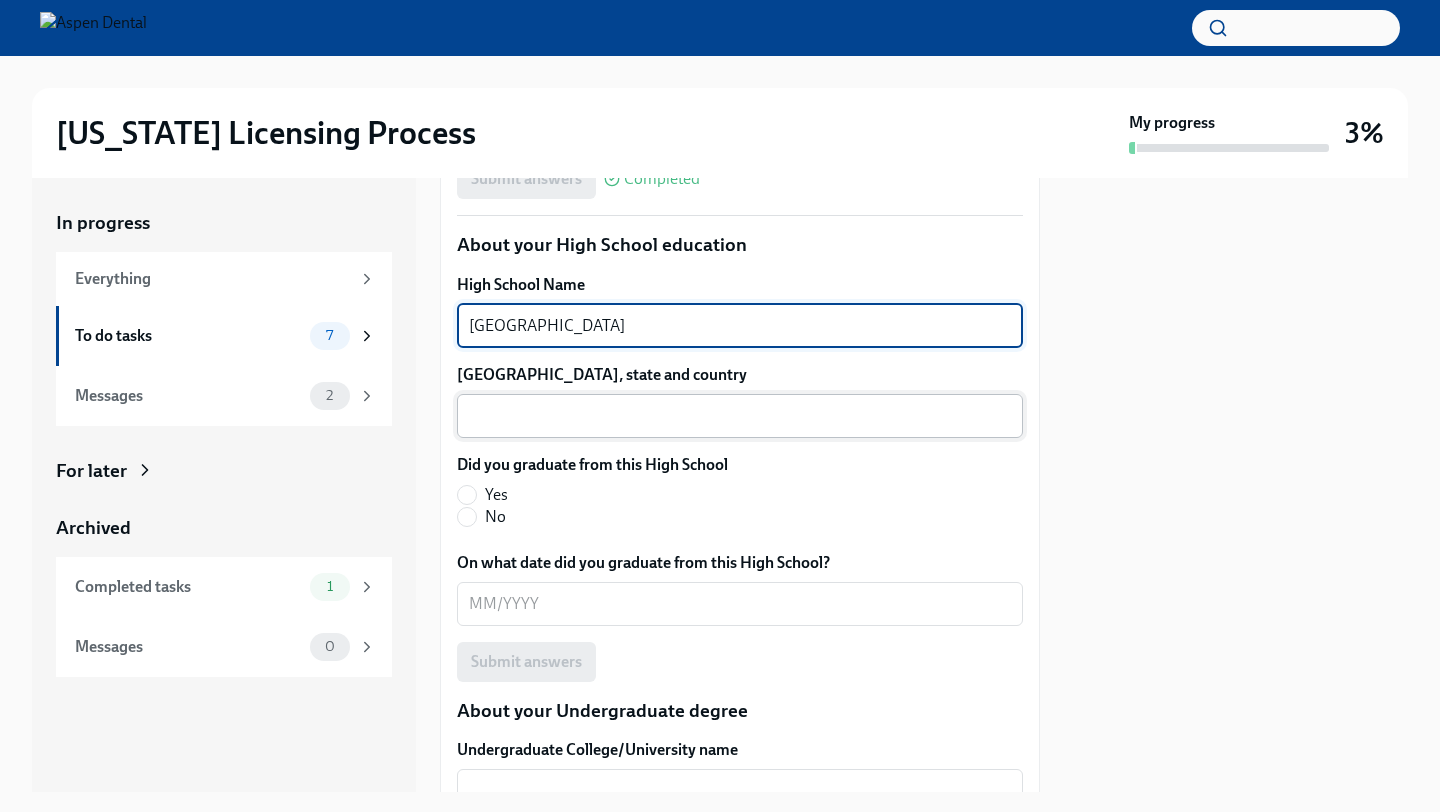 type on "St. Pius X High School" 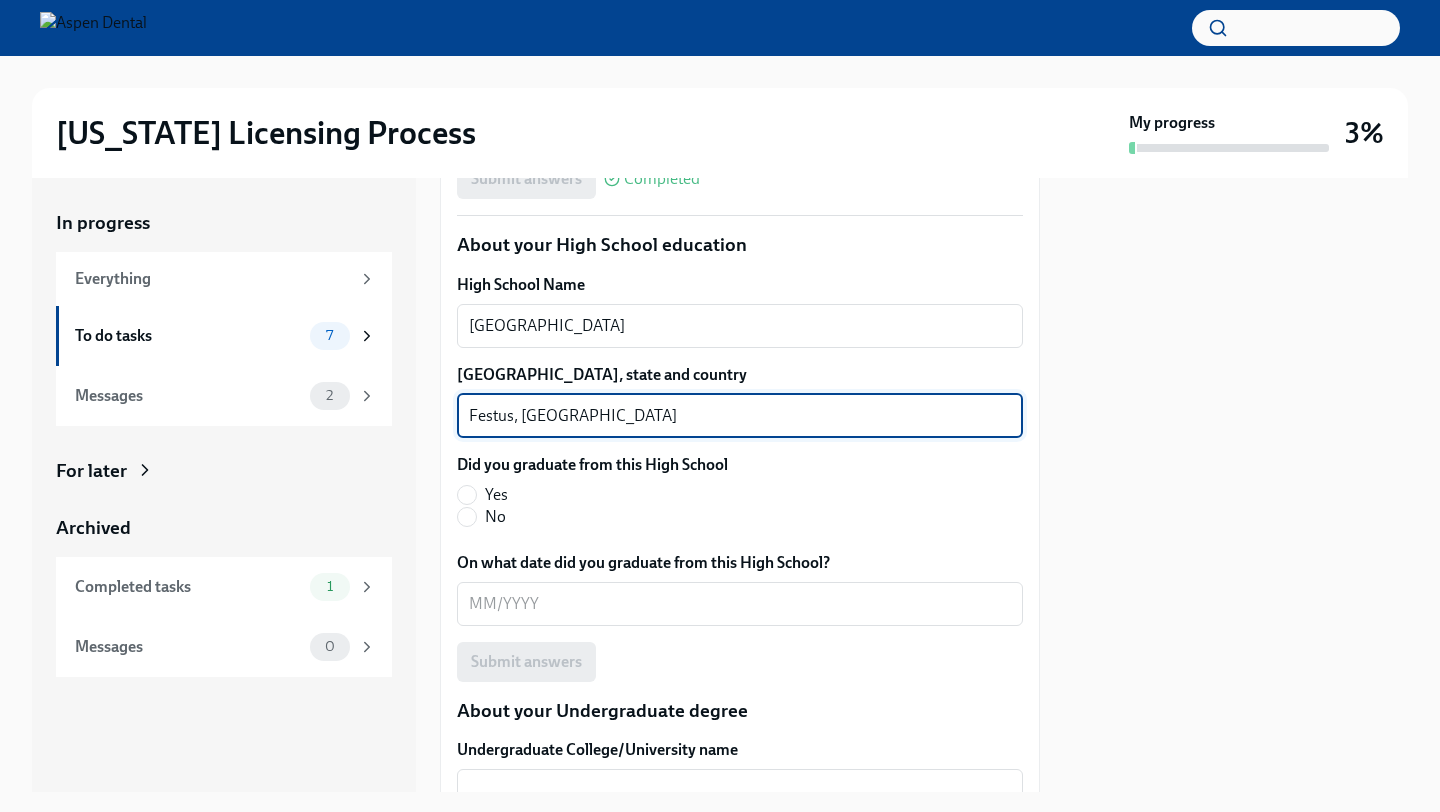 type on "Festus, MO" 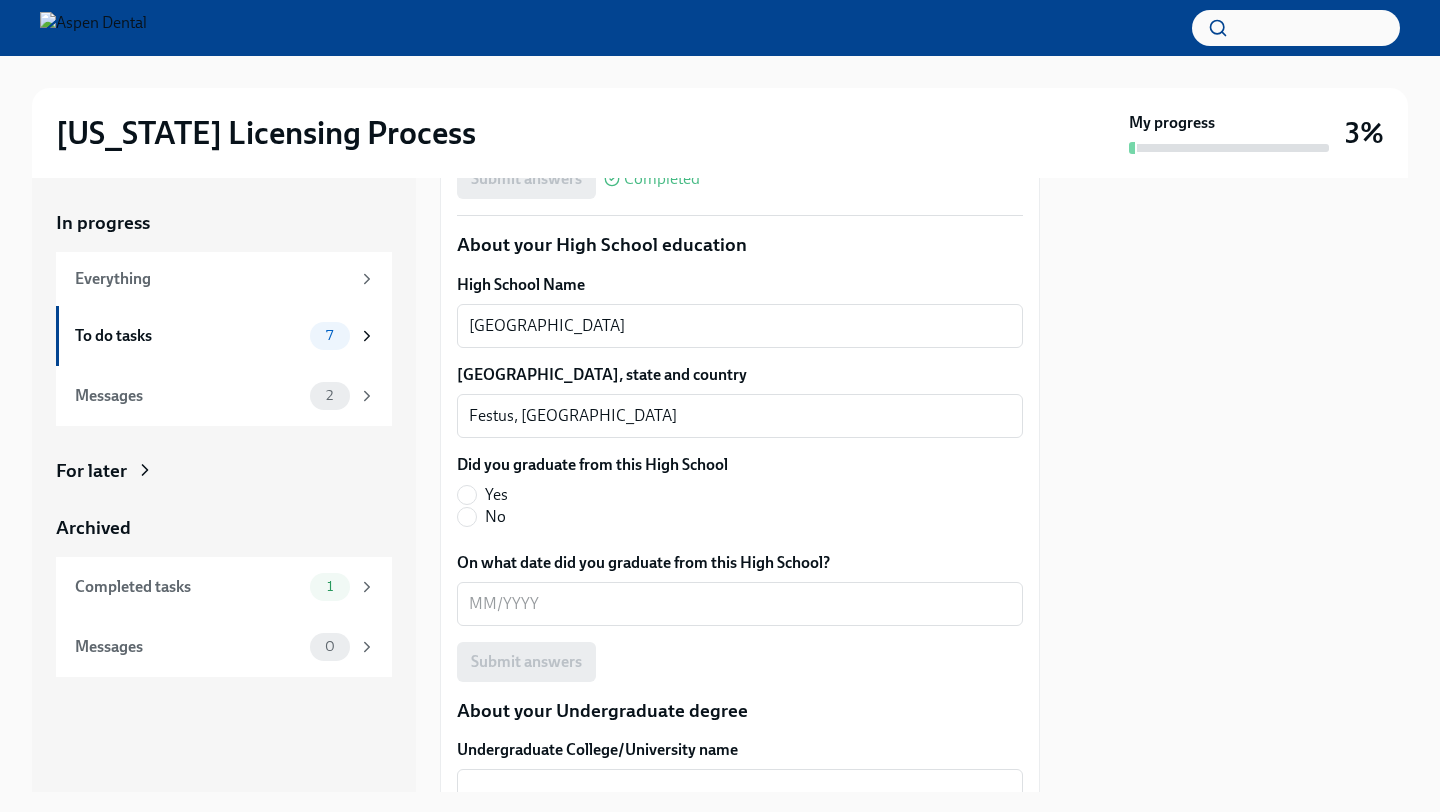 click on "Yes" at bounding box center [496, 495] 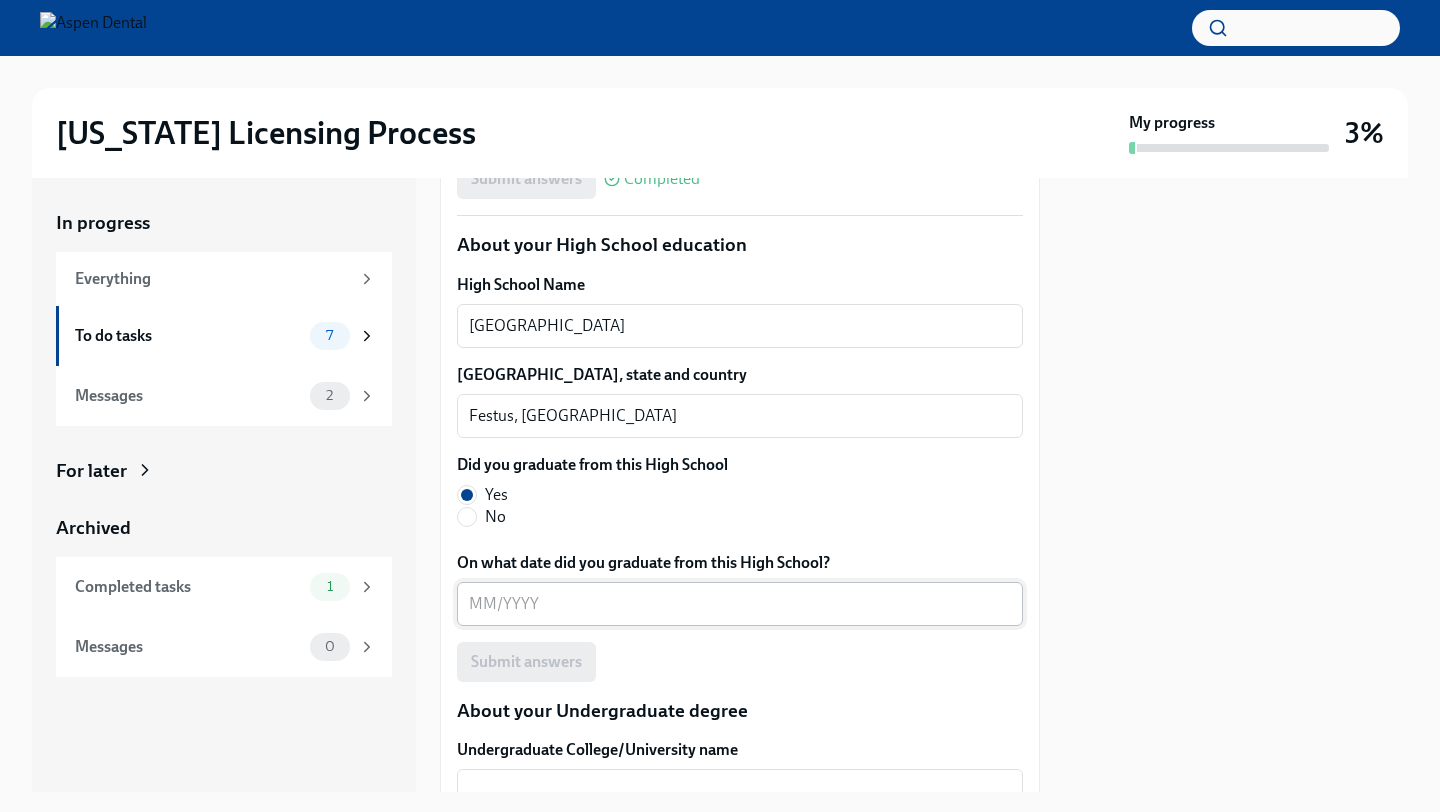 click on "On what date did you graduate from this High School?" at bounding box center (740, 604) 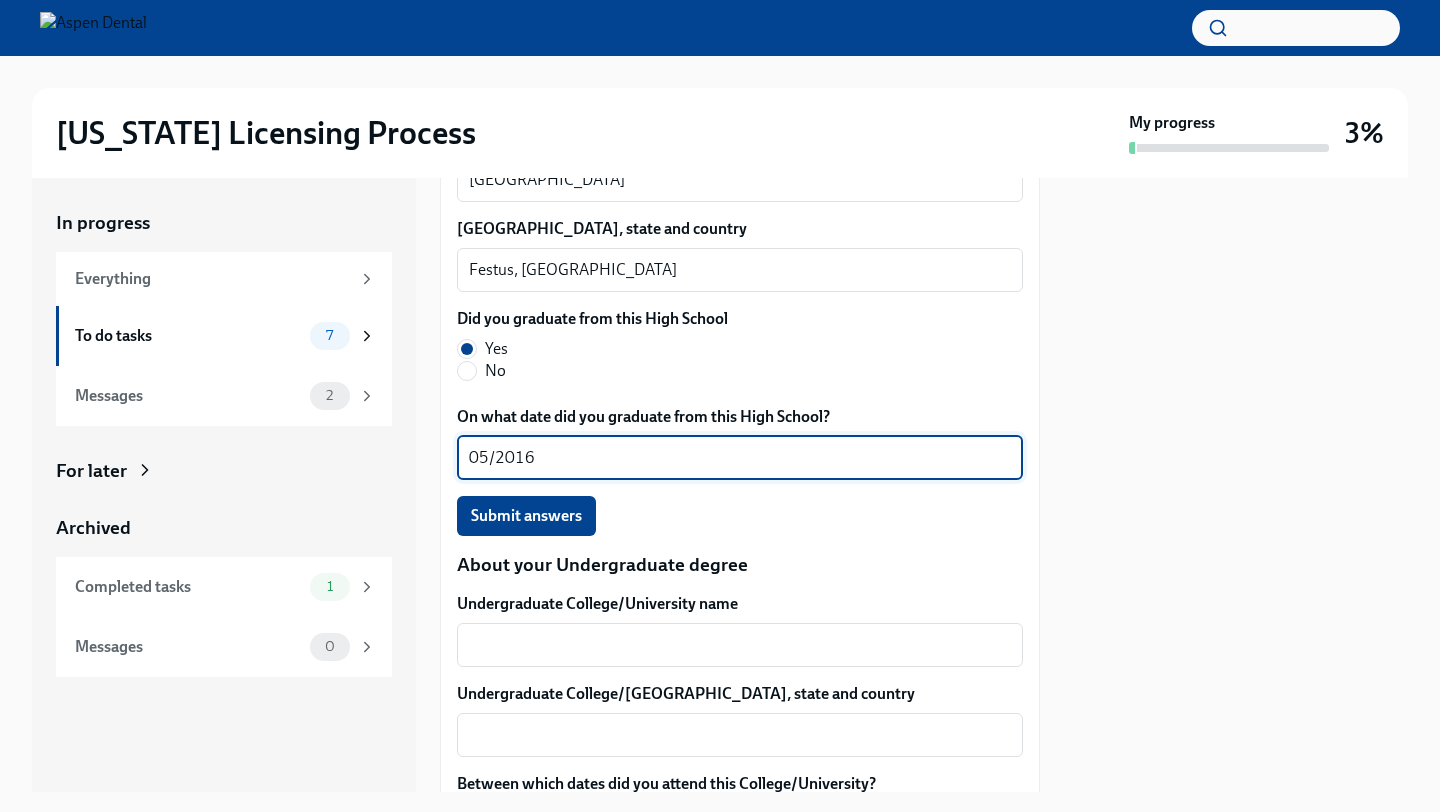 scroll, scrollTop: 1632, scrollLeft: 0, axis: vertical 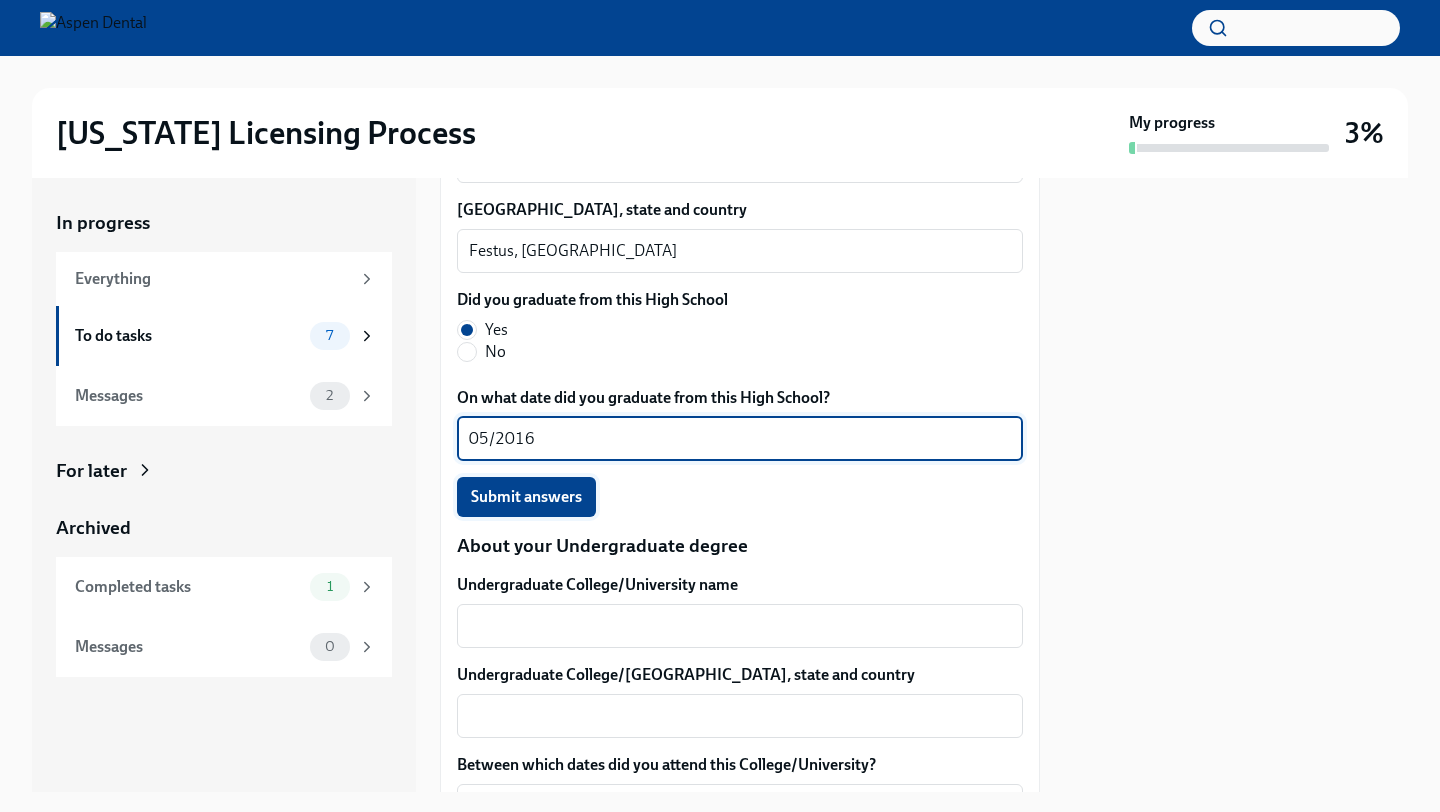 type on "05/2016" 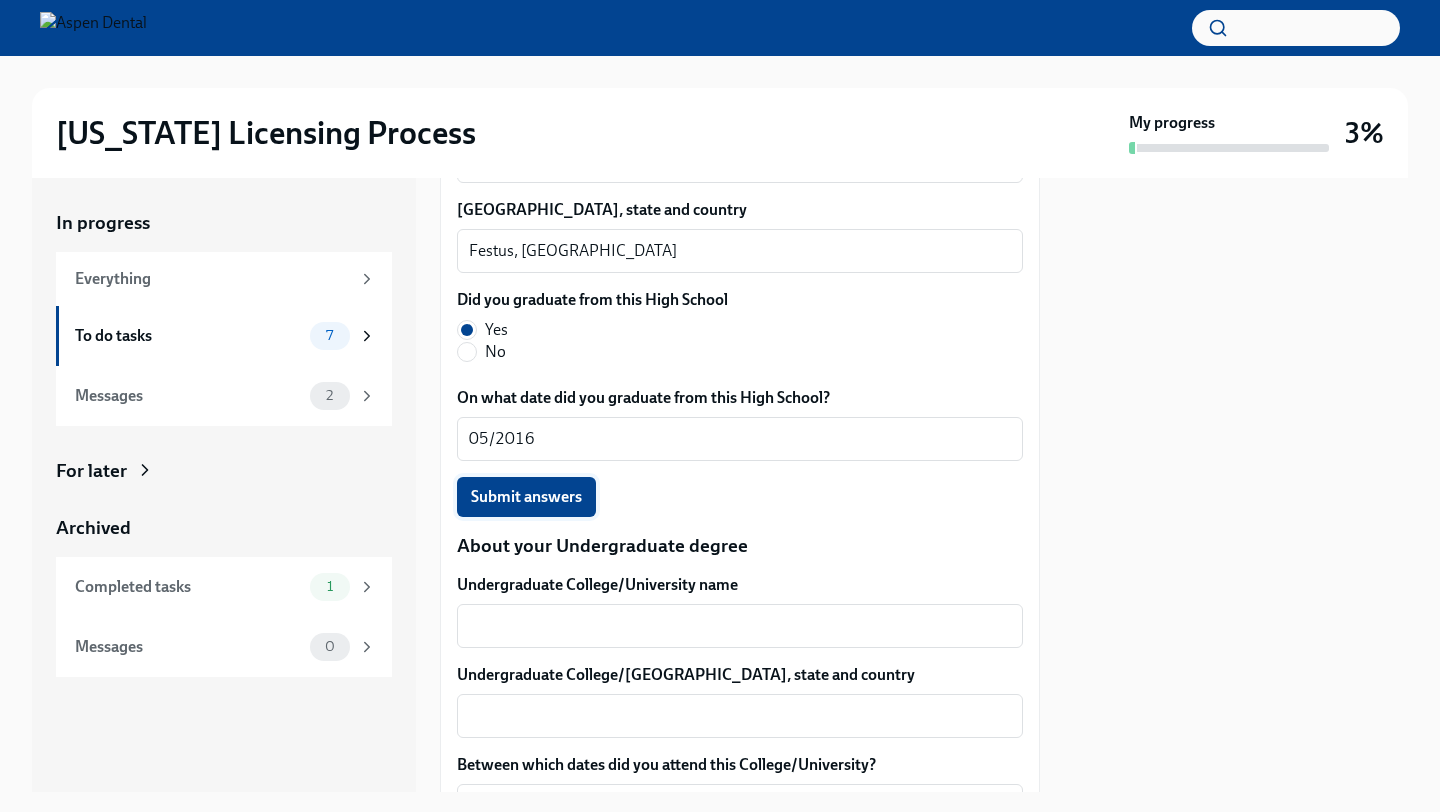 click on "Submit answers" at bounding box center (526, 497) 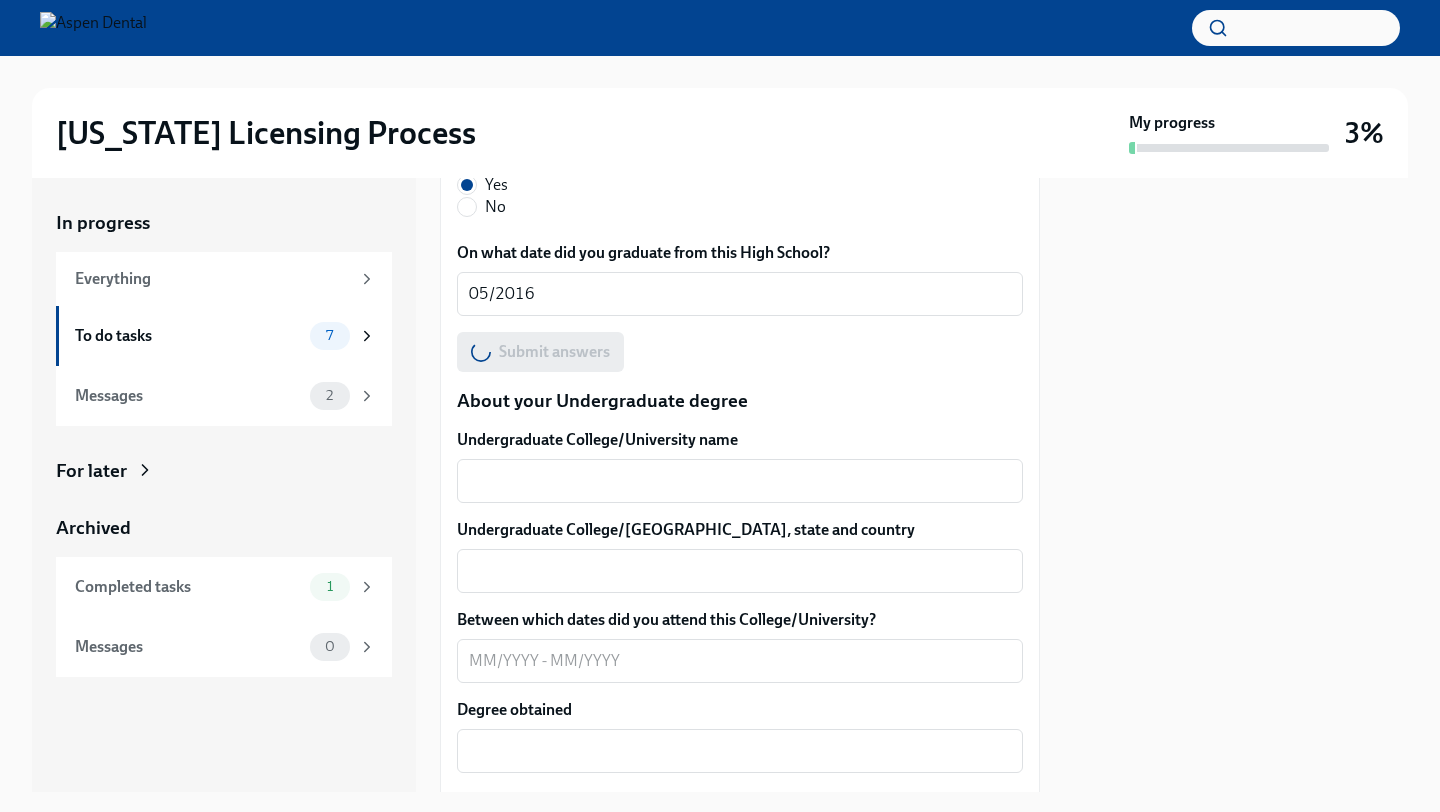 scroll, scrollTop: 1782, scrollLeft: 0, axis: vertical 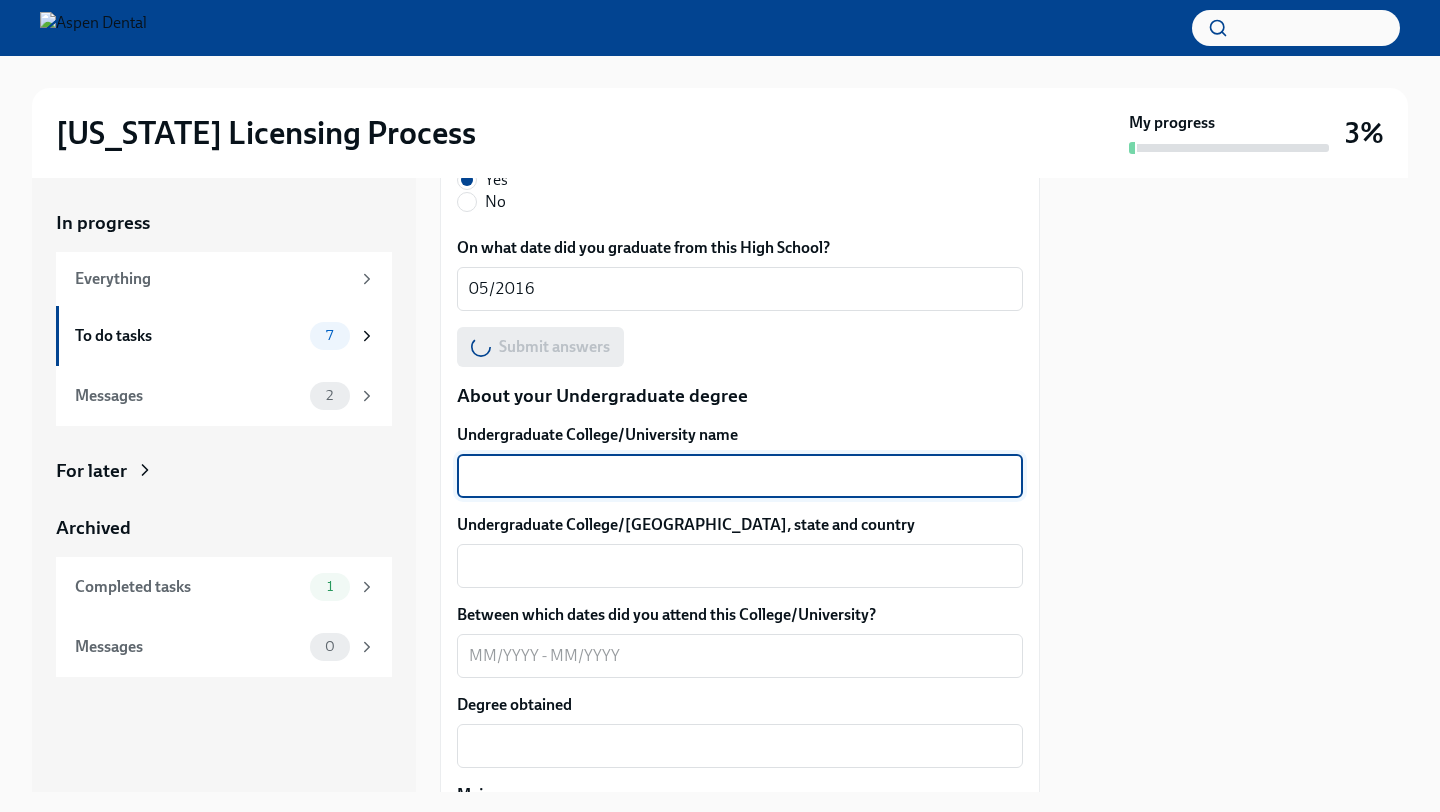 click on "Undergraduate College/University name" at bounding box center [740, 476] 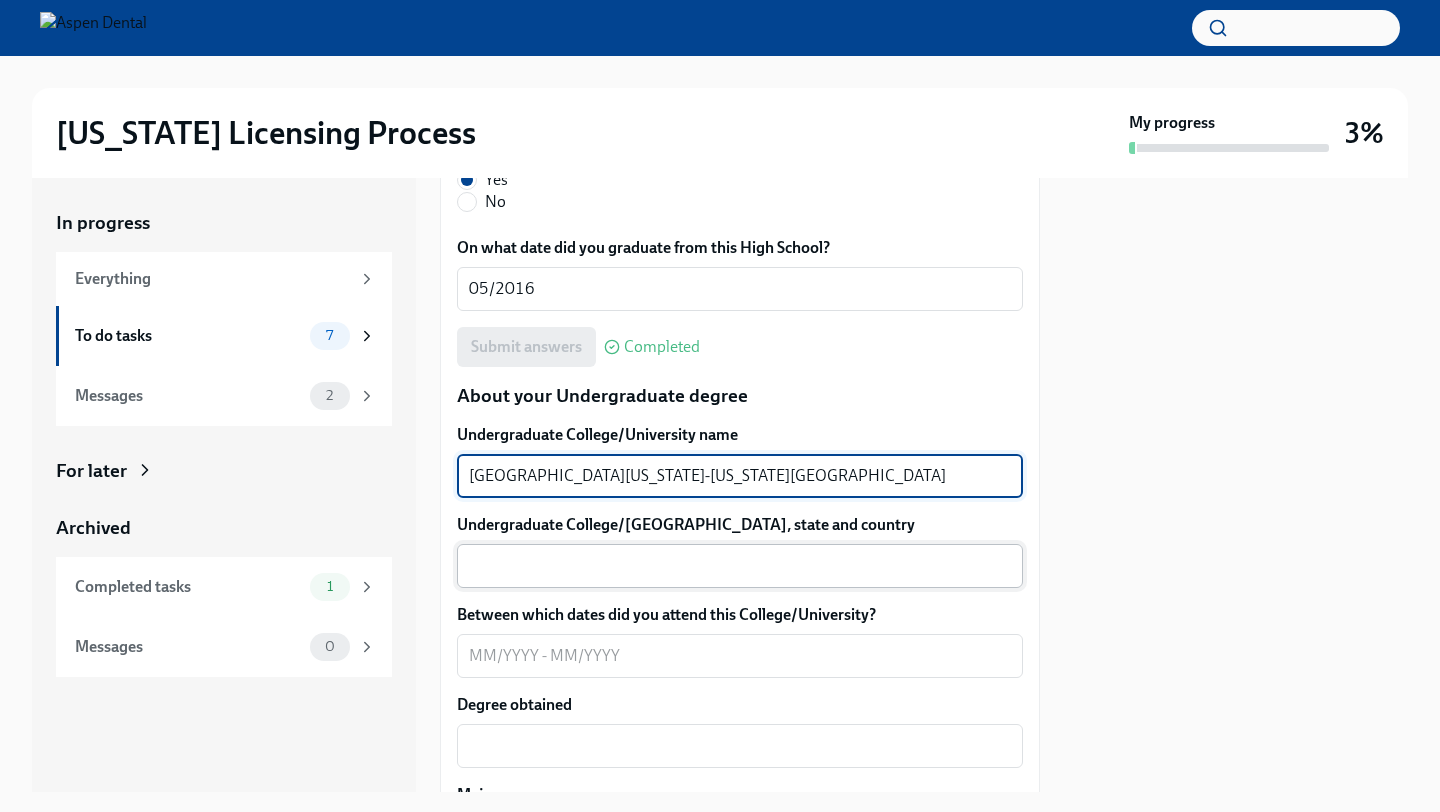 type on "University of Missouri-Kansas City" 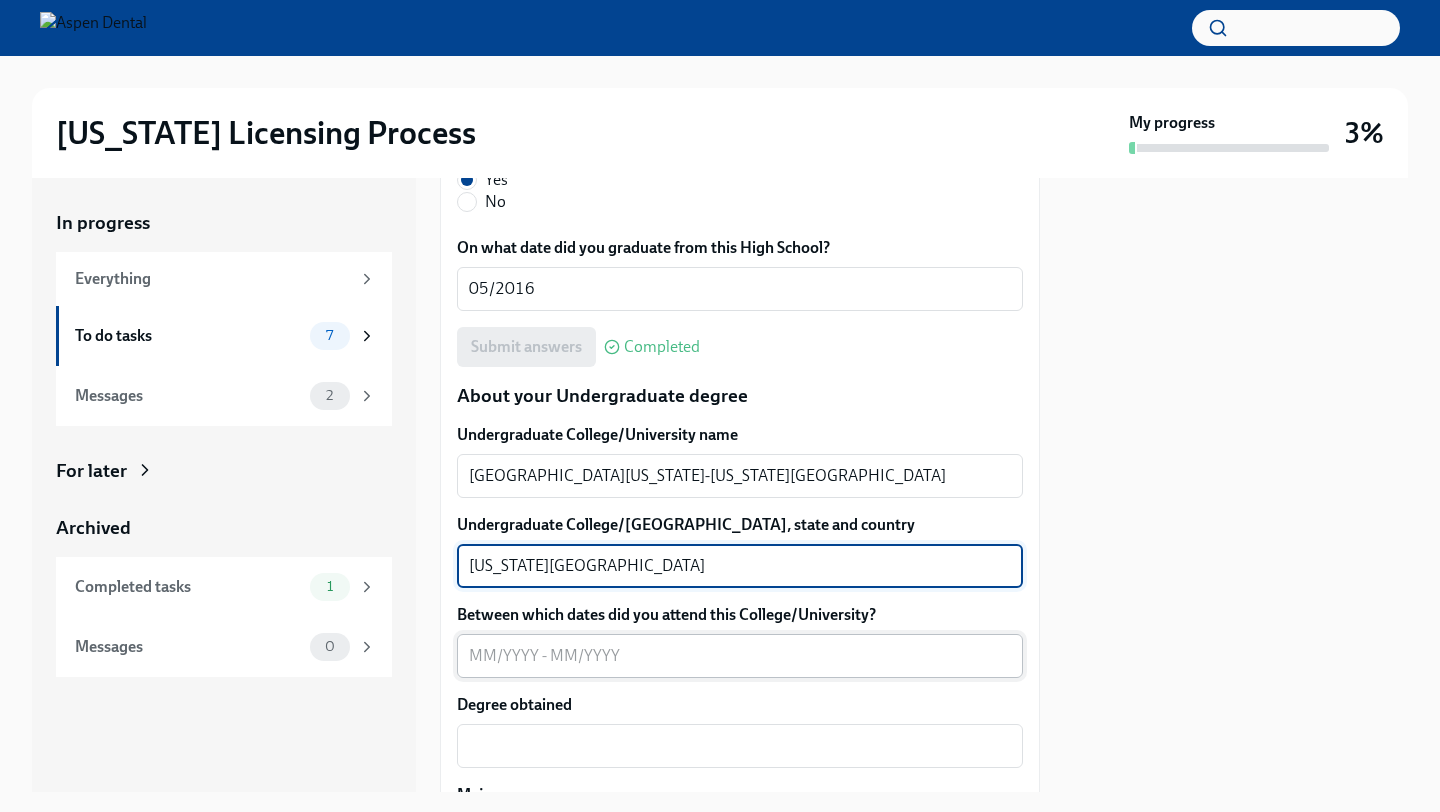 type on "Kansas City, MO, 64108" 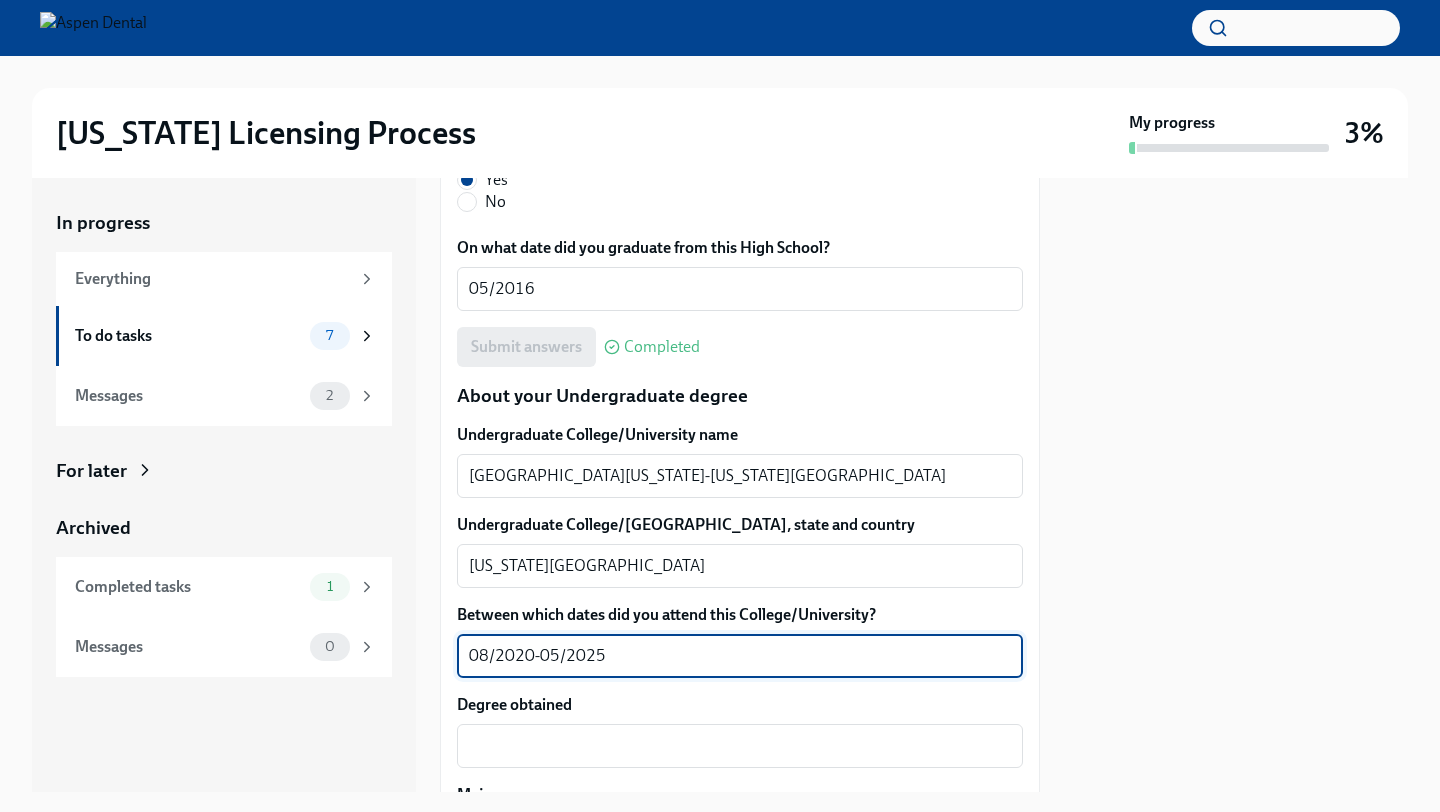 scroll, scrollTop: 1934, scrollLeft: 0, axis: vertical 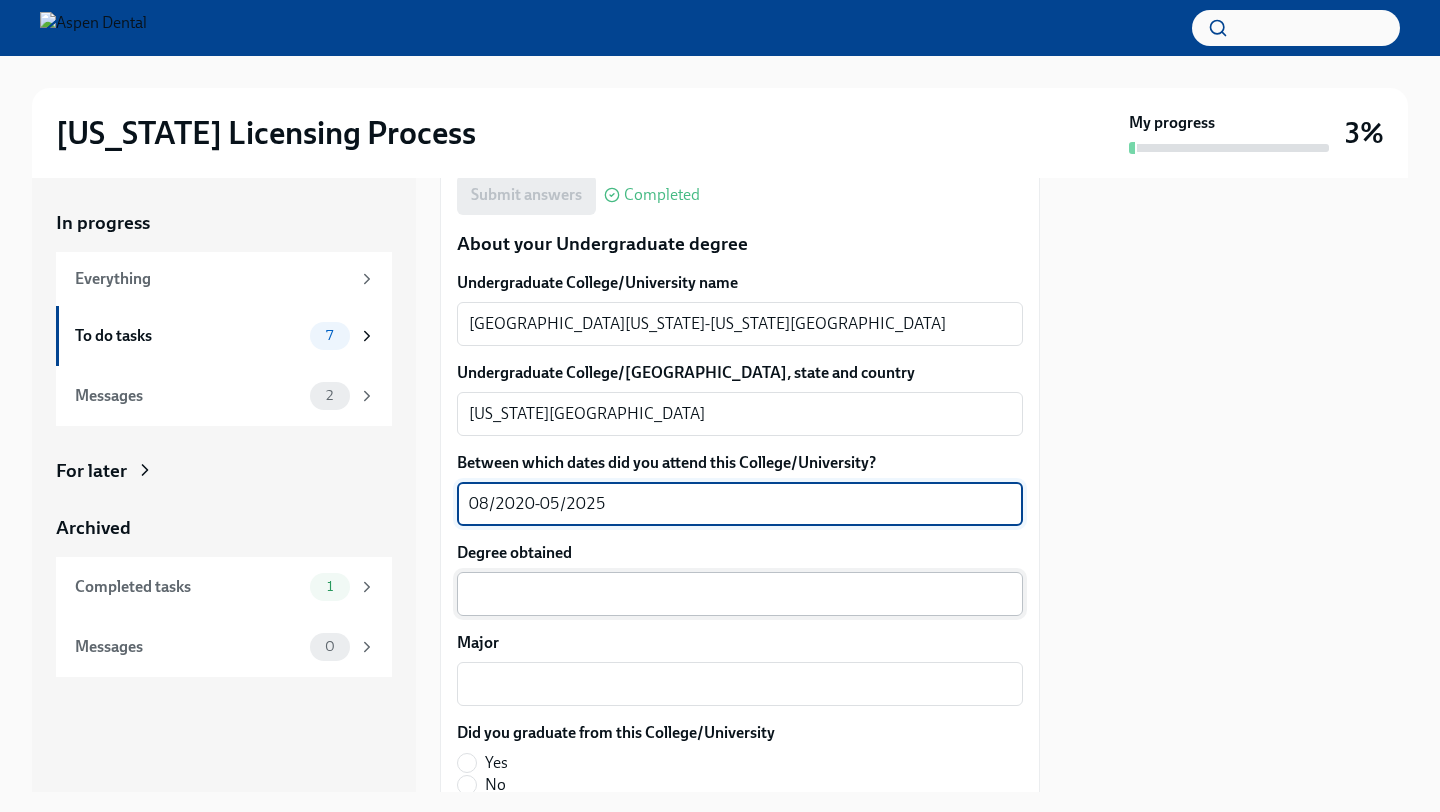 type on "08/2020-05/2025" 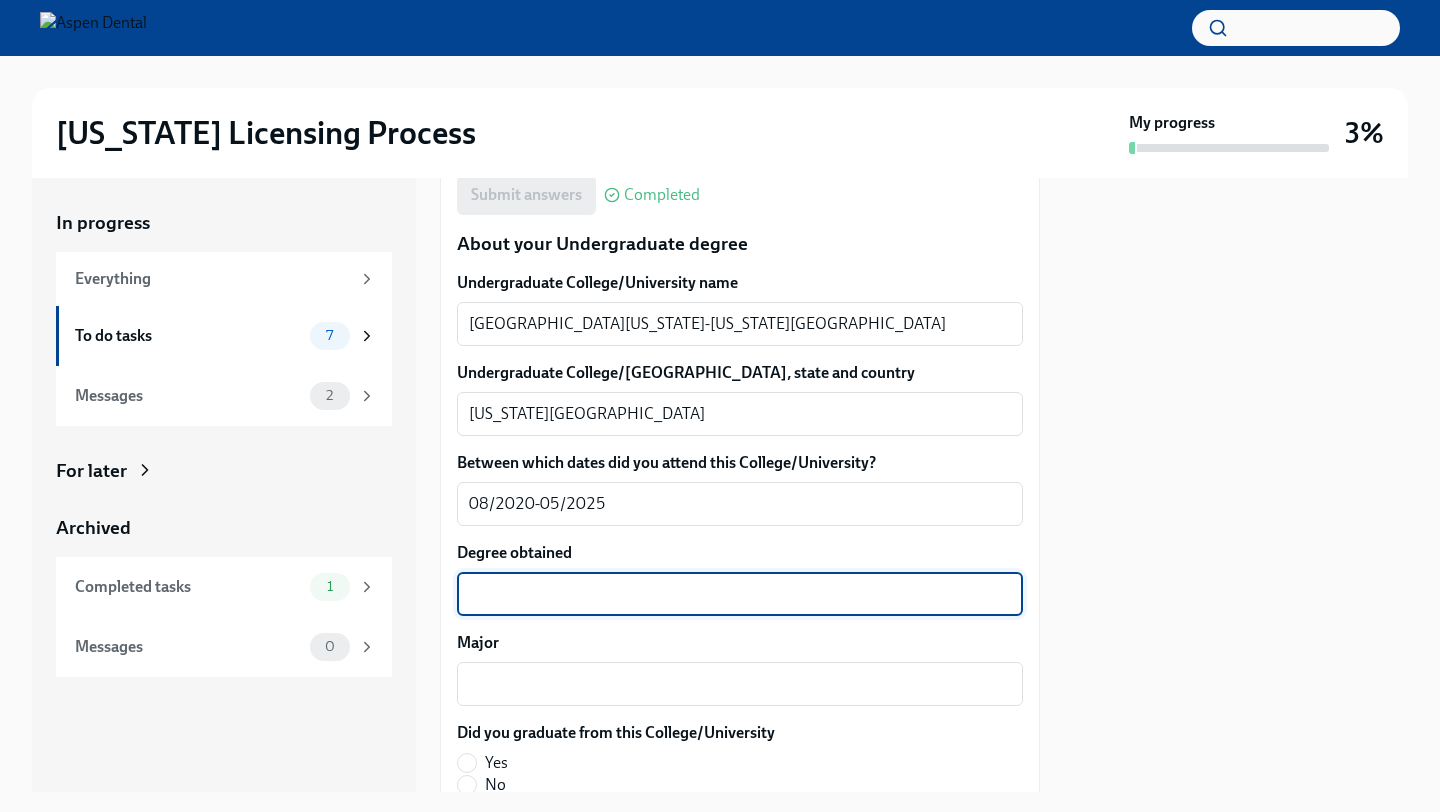 click on "Degree obtained" at bounding box center (740, 594) 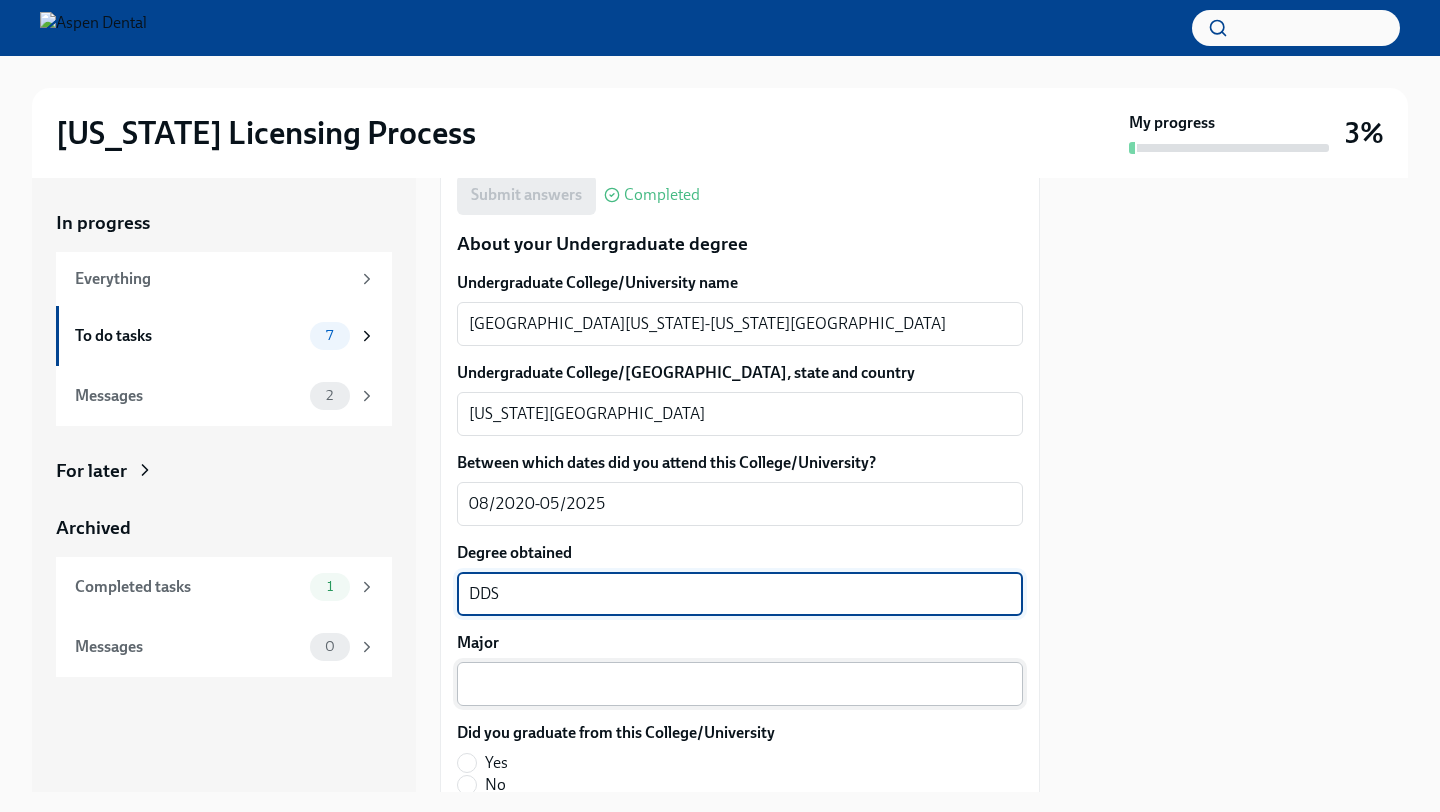 type on "DDS" 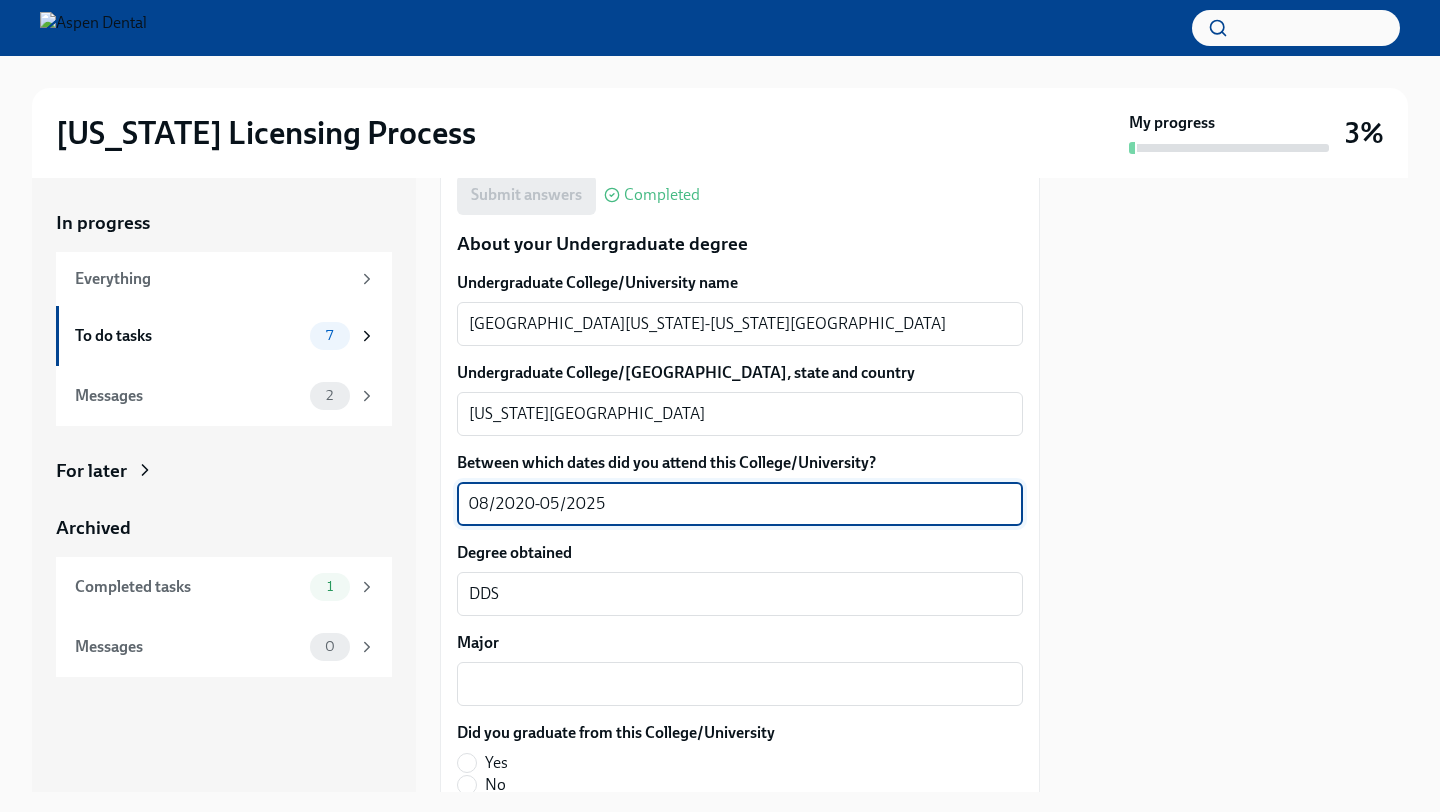 click on "08/2020-05/2025" at bounding box center (740, 504) 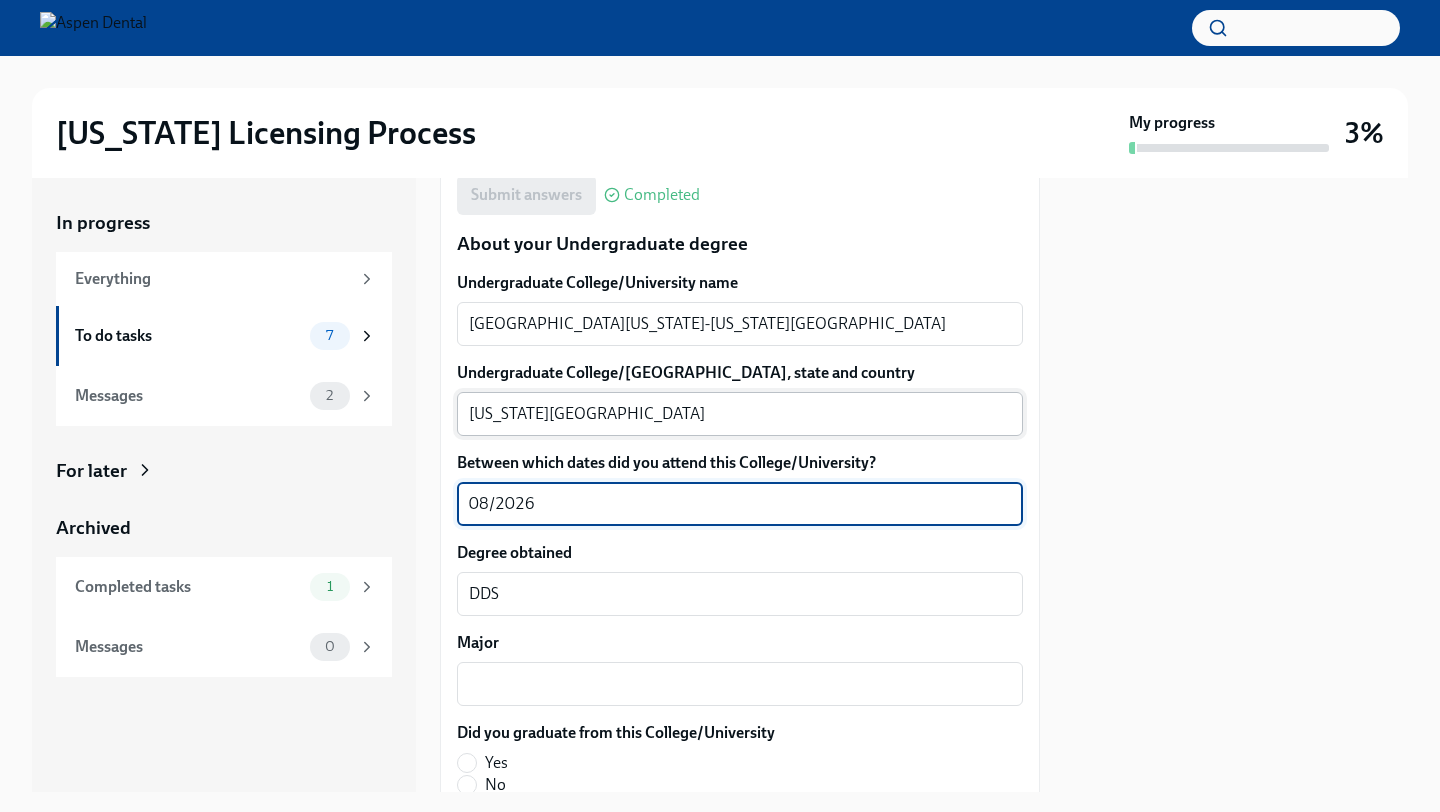 type on "08/2026" 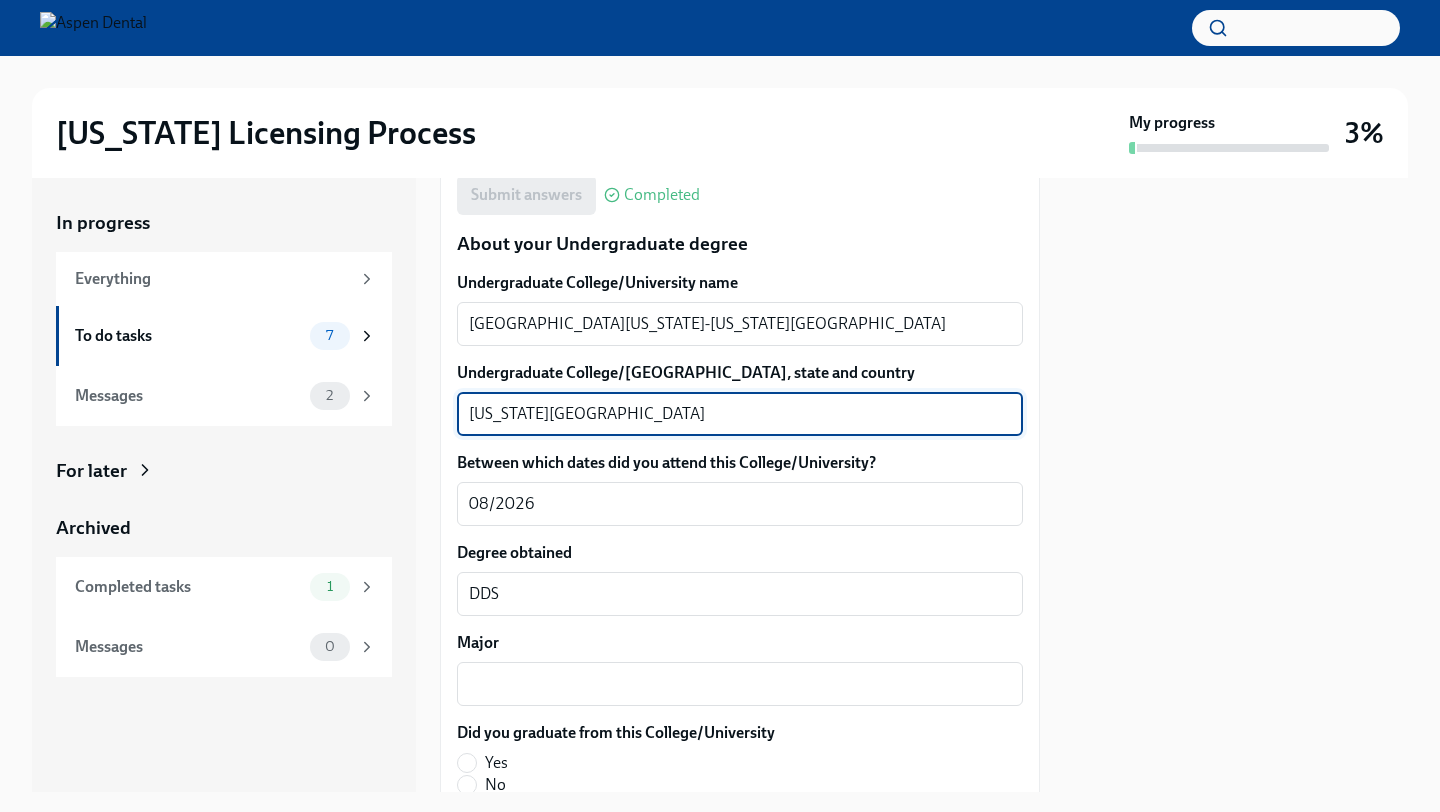 type on "Kansas City, MO, 64108" 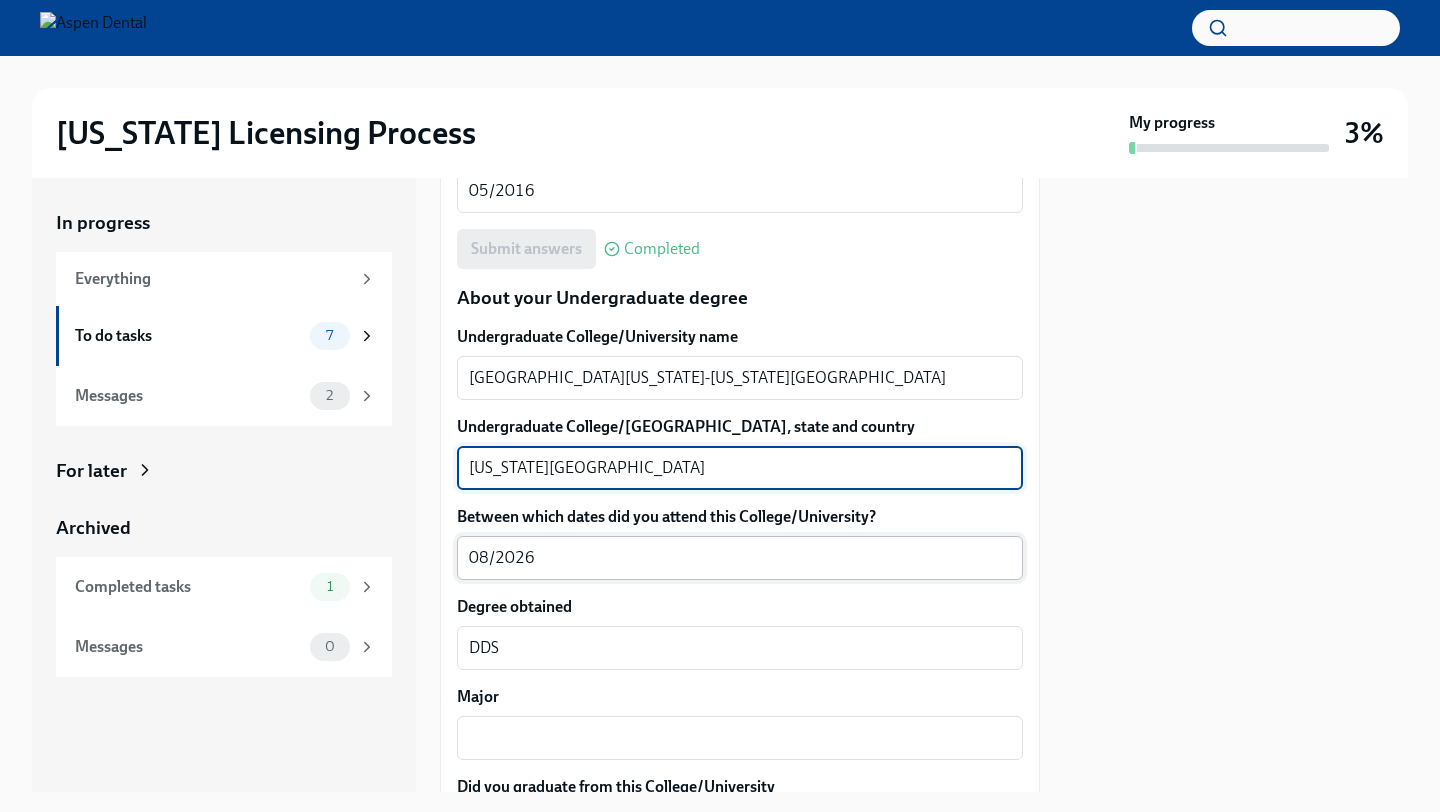 scroll, scrollTop: 1911, scrollLeft: 0, axis: vertical 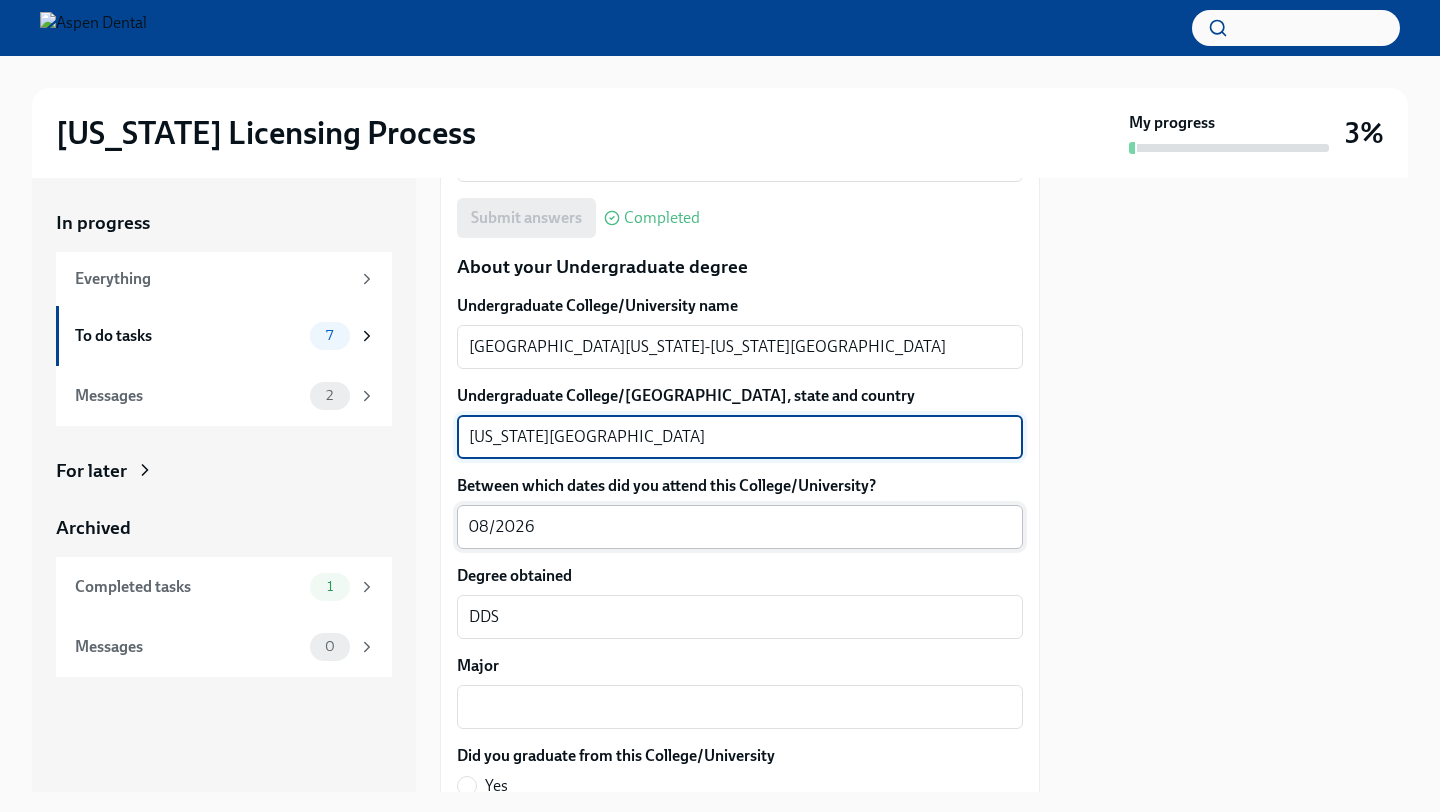 click on "08/2026" at bounding box center [740, 527] 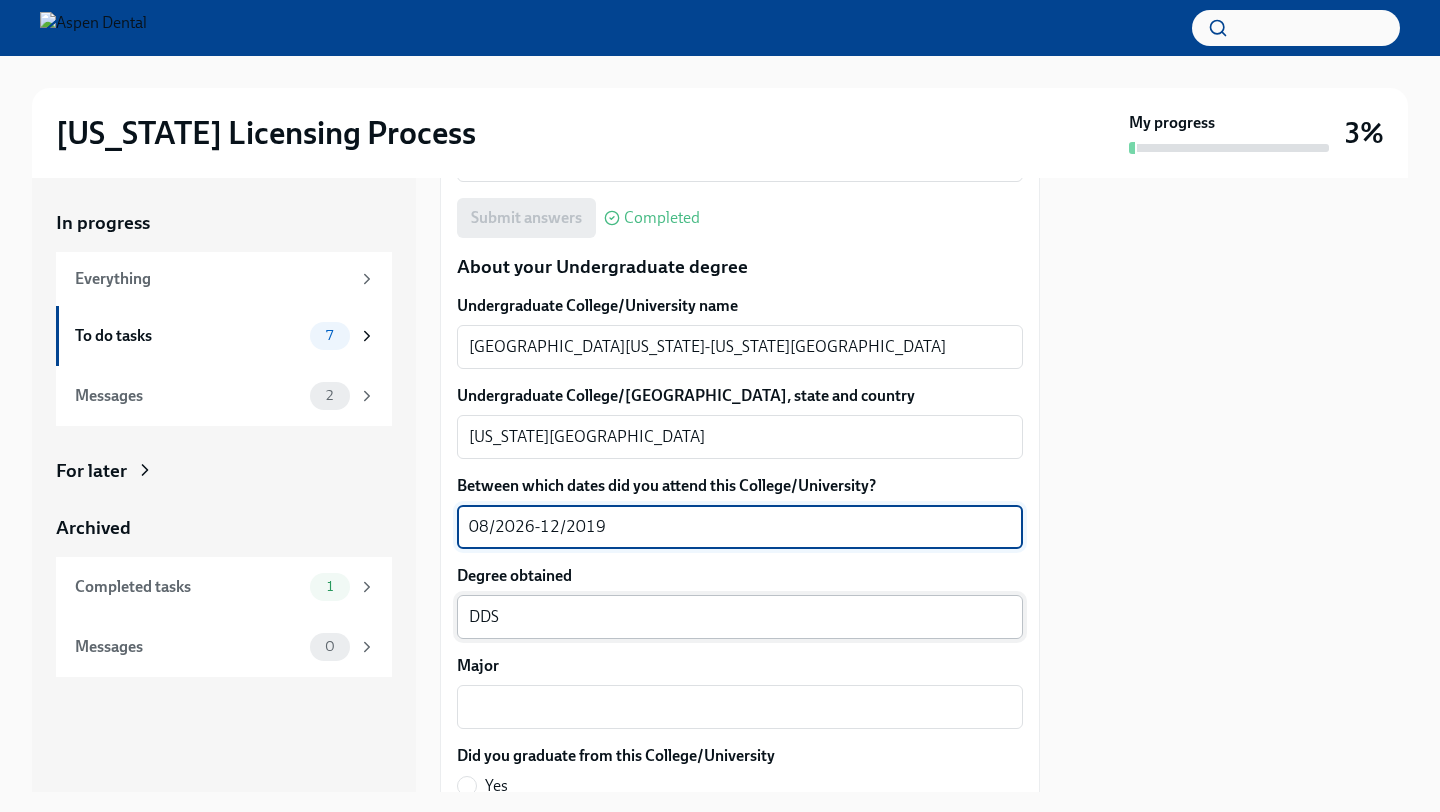 type on "08/2026-12/2019" 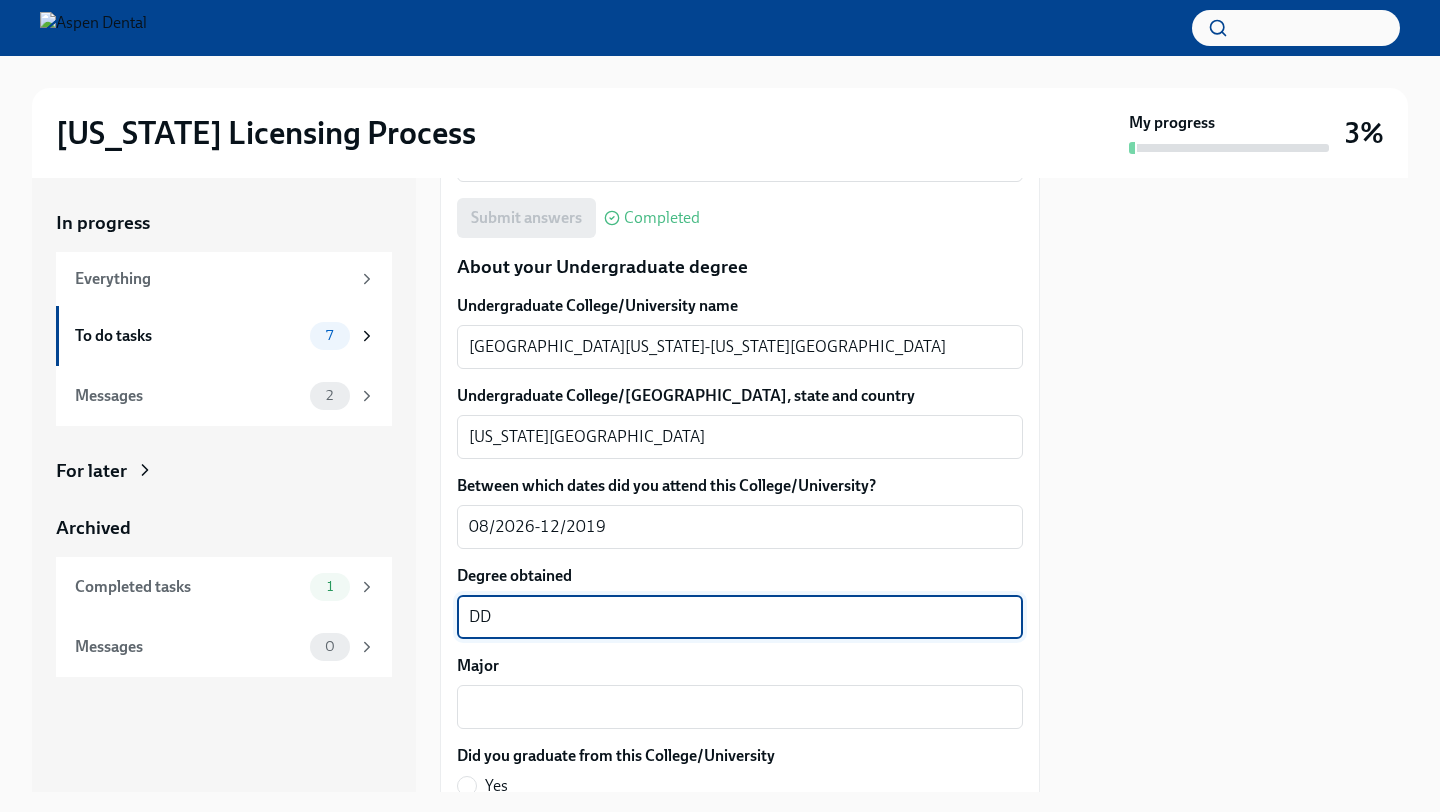 type on "D" 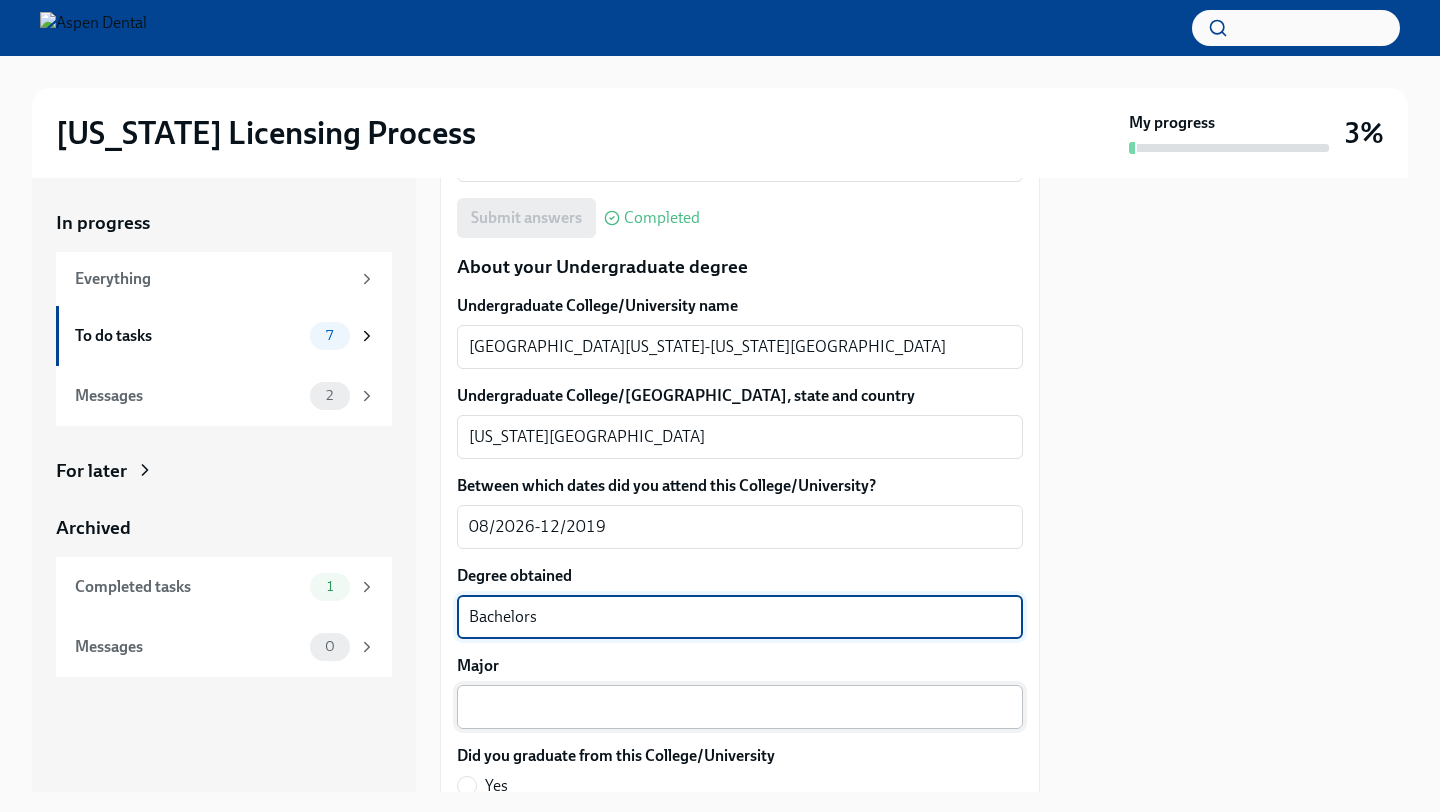 type on "Bachelors" 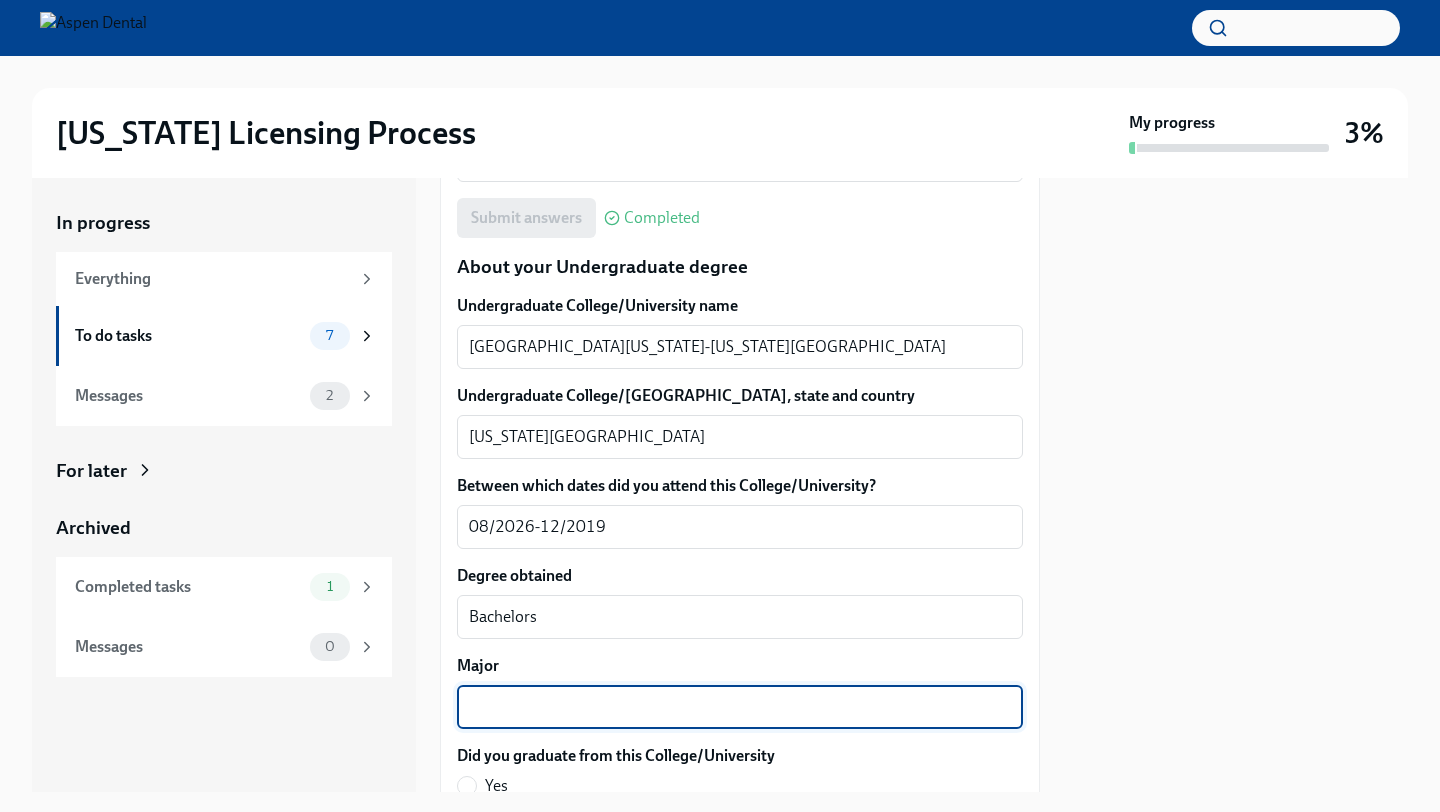 click on "Major" at bounding box center [740, 707] 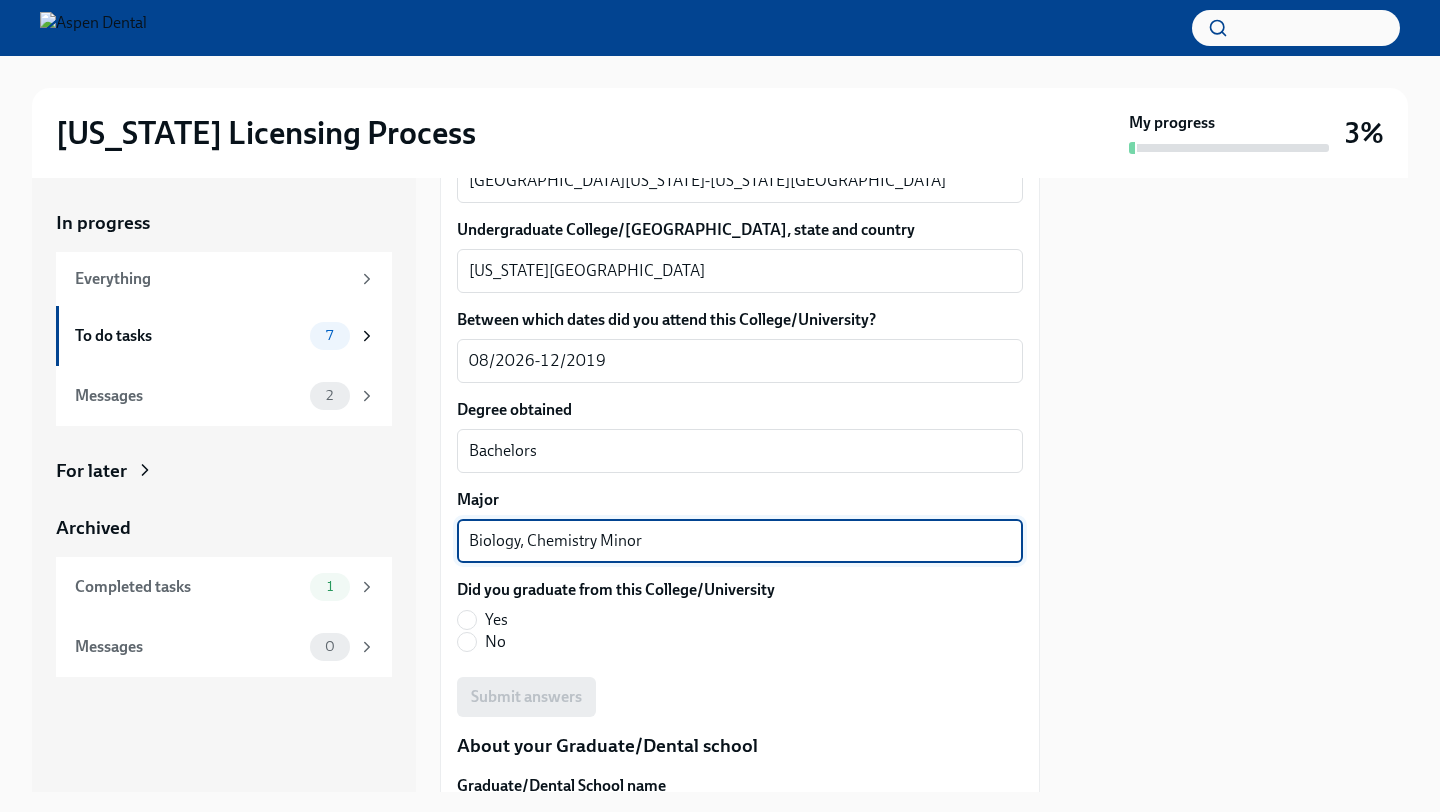 scroll, scrollTop: 2136, scrollLeft: 0, axis: vertical 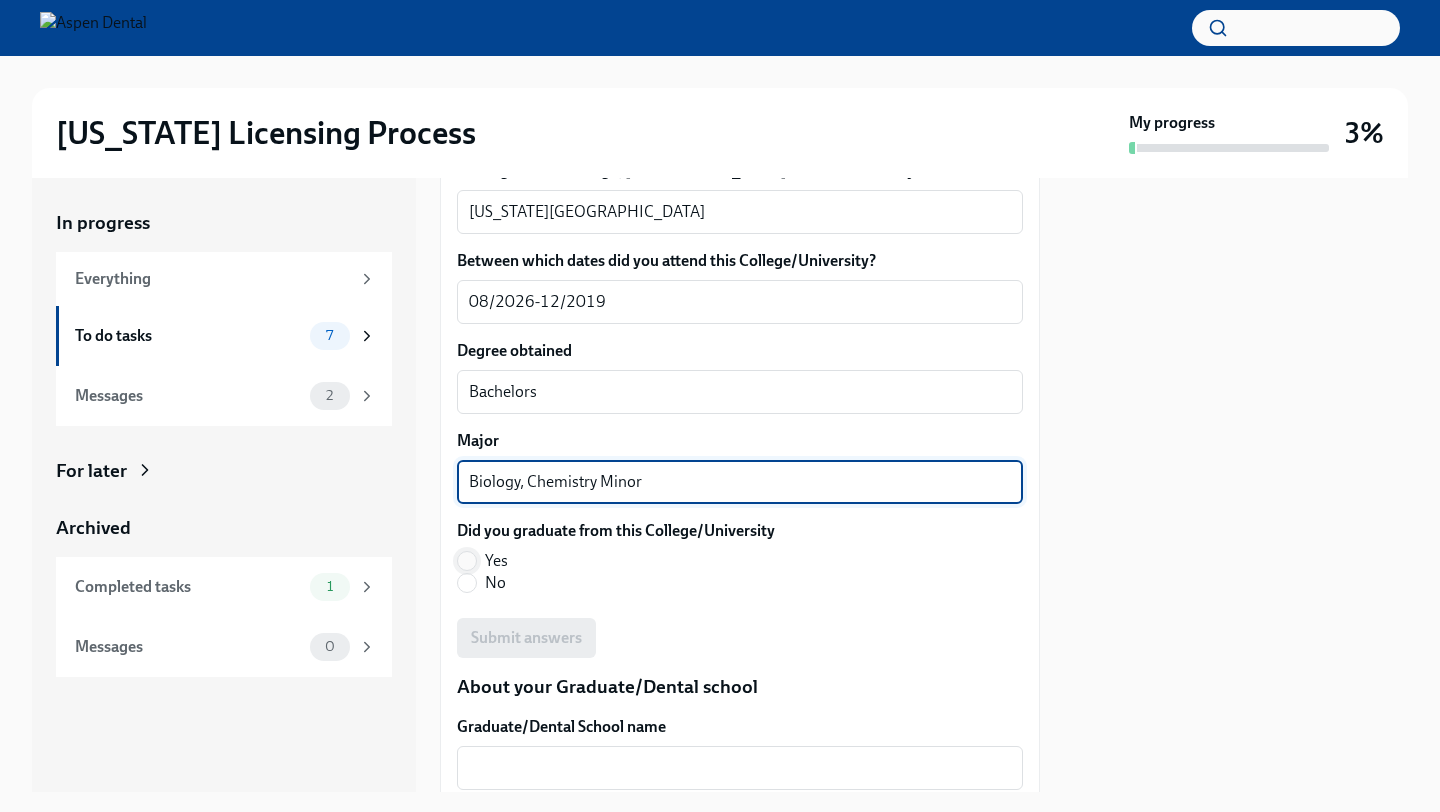 type on "Biology, Chemistry Minor" 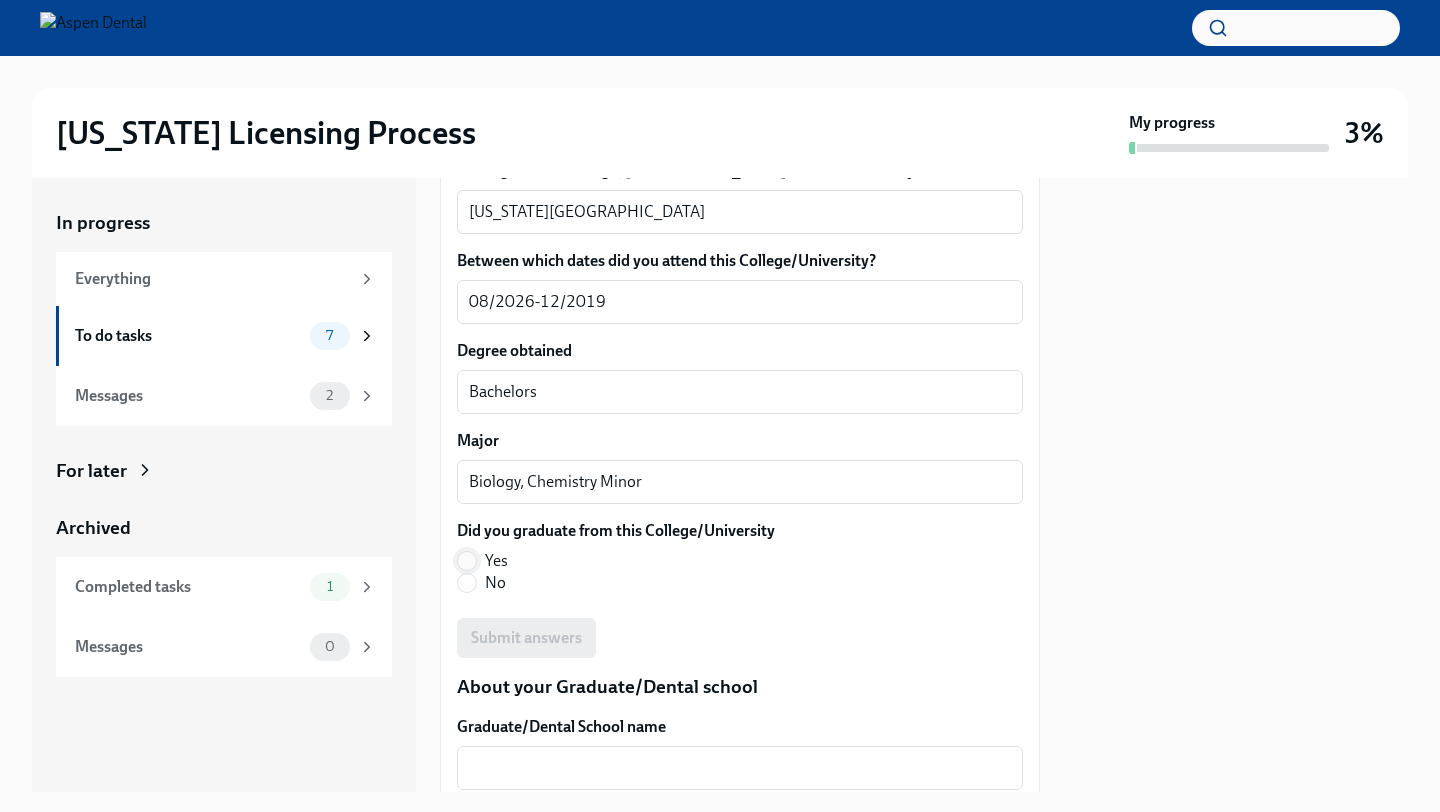 click on "Yes" at bounding box center (467, 561) 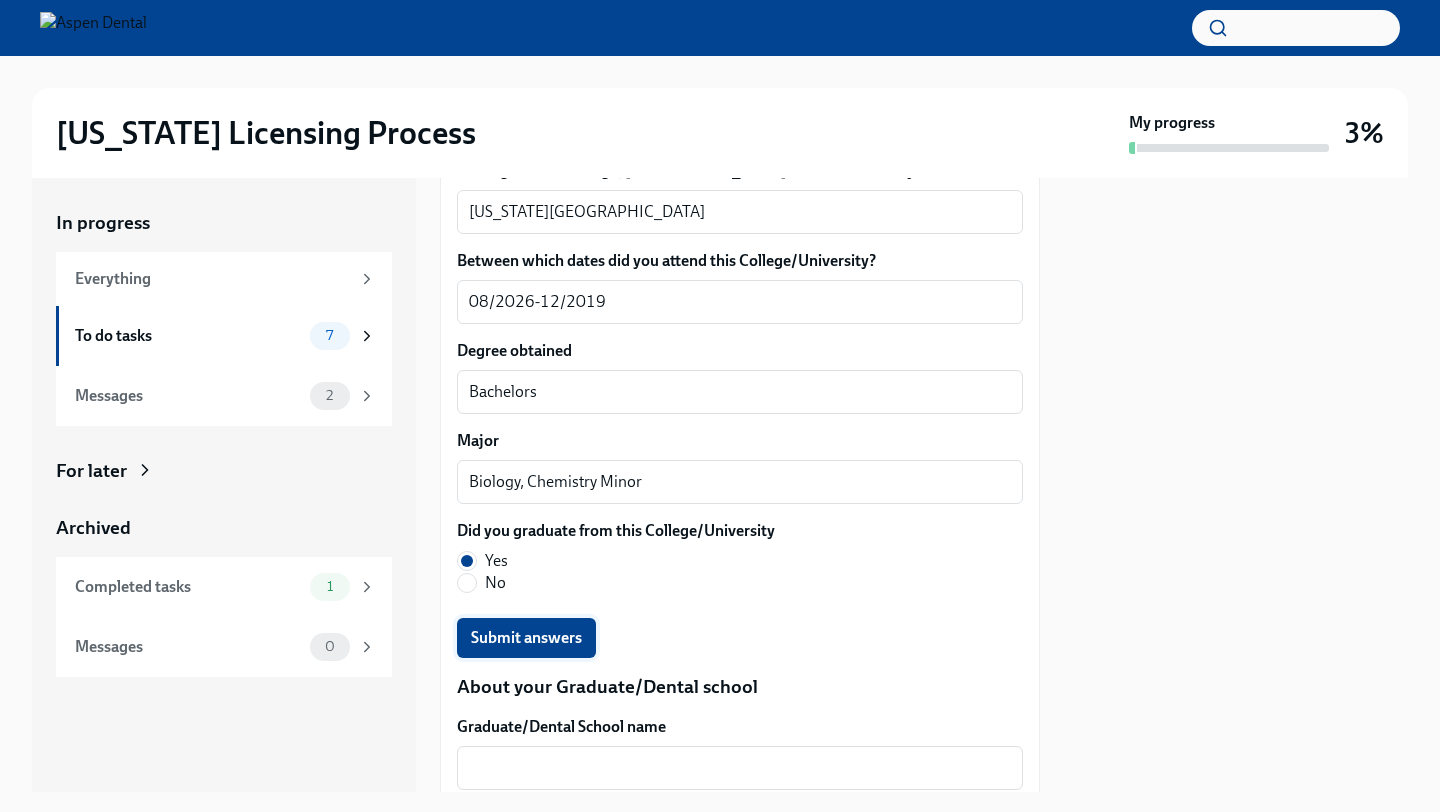 click on "Submit answers" at bounding box center [526, 638] 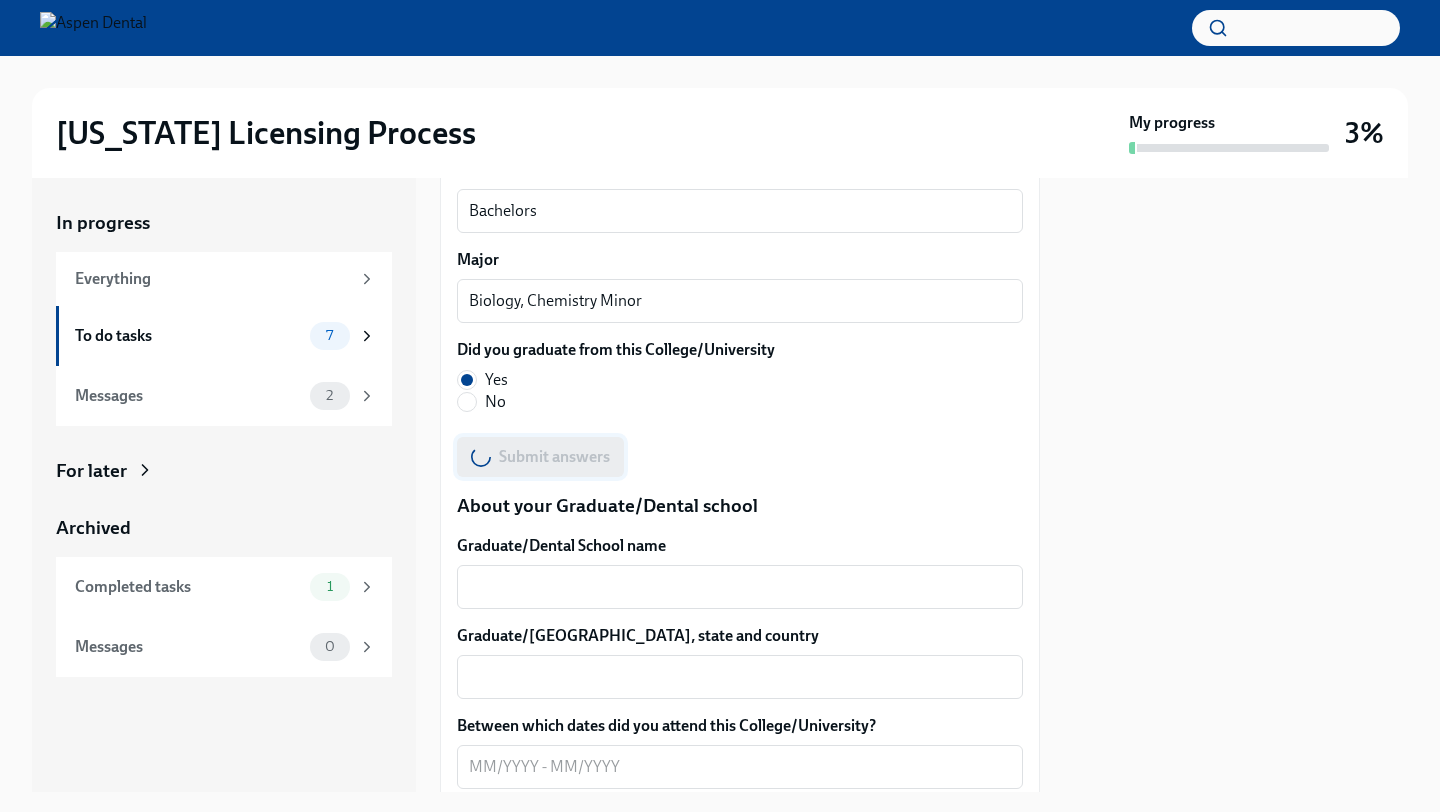 scroll, scrollTop: 2333, scrollLeft: 0, axis: vertical 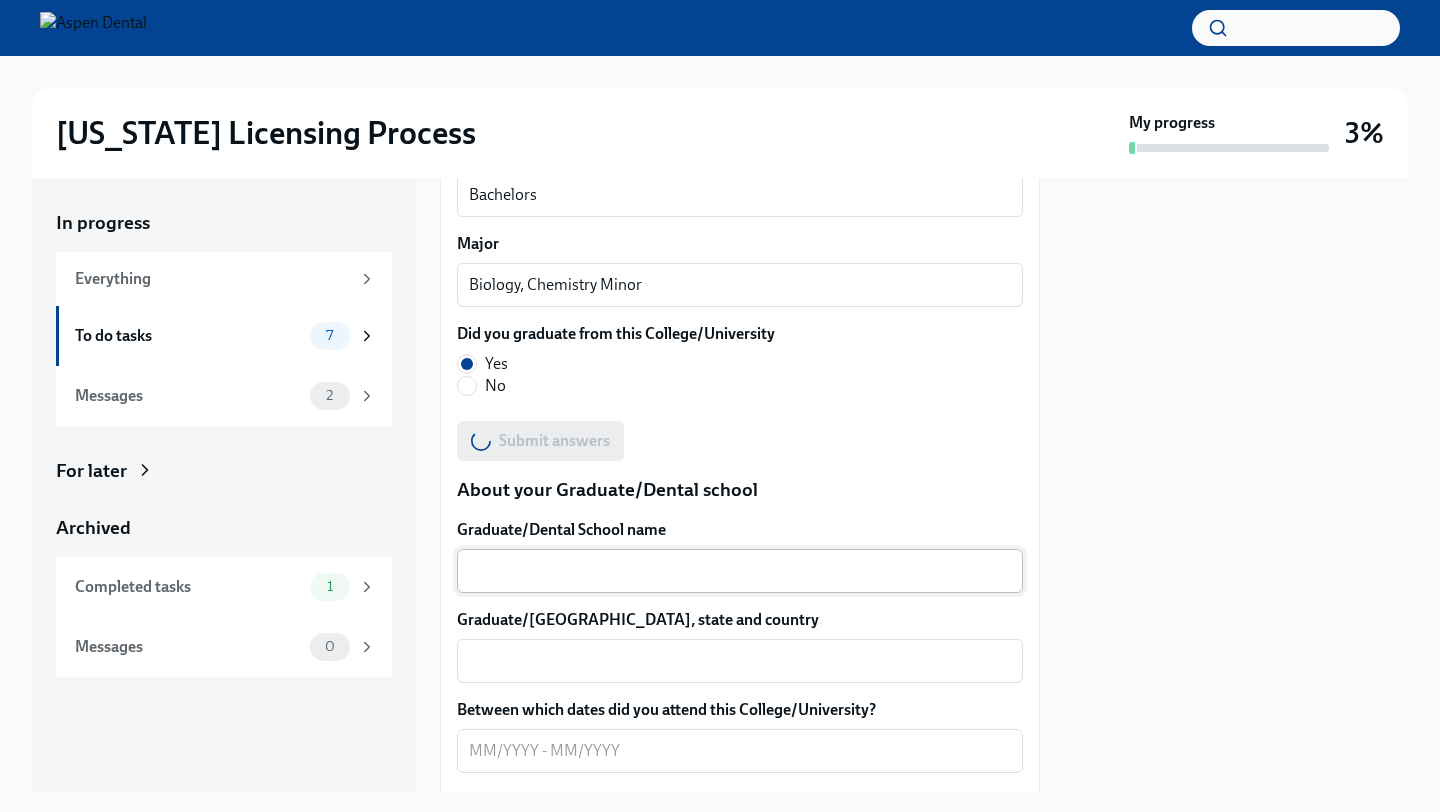 click on "Graduate/Dental School name" at bounding box center (740, 571) 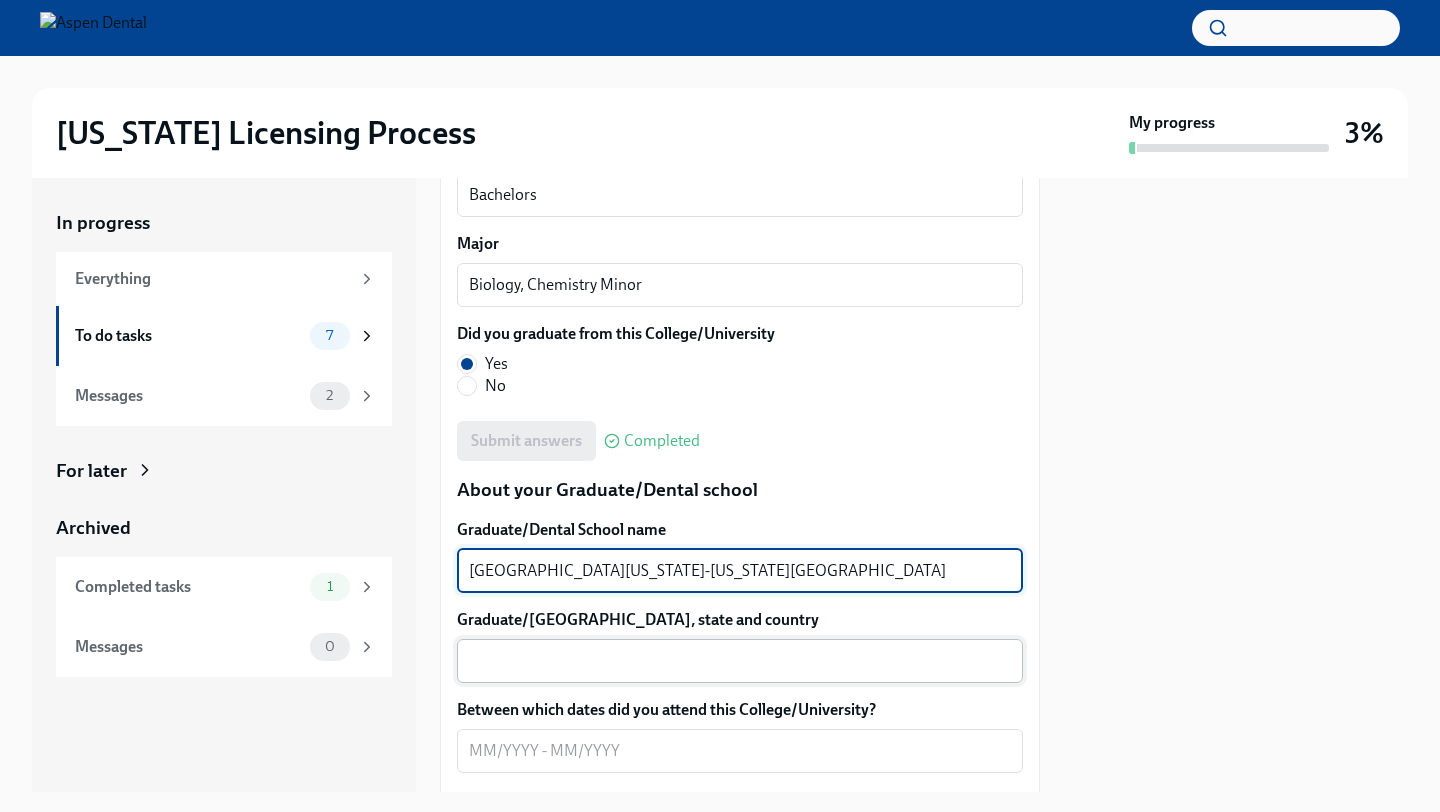 type on "University of Missouri-Kansas City" 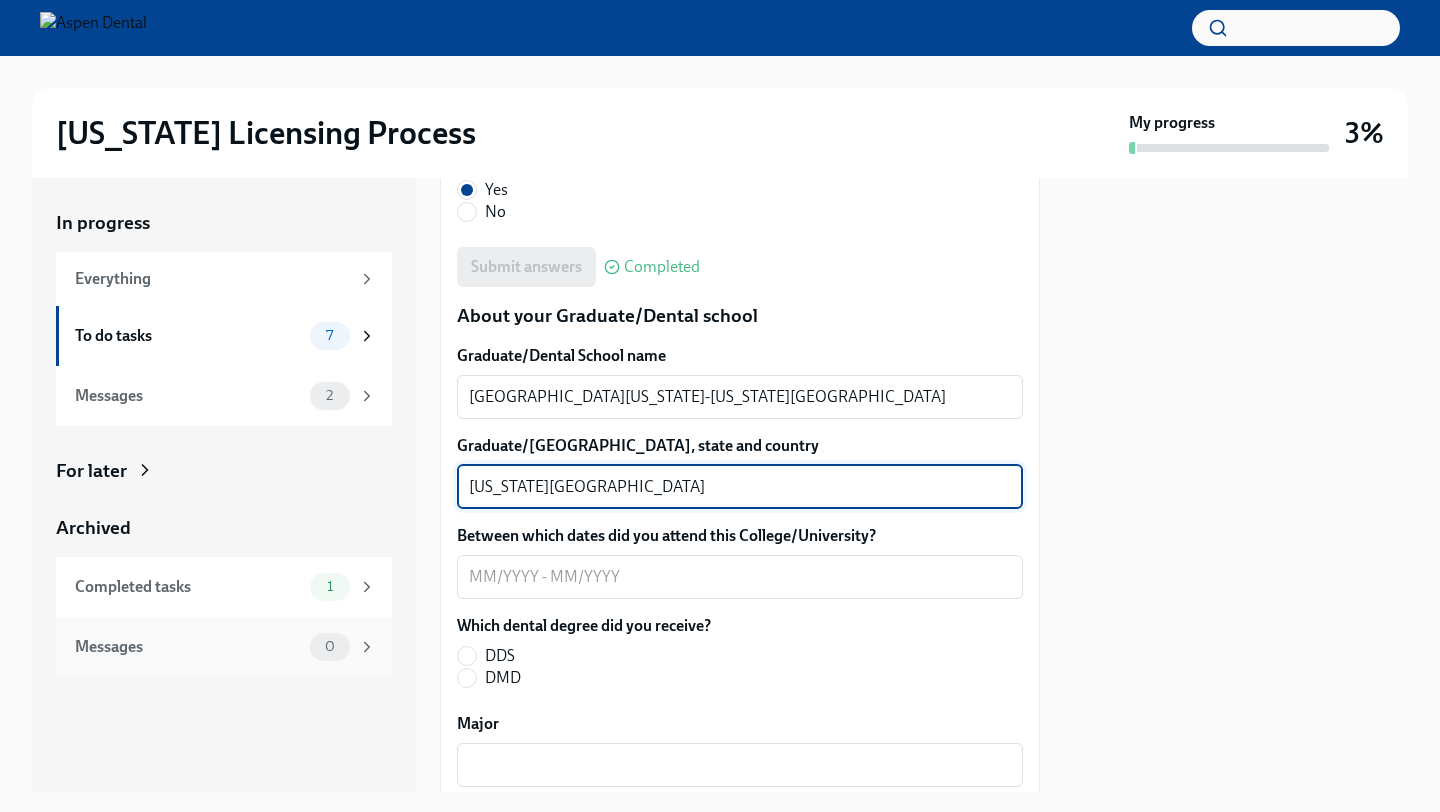 scroll, scrollTop: 2525, scrollLeft: 0, axis: vertical 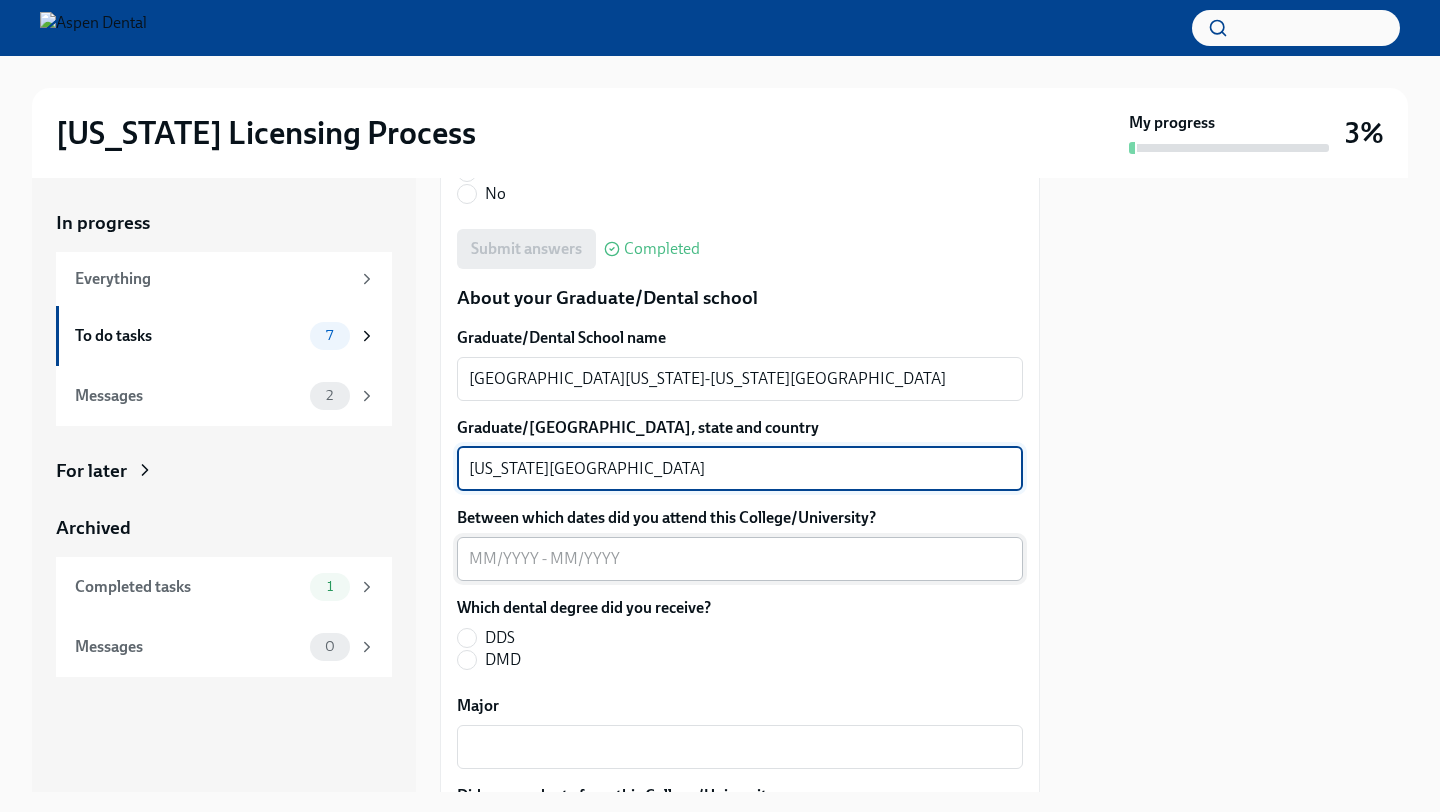 type on "Kansas City, MO, 64108" 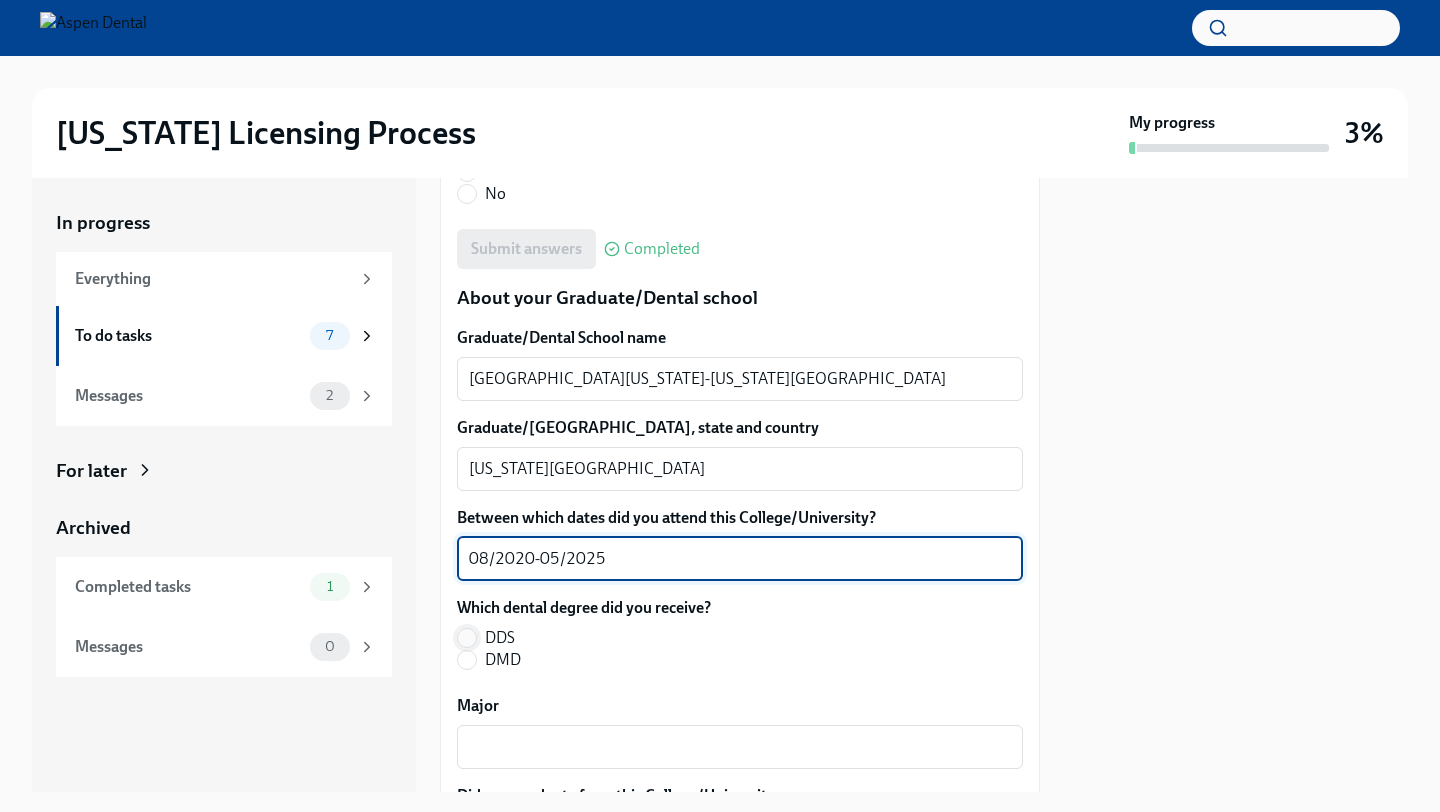 type on "08/2020-05/2025" 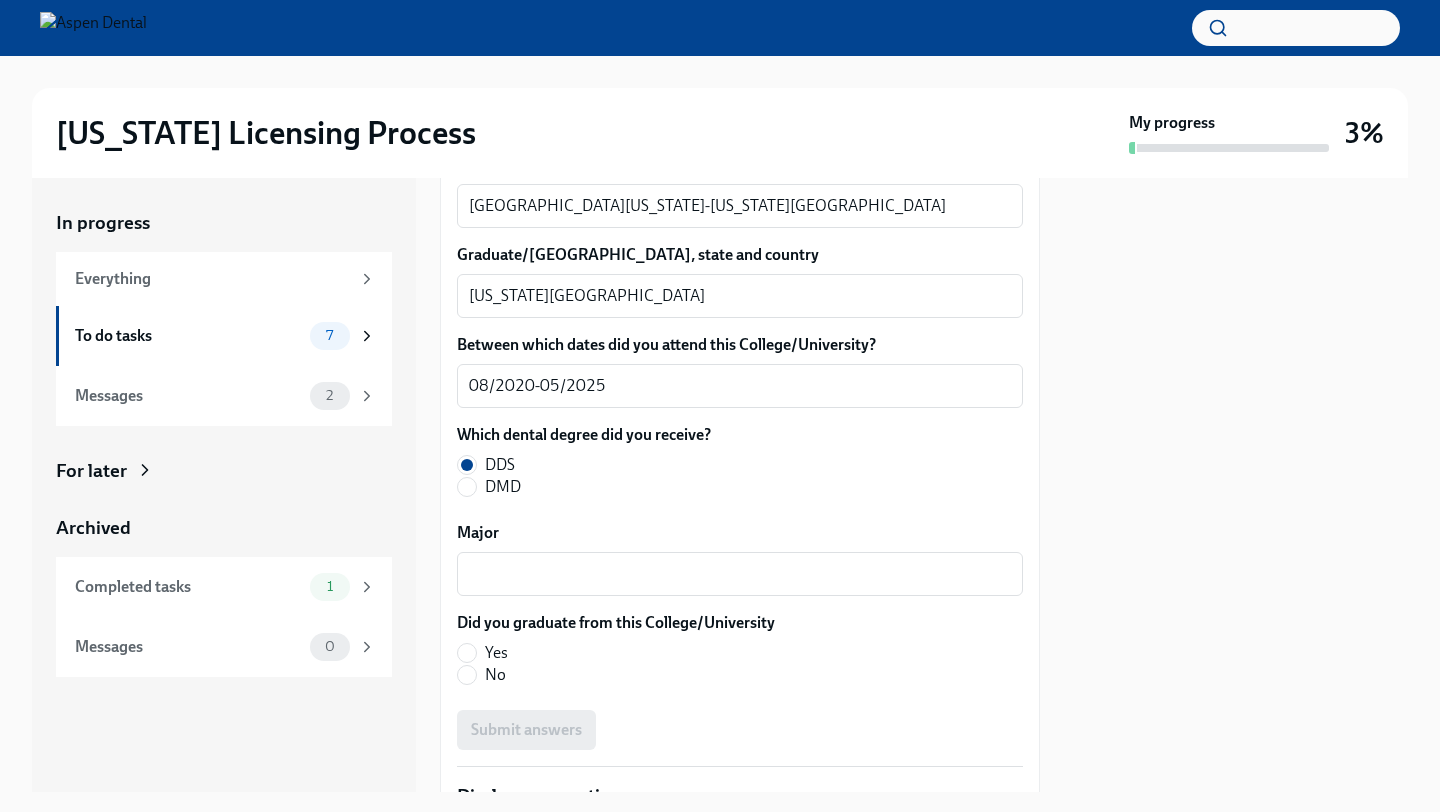 scroll, scrollTop: 2709, scrollLeft: 0, axis: vertical 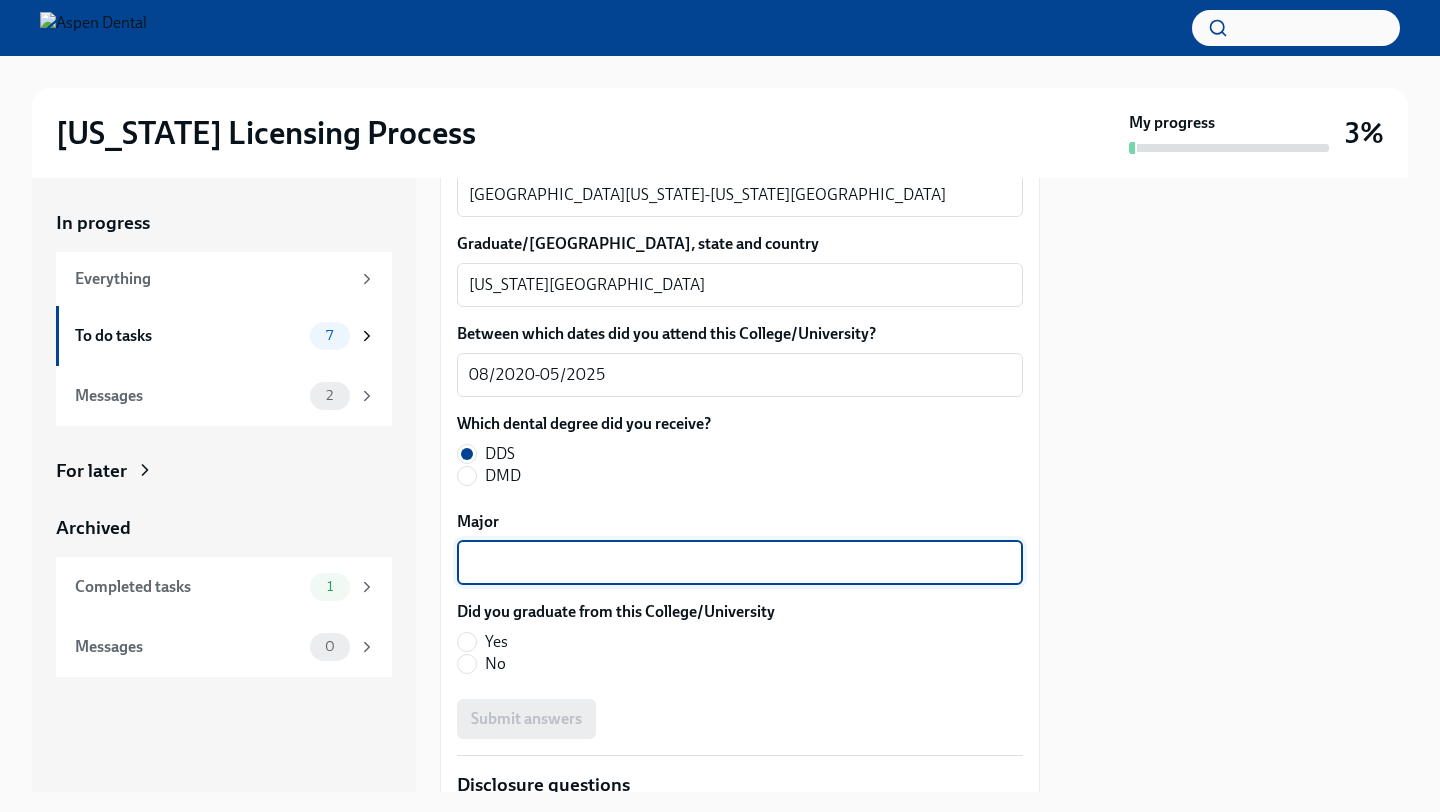 click on "Major" at bounding box center (740, 563) 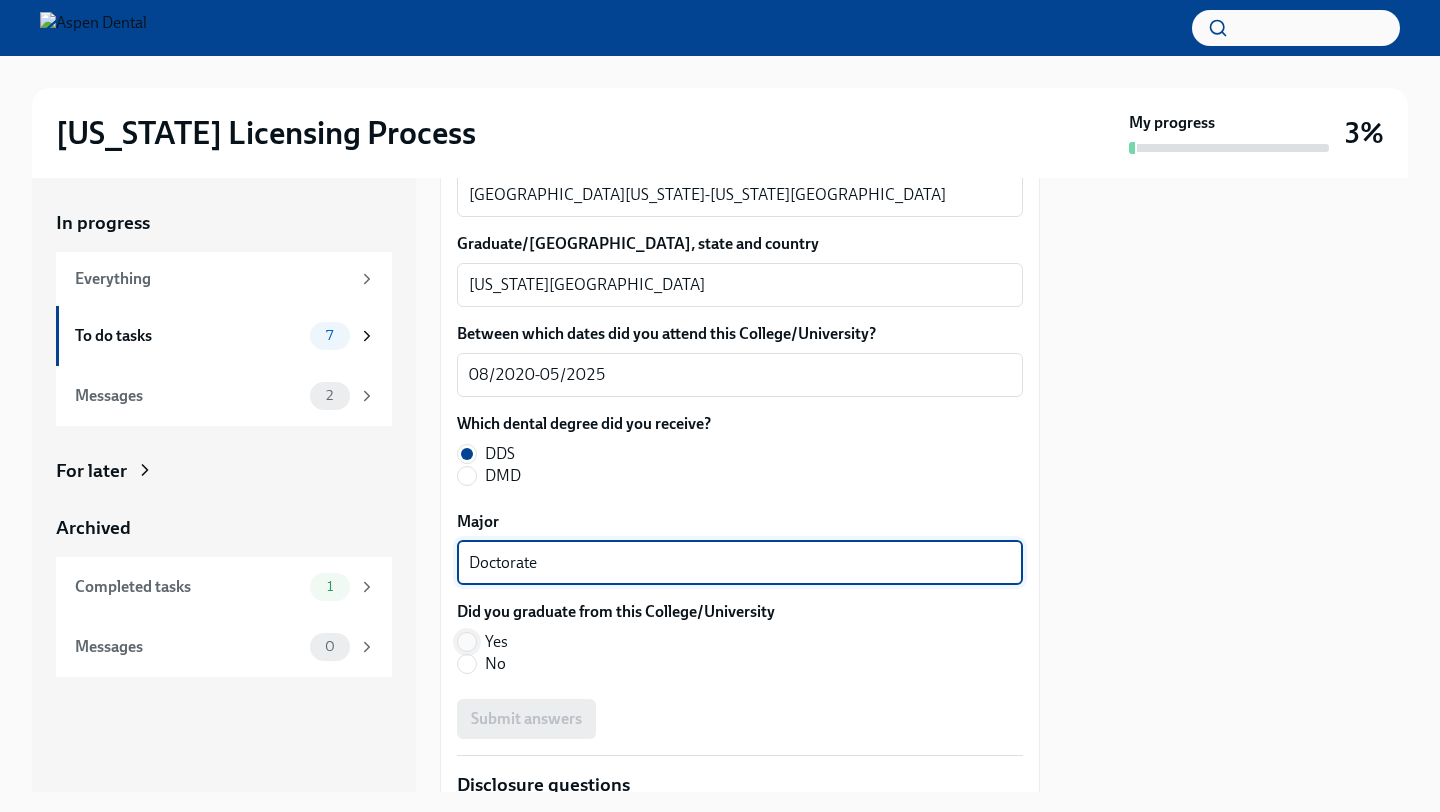 type on "Doctorate" 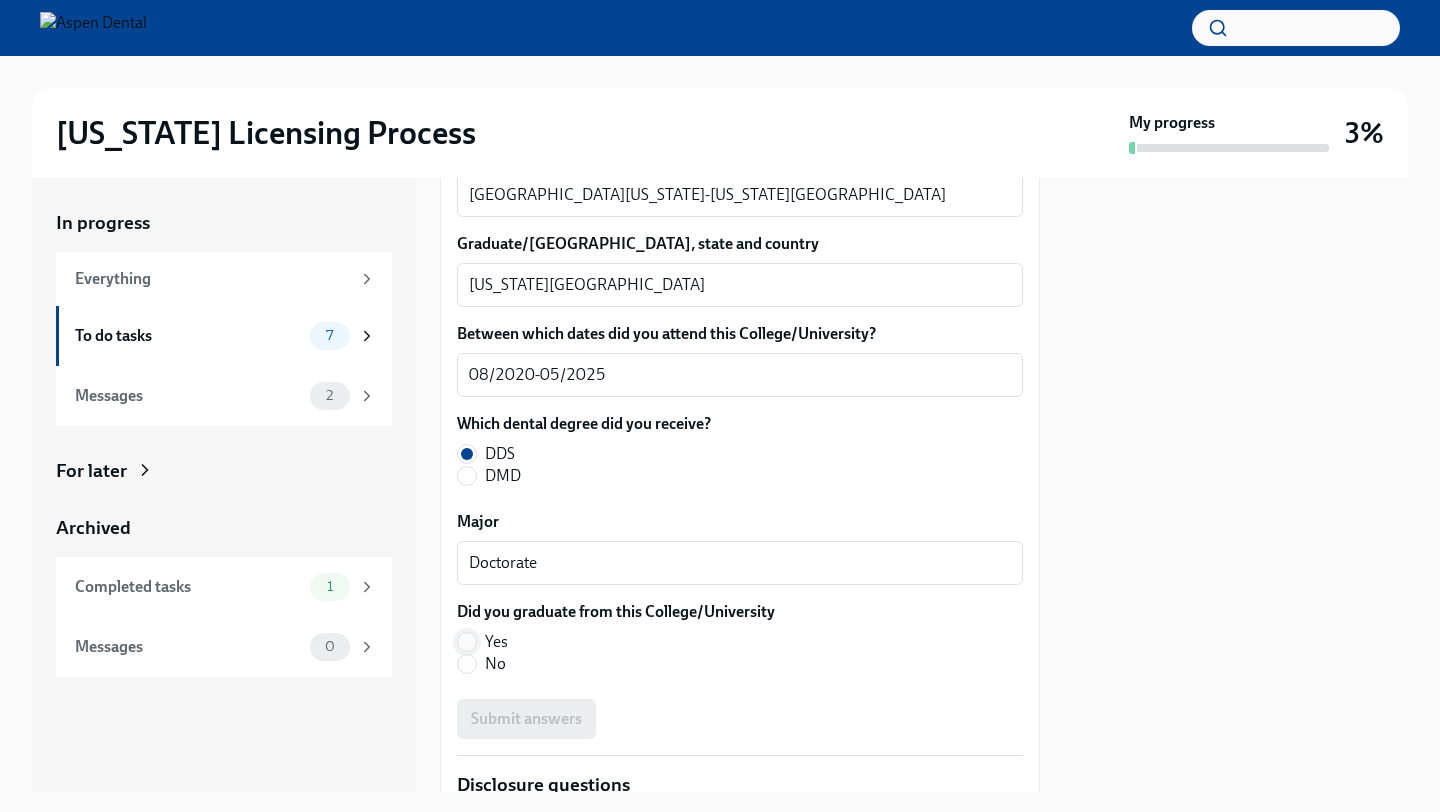 click on "Yes" at bounding box center [467, 642] 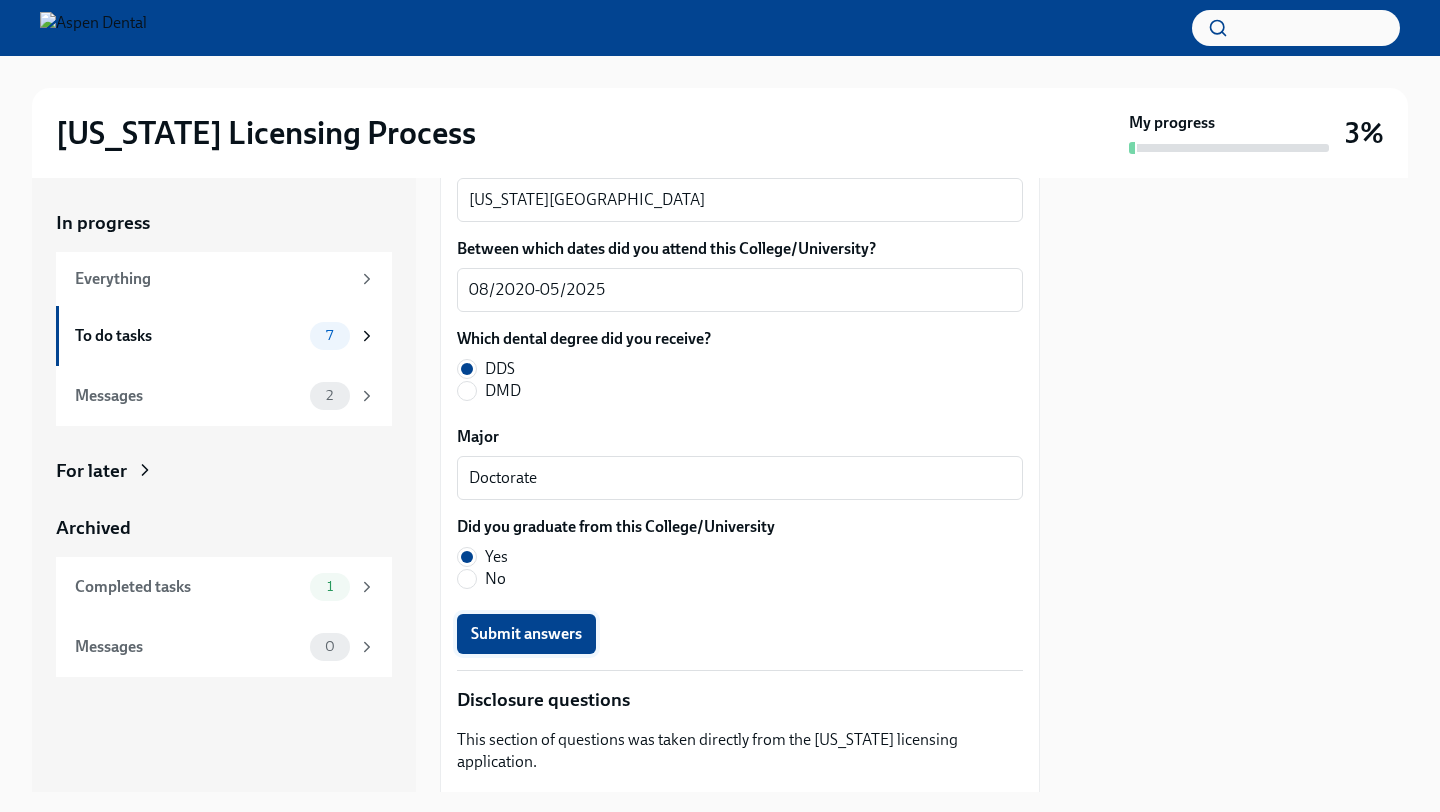 click on "Submit answers" at bounding box center [526, 634] 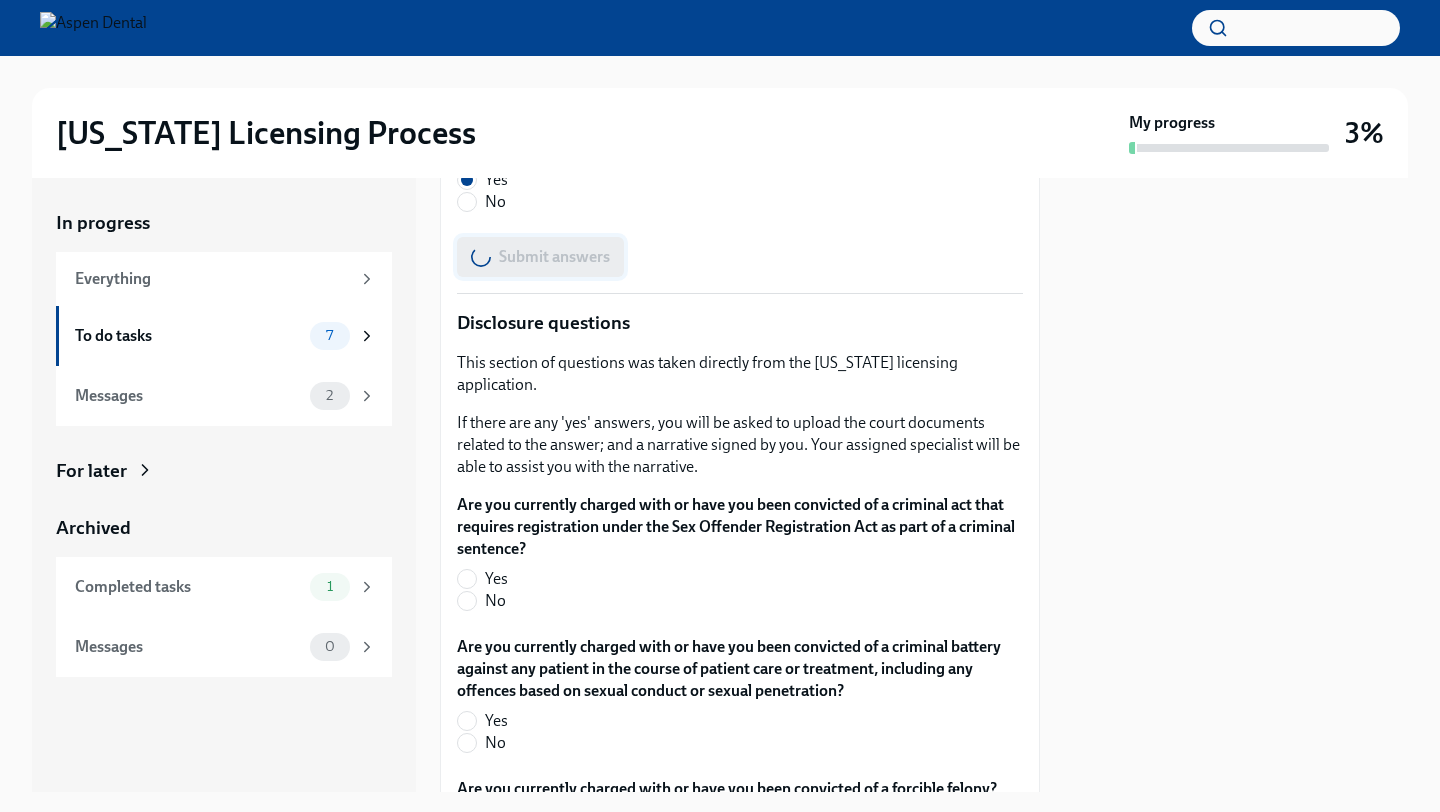 scroll, scrollTop: 3187, scrollLeft: 0, axis: vertical 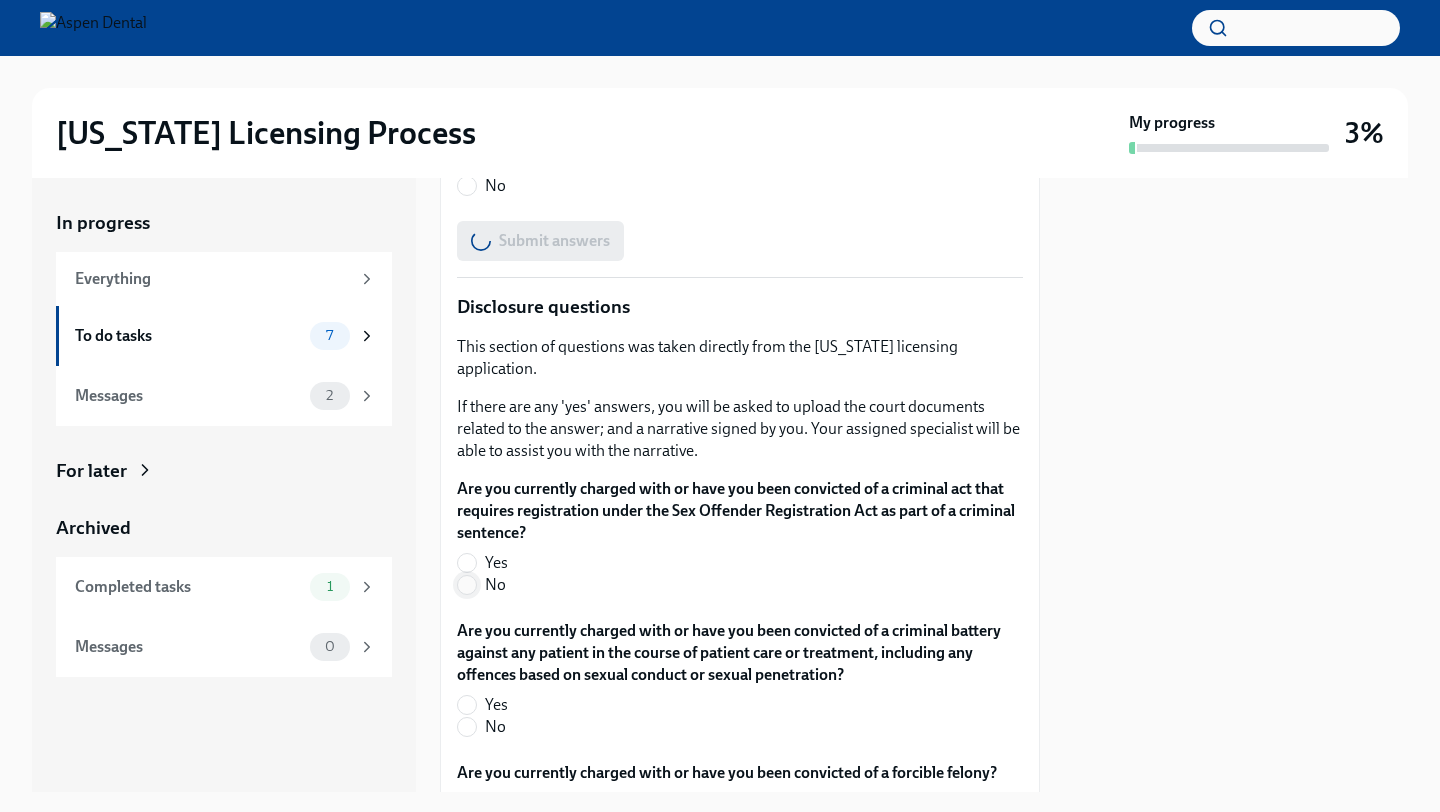 click on "No" at bounding box center [467, 585] 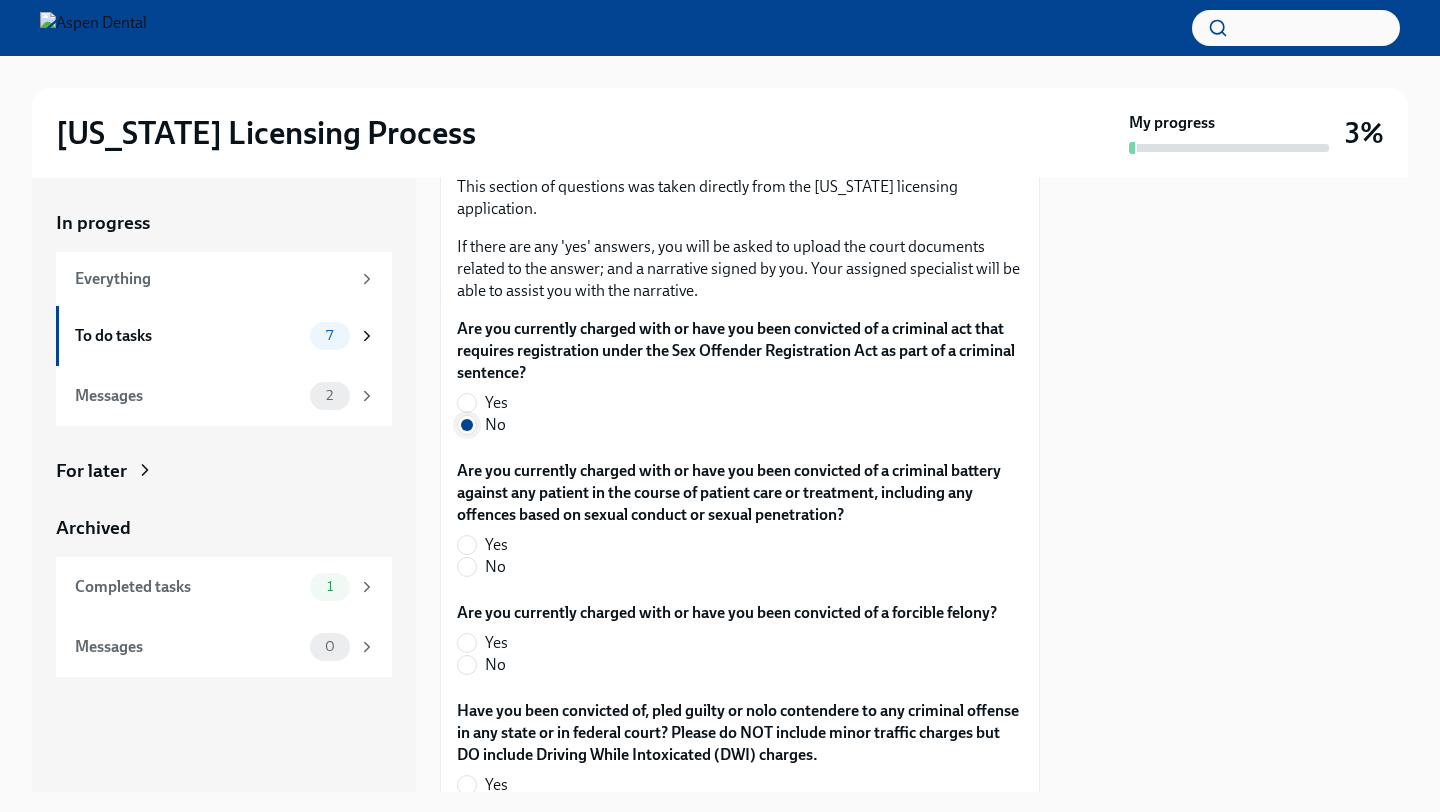 scroll, scrollTop: 3349, scrollLeft: 0, axis: vertical 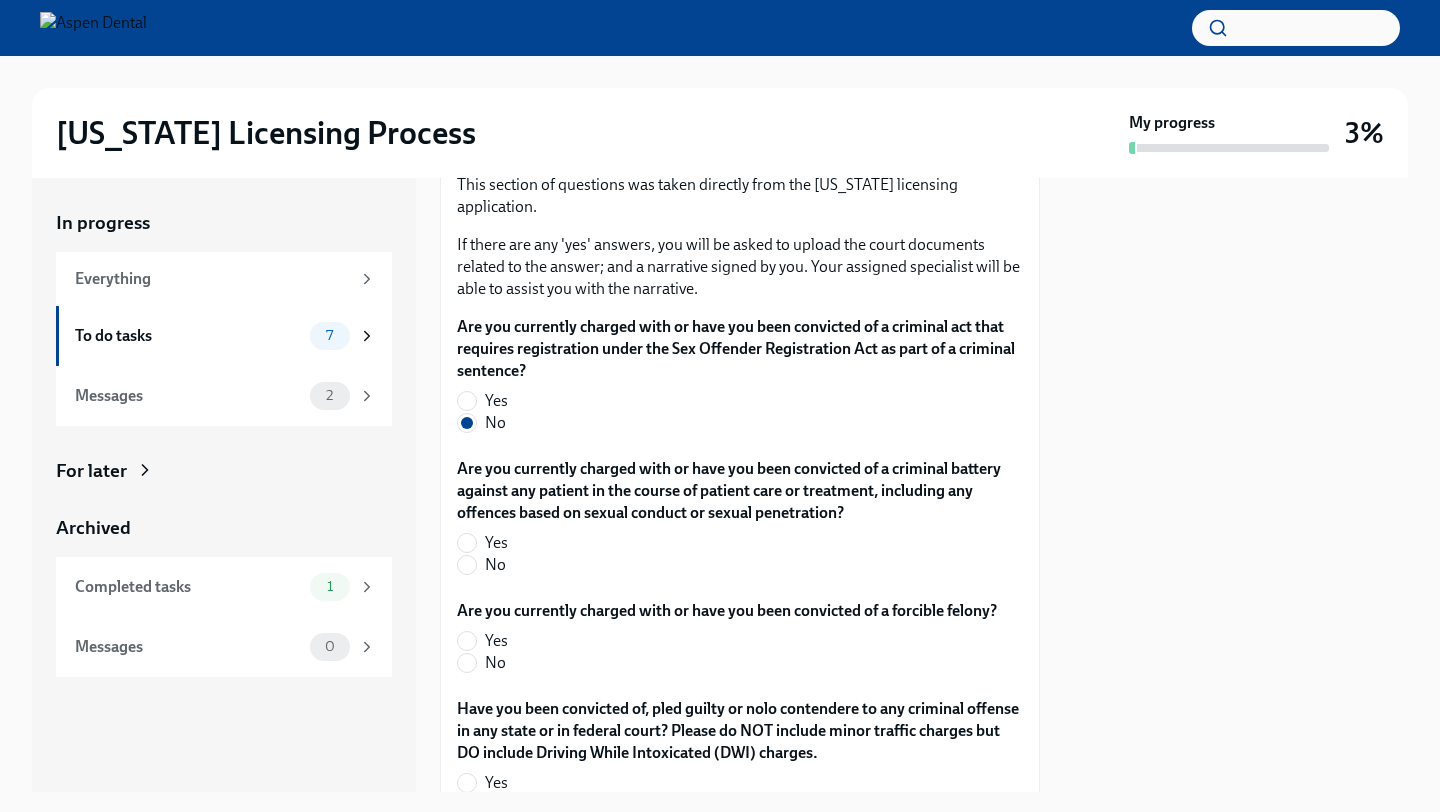 click on "No" at bounding box center [732, 565] 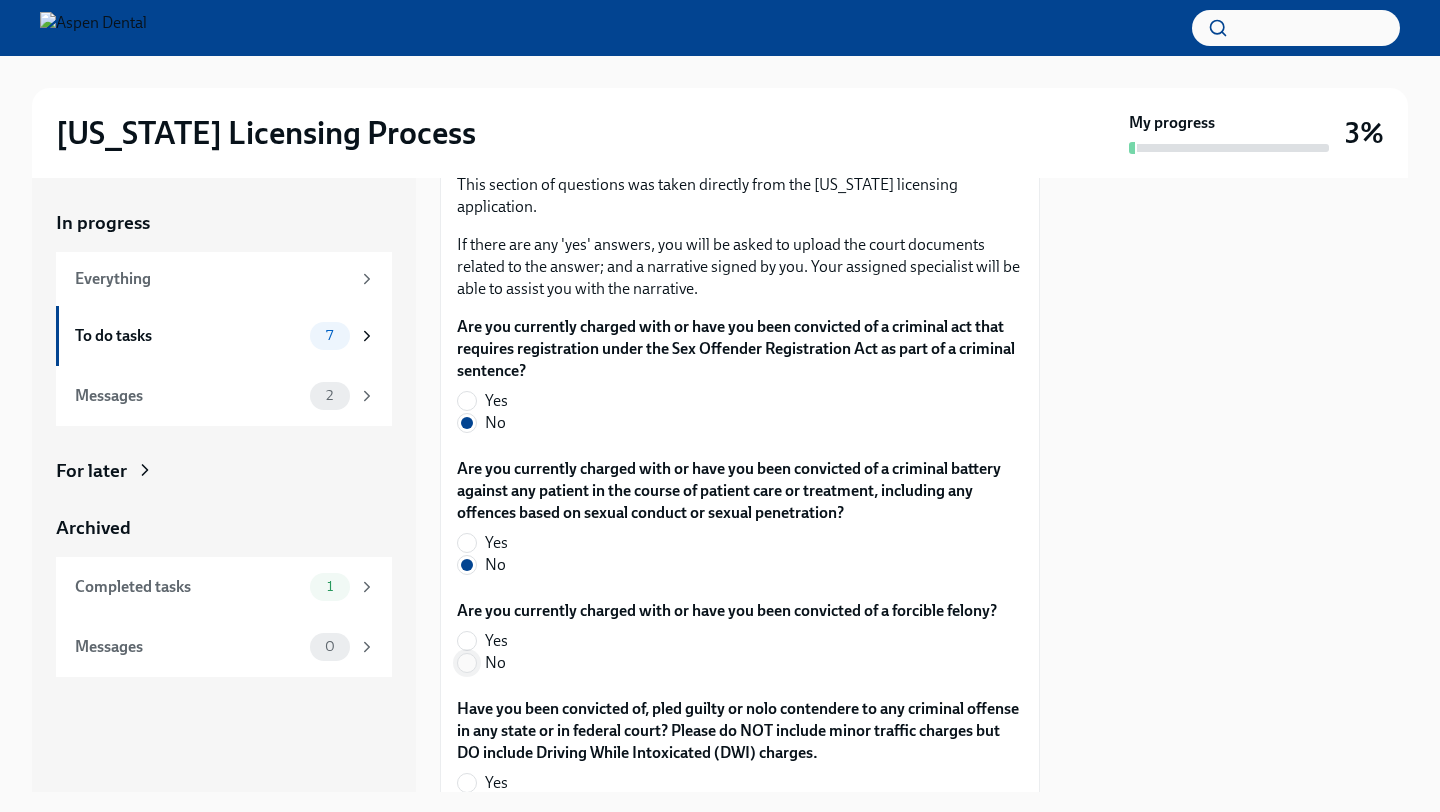 click on "No" at bounding box center (467, 663) 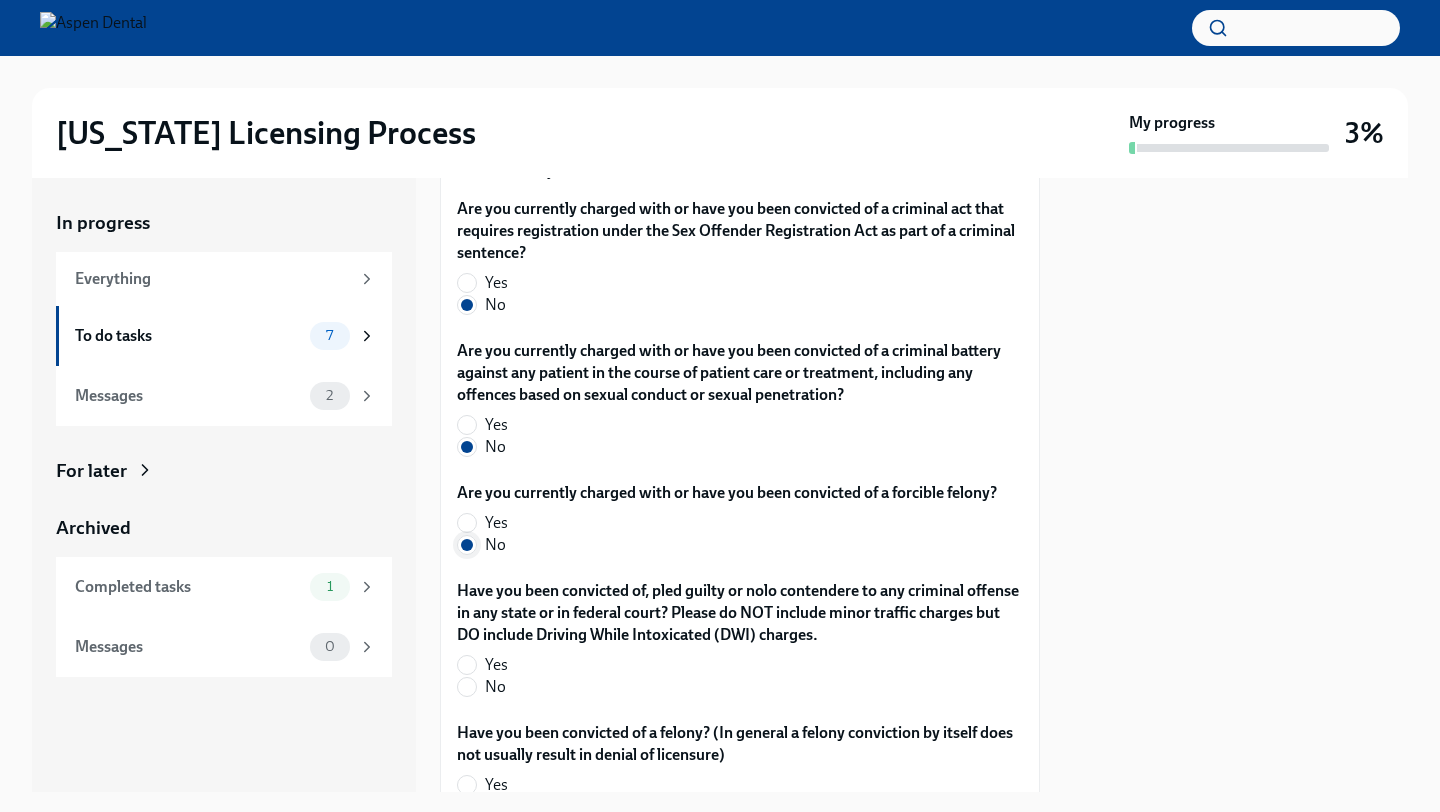 scroll, scrollTop: 3480, scrollLeft: 0, axis: vertical 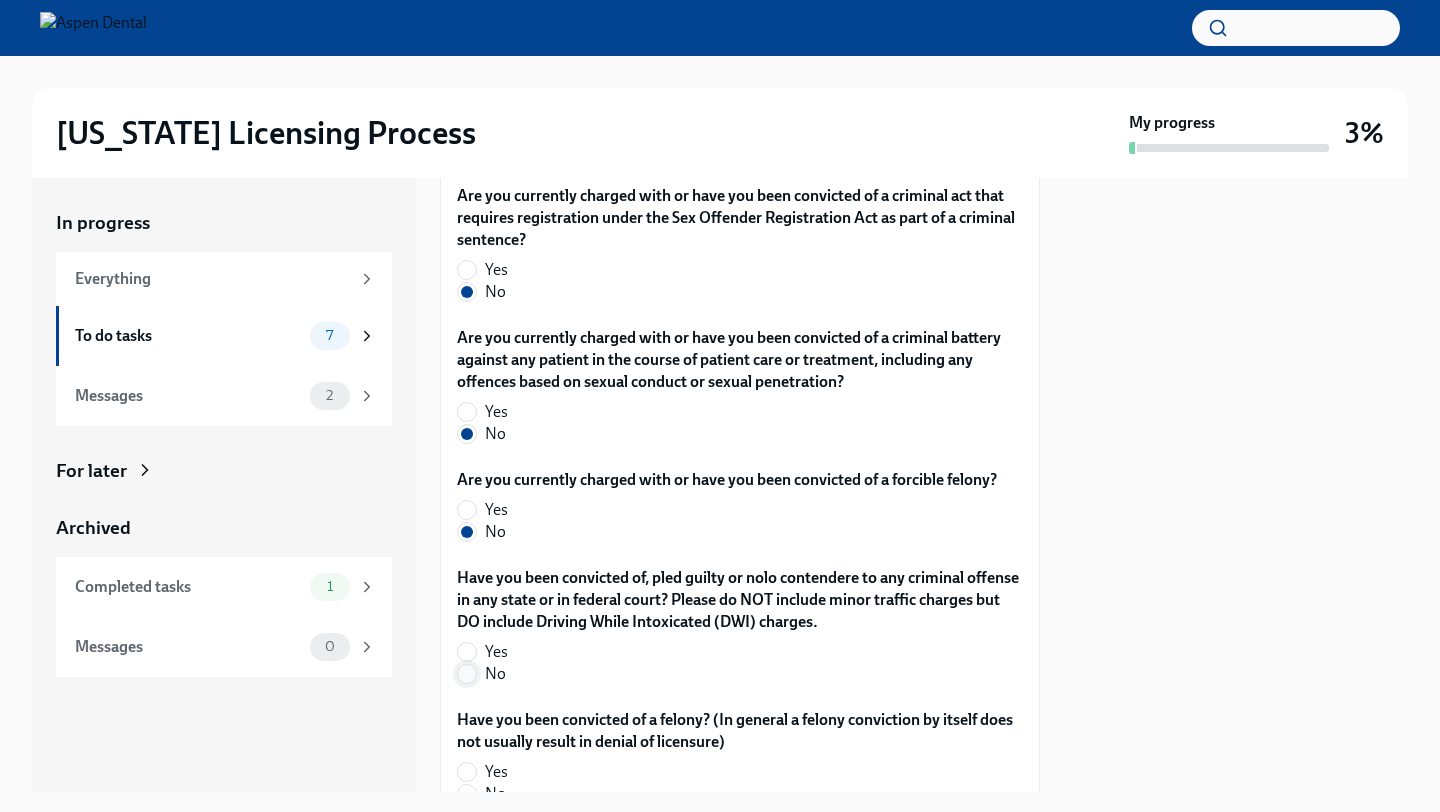 click on "No" at bounding box center [467, 674] 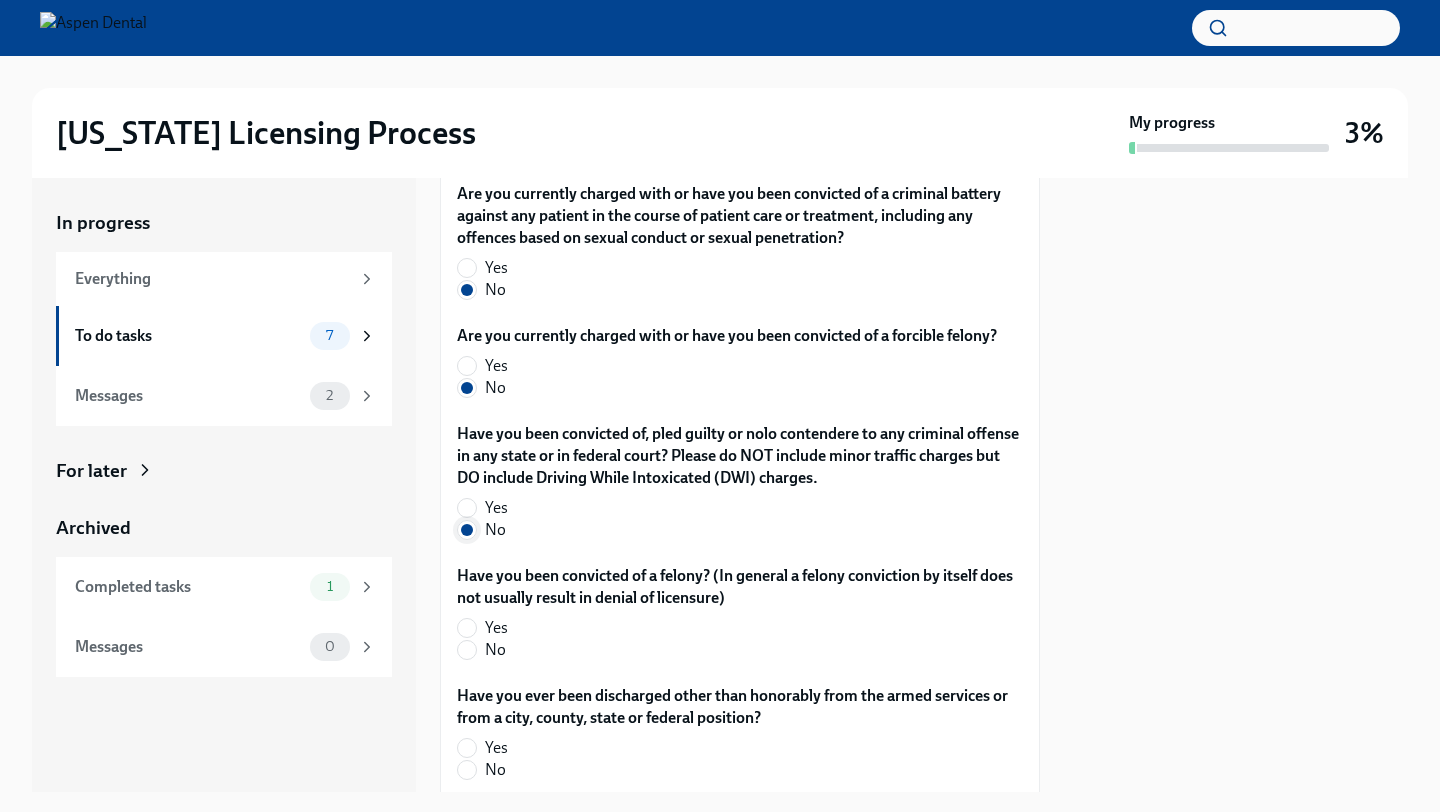 scroll, scrollTop: 3635, scrollLeft: 0, axis: vertical 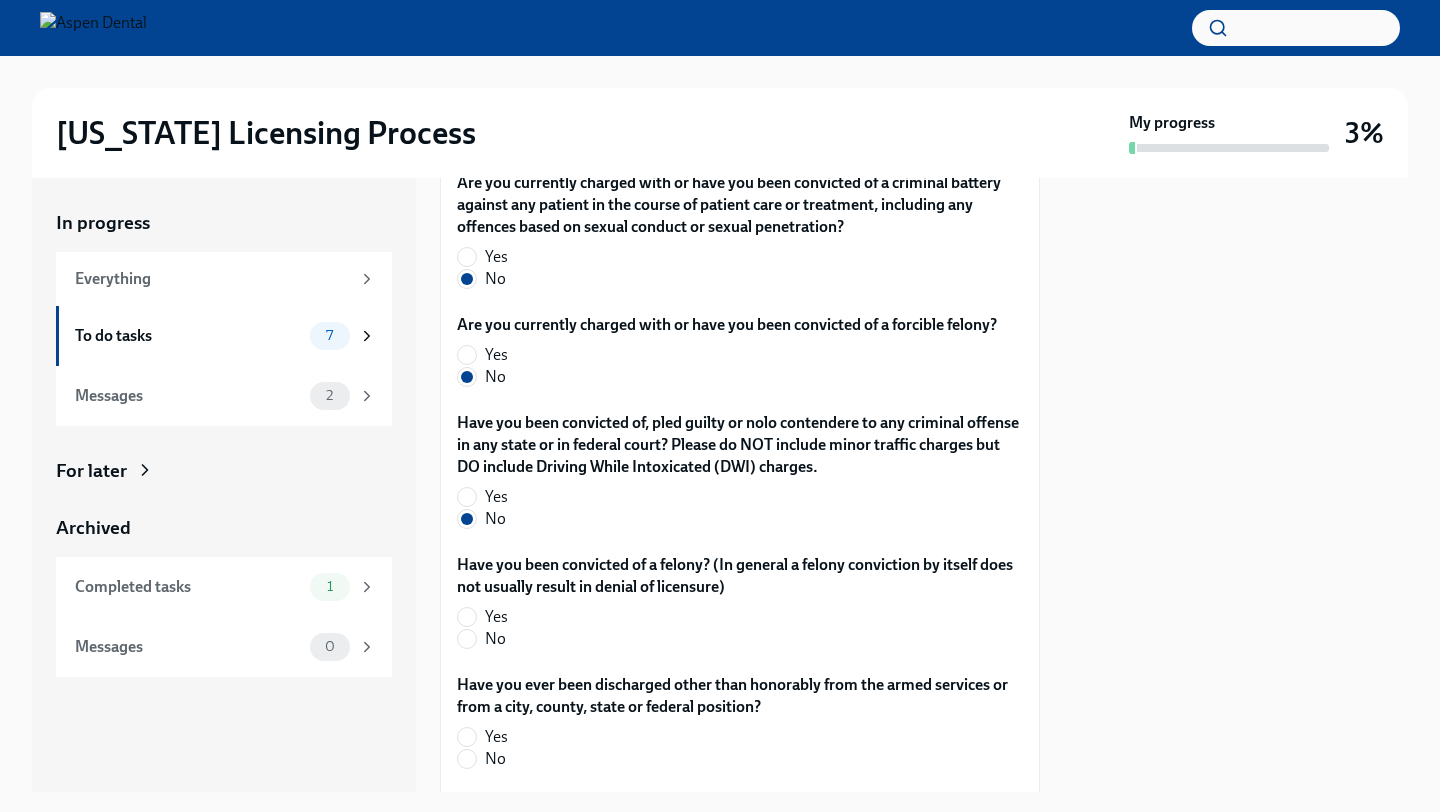 click on "No" at bounding box center [732, 639] 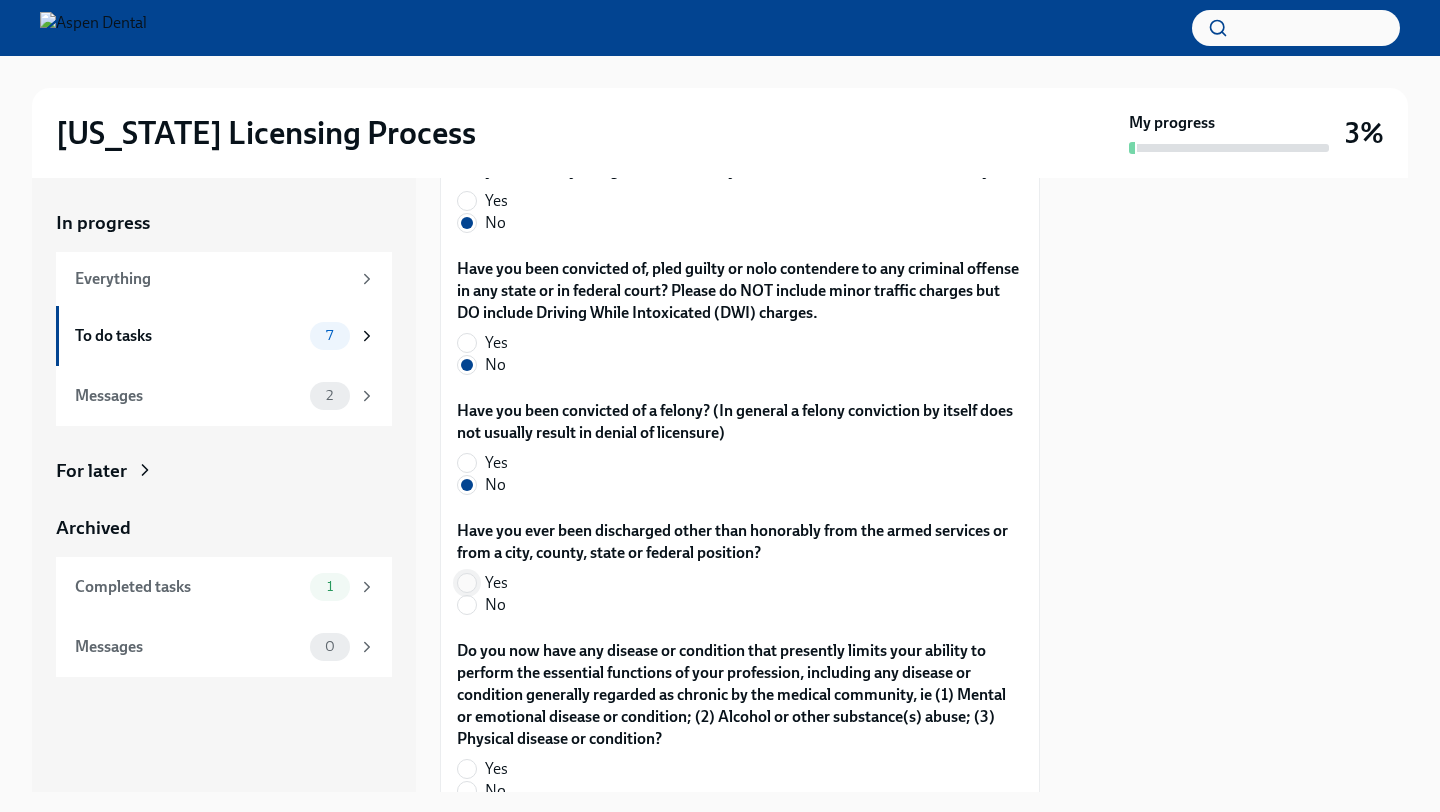 scroll, scrollTop: 3816, scrollLeft: 0, axis: vertical 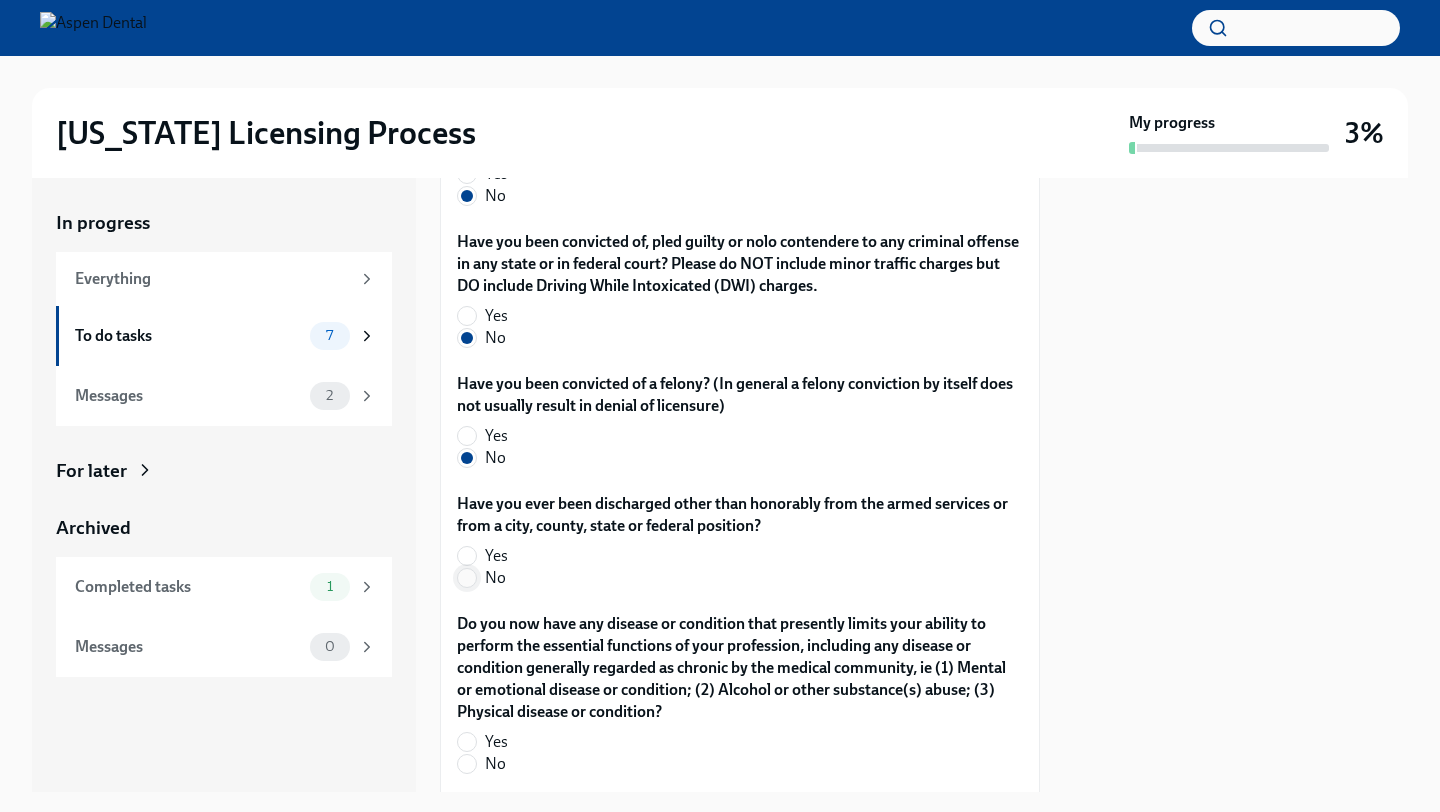 click on "No" at bounding box center (467, 578) 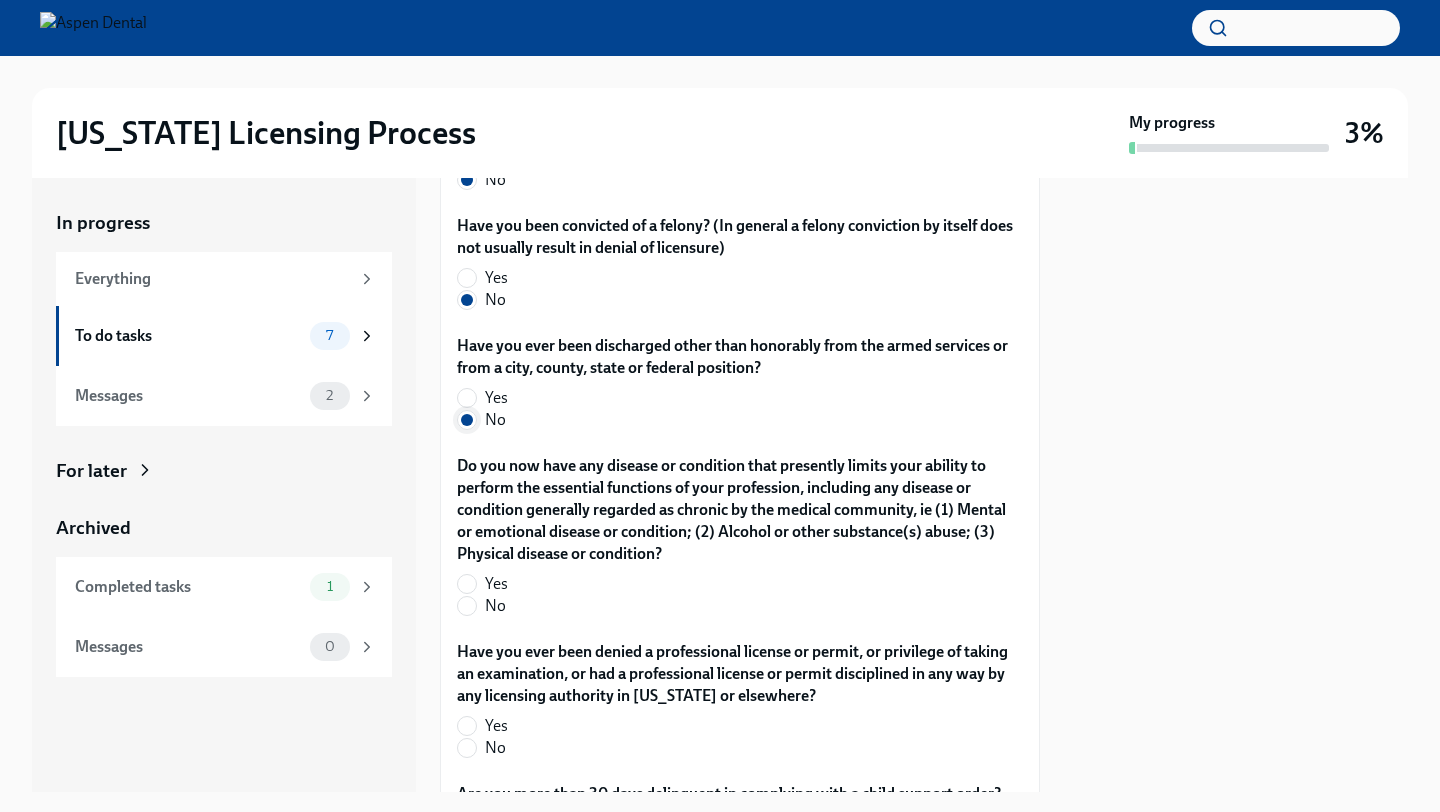 scroll, scrollTop: 3975, scrollLeft: 0, axis: vertical 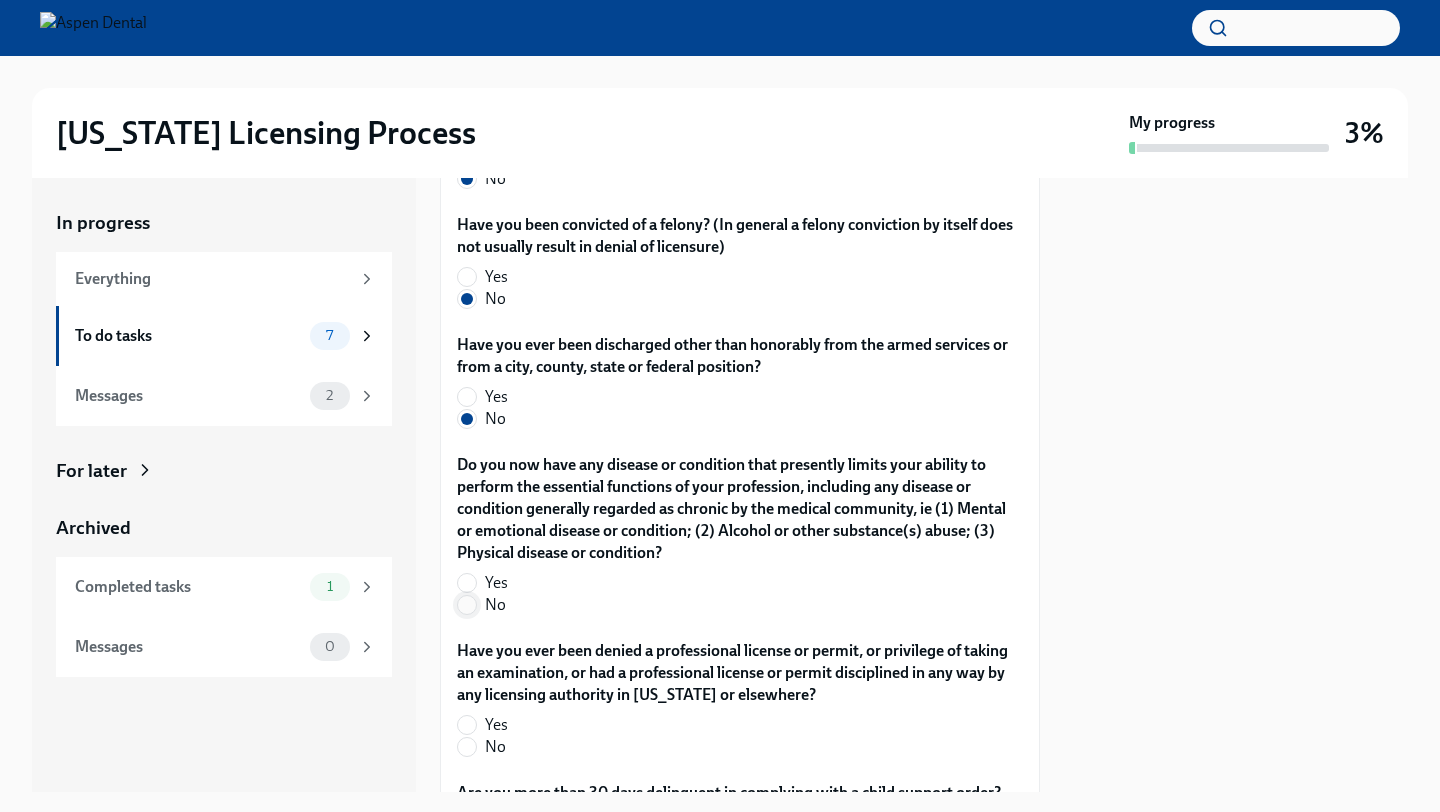 click on "No" at bounding box center [467, 605] 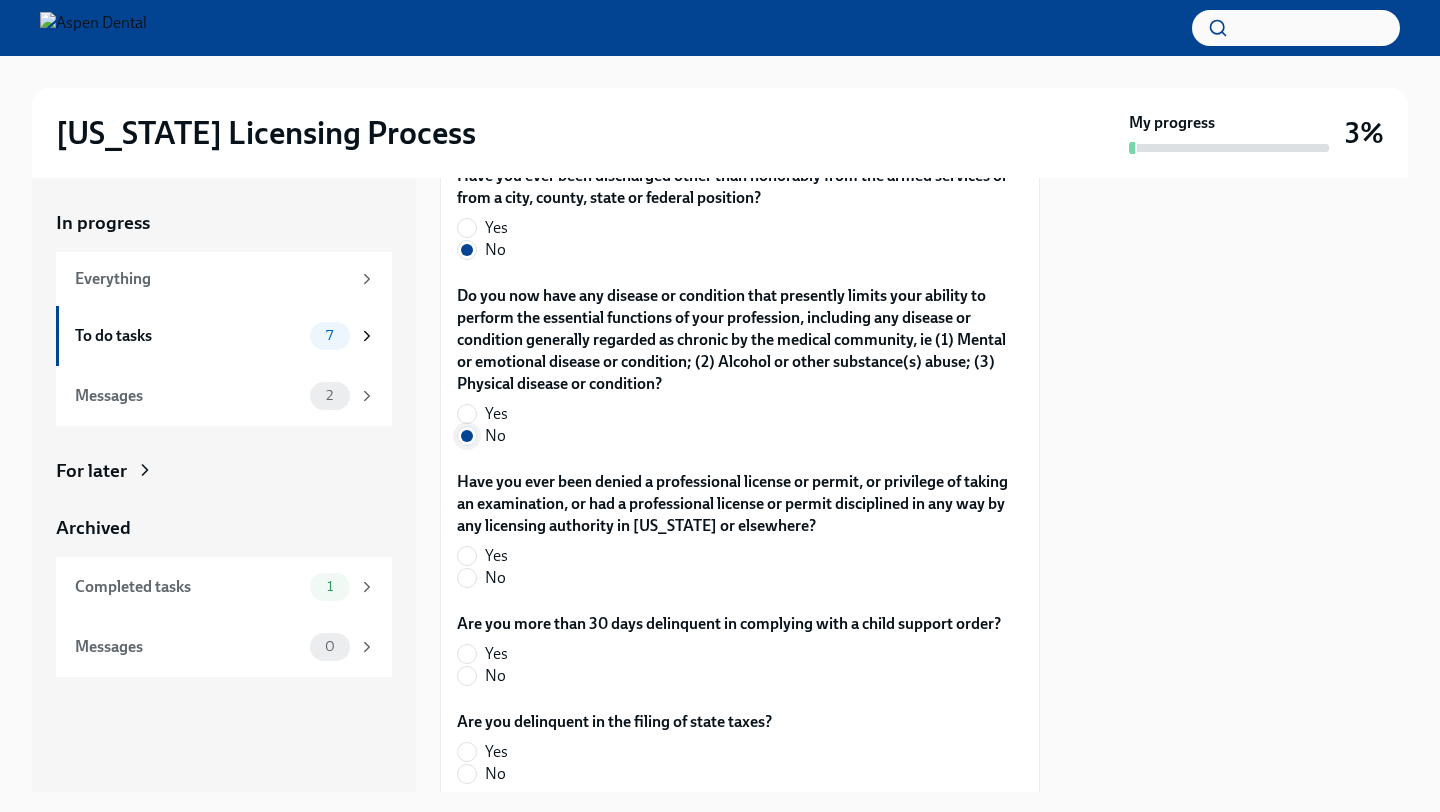 scroll, scrollTop: 4150, scrollLeft: 0, axis: vertical 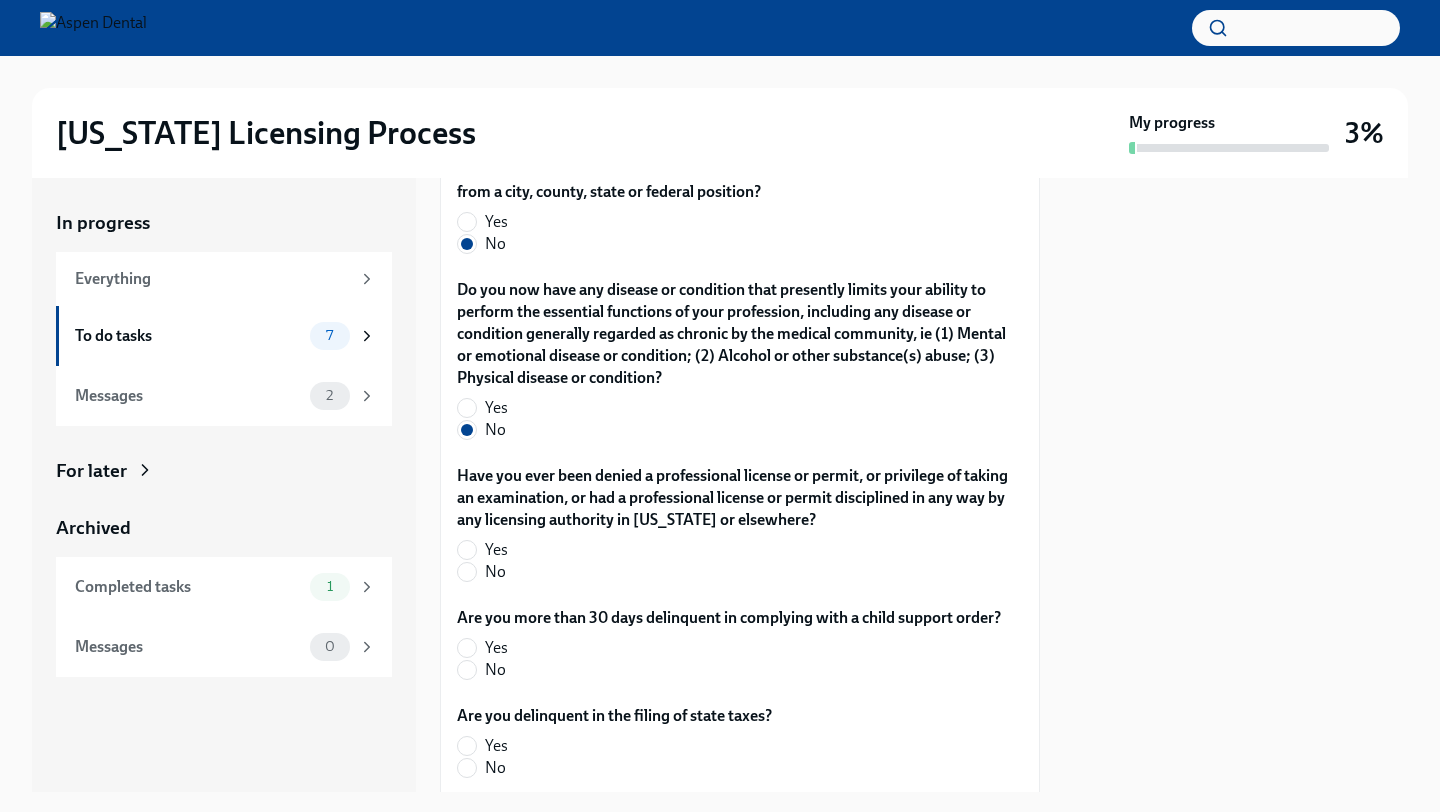 click on "No" at bounding box center [732, 572] 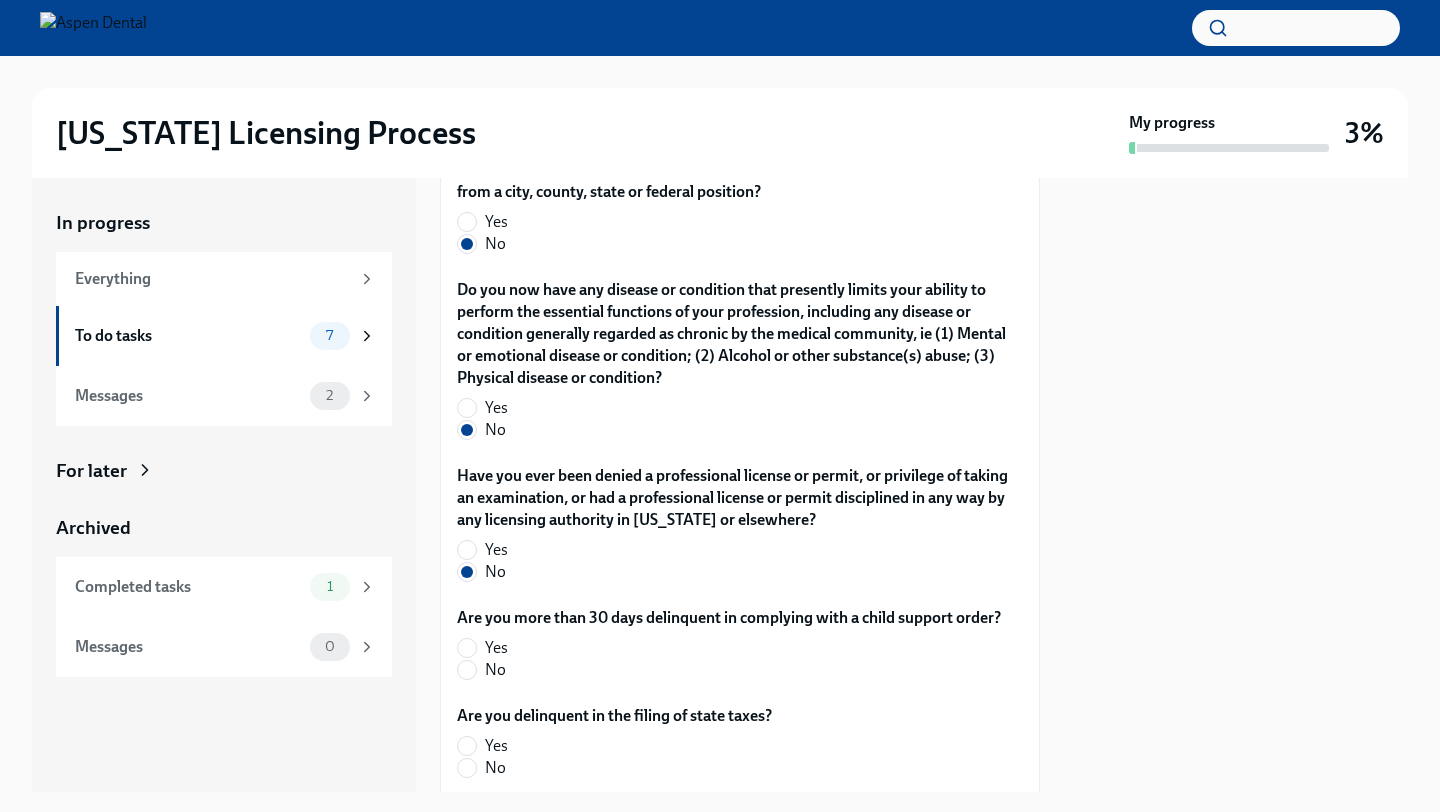 click on "No" at bounding box center [721, 670] 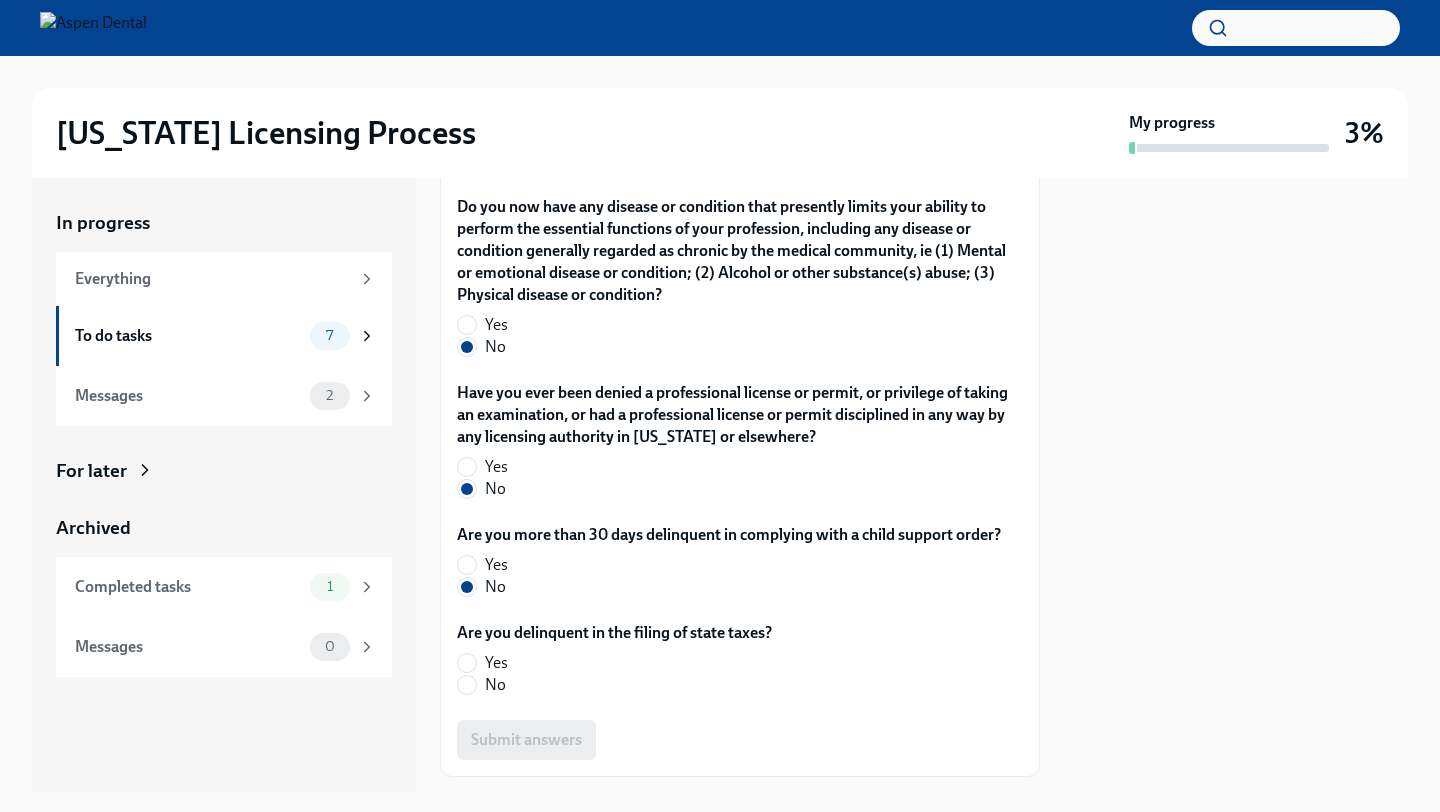 scroll, scrollTop: 4254, scrollLeft: 0, axis: vertical 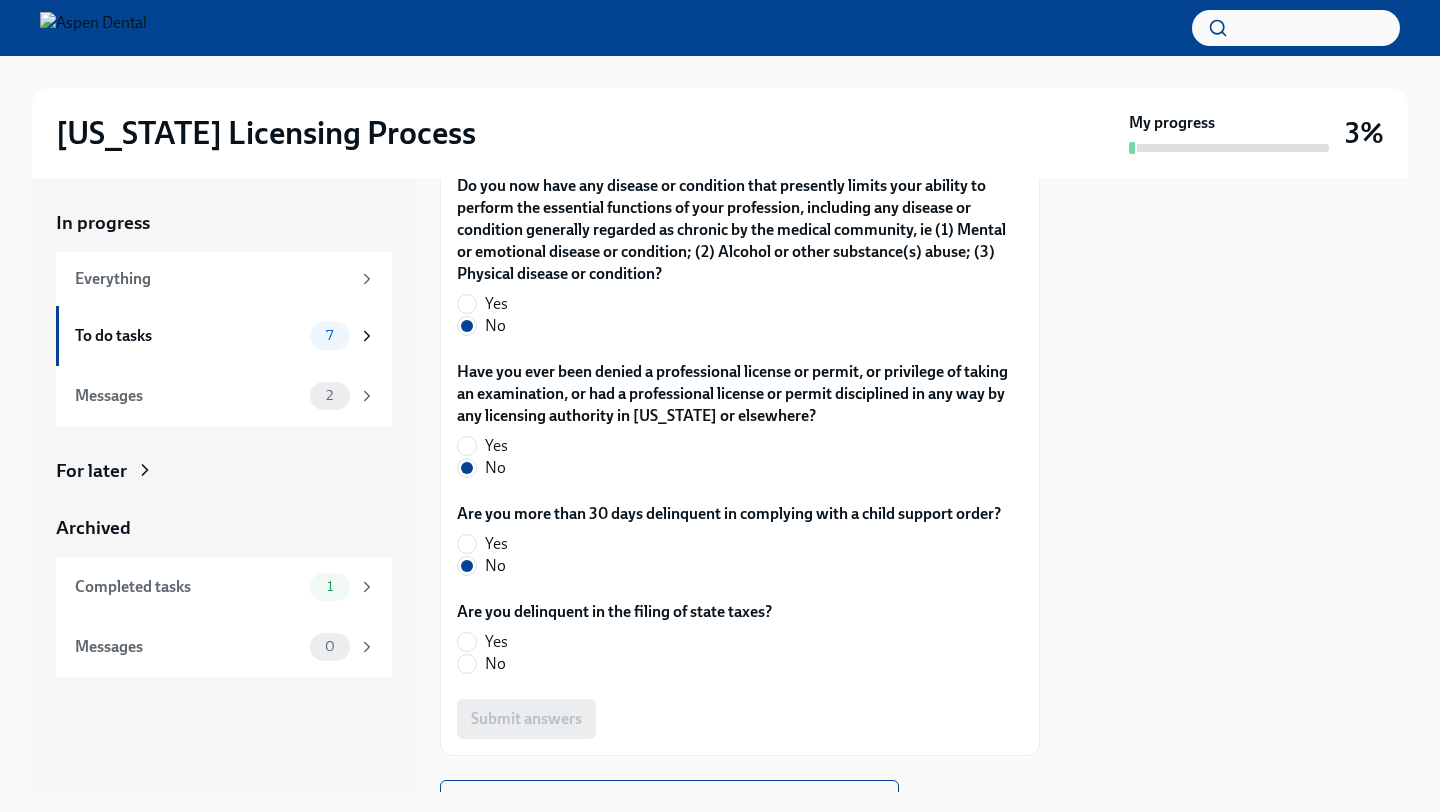 click on "No" at bounding box center [606, 664] 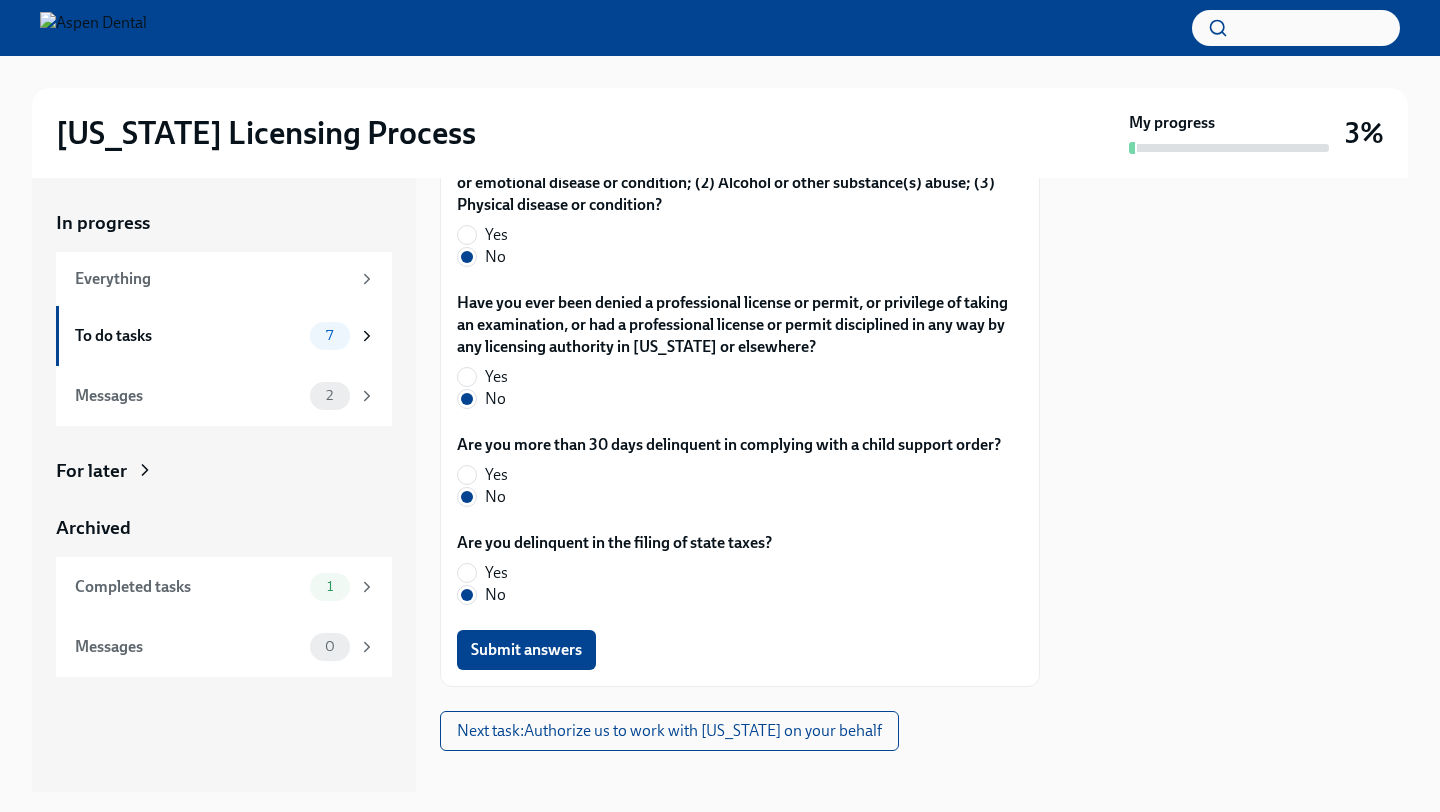 scroll, scrollTop: 4324, scrollLeft: 0, axis: vertical 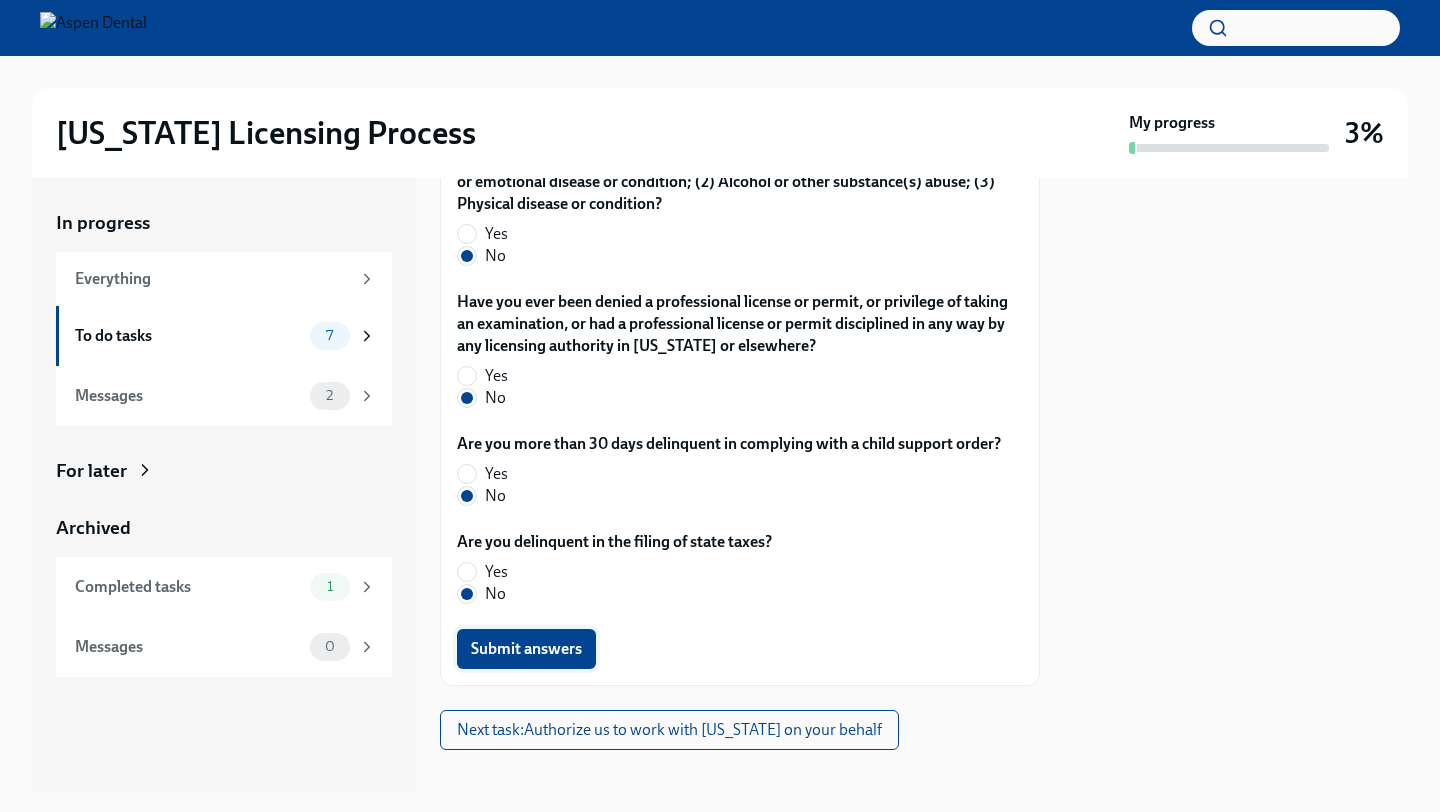 click on "Submit answers" at bounding box center [526, 649] 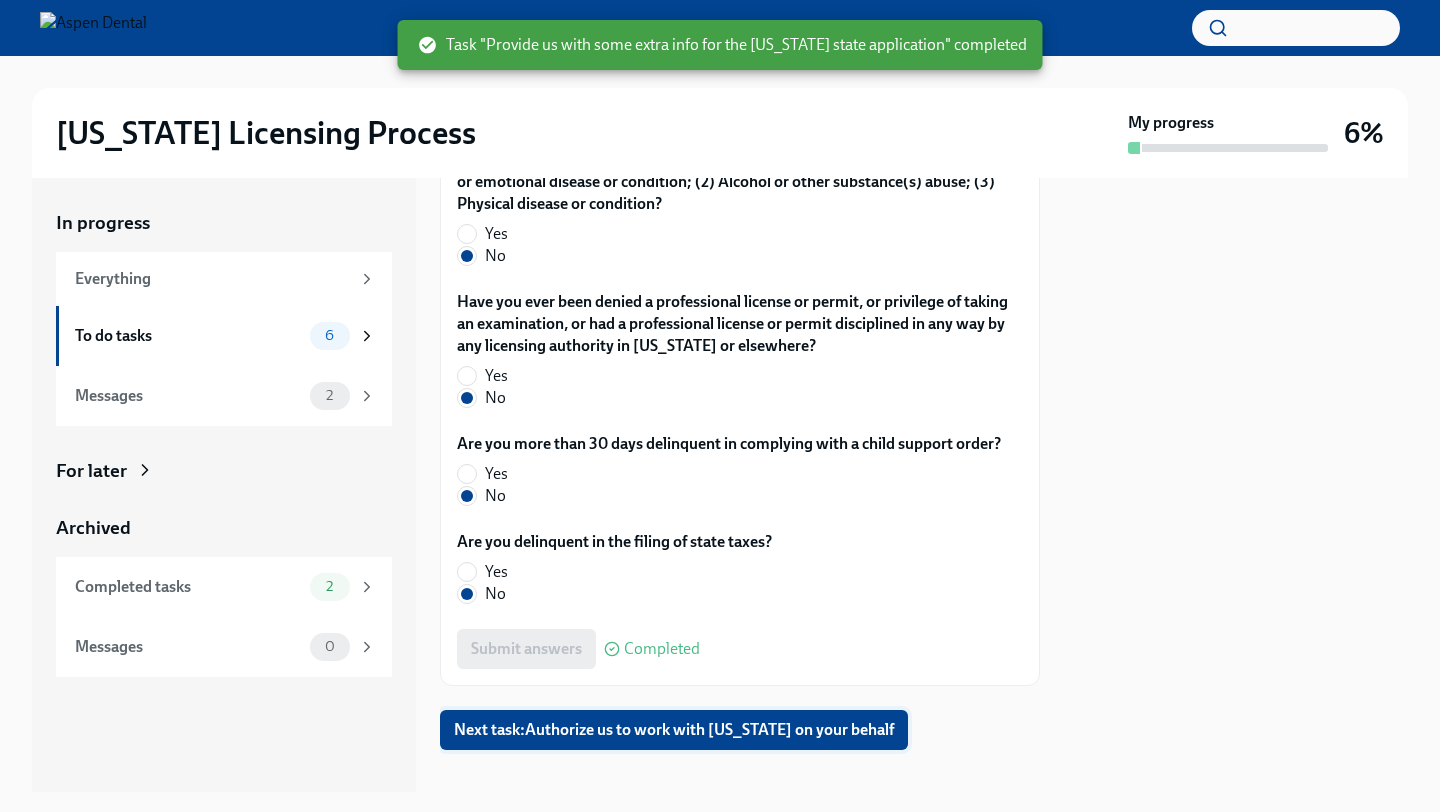 click on "Next task :  Authorize us to work with Illinois on your behalf" at bounding box center (674, 730) 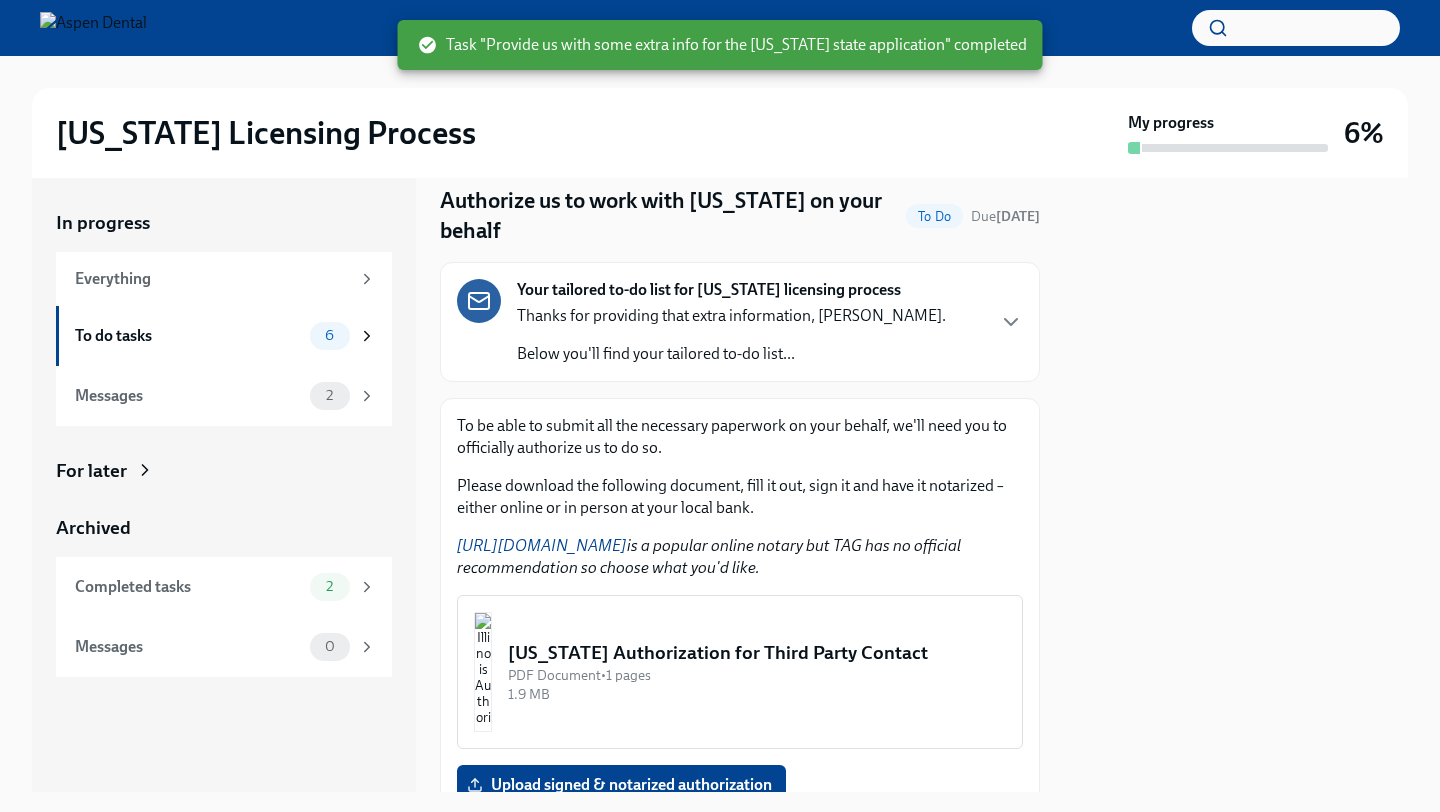 scroll, scrollTop: 222, scrollLeft: 0, axis: vertical 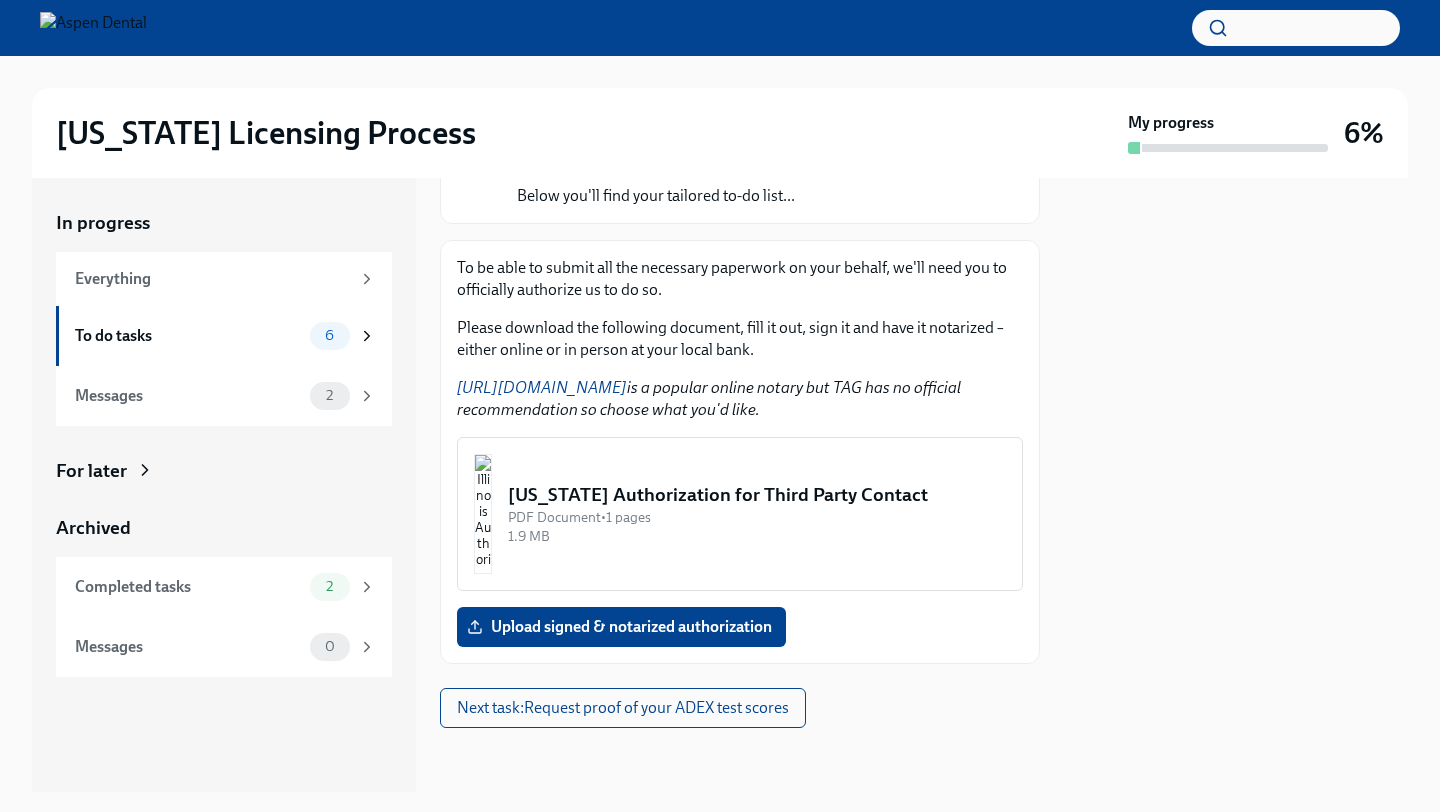 click at bounding box center (483, 514) 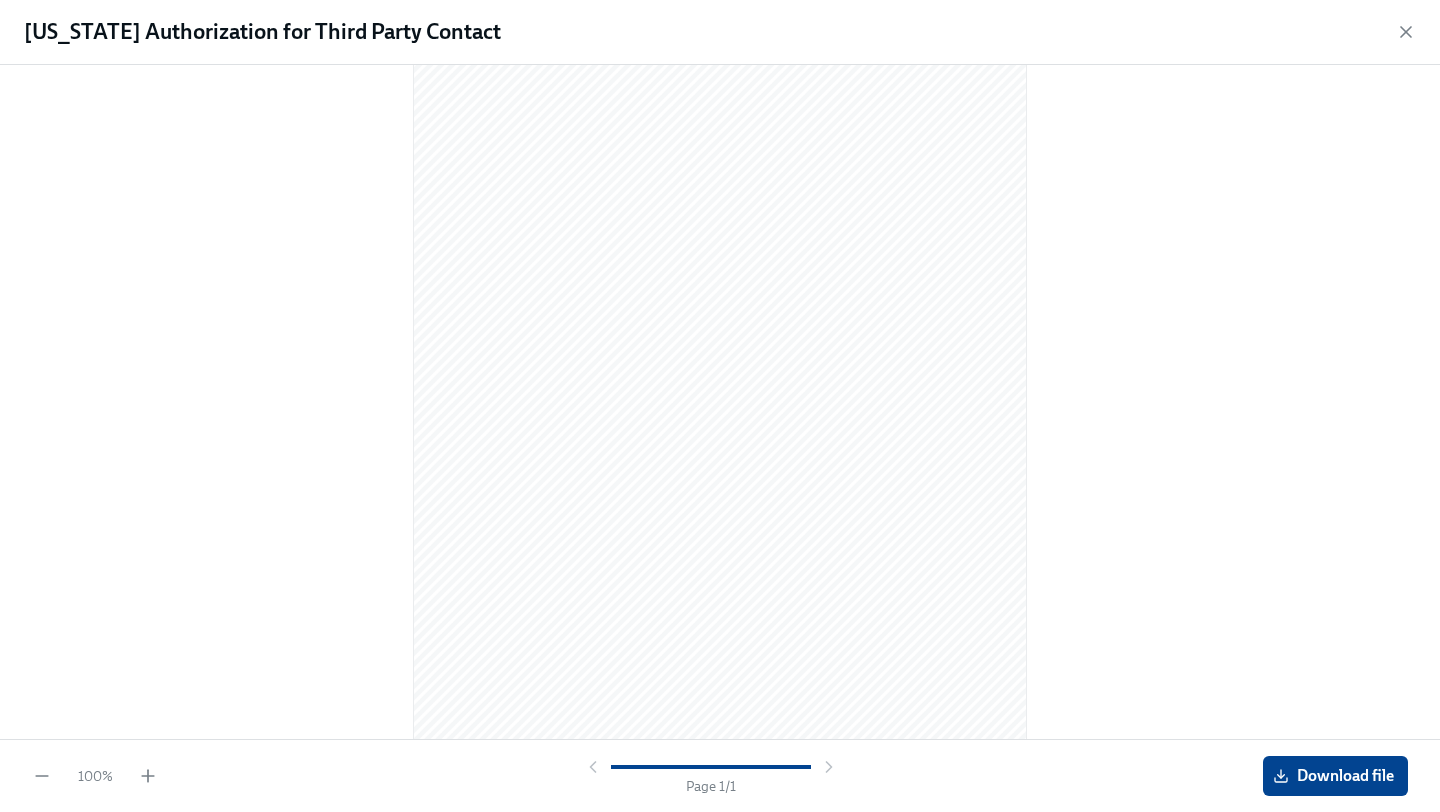 scroll, scrollTop: 152, scrollLeft: 0, axis: vertical 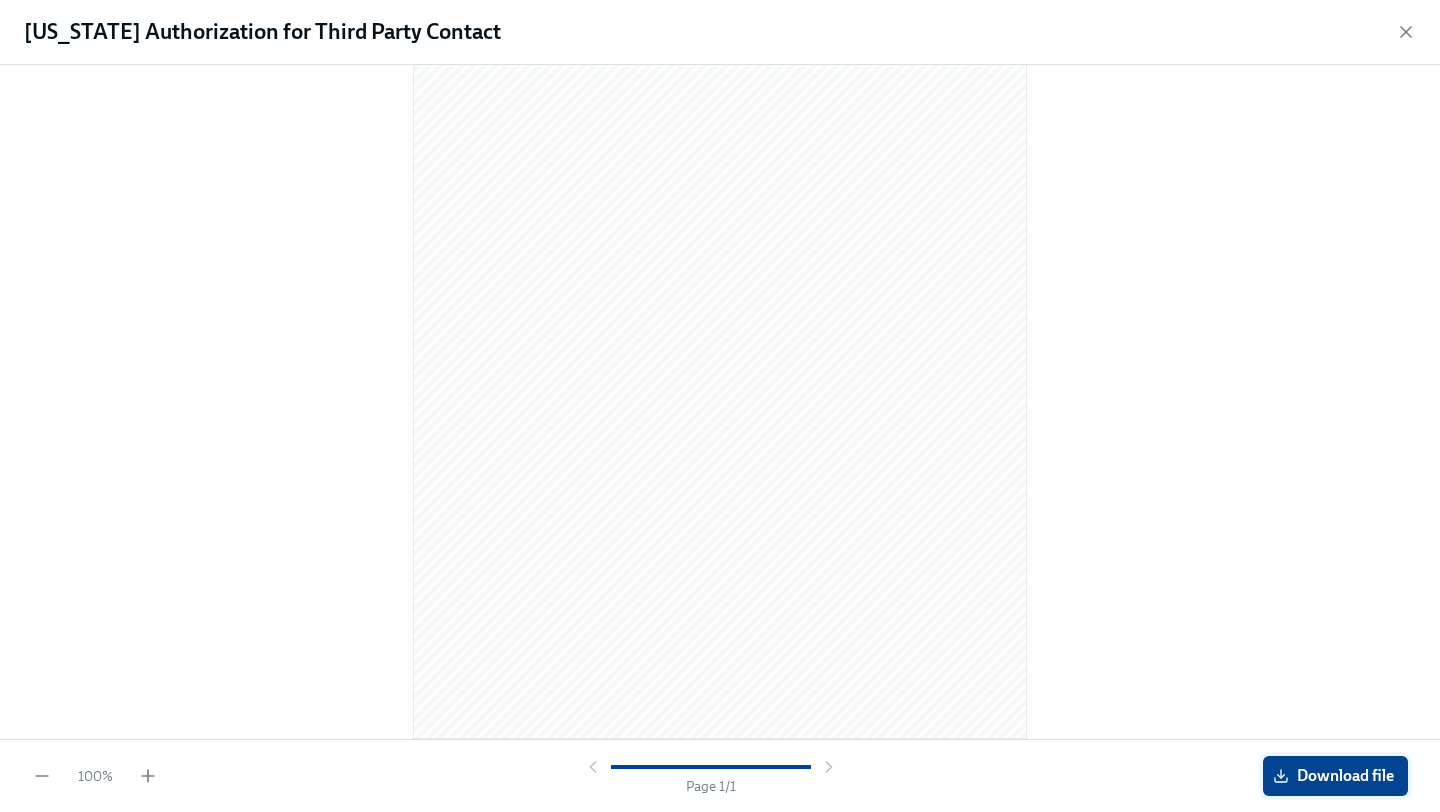 click 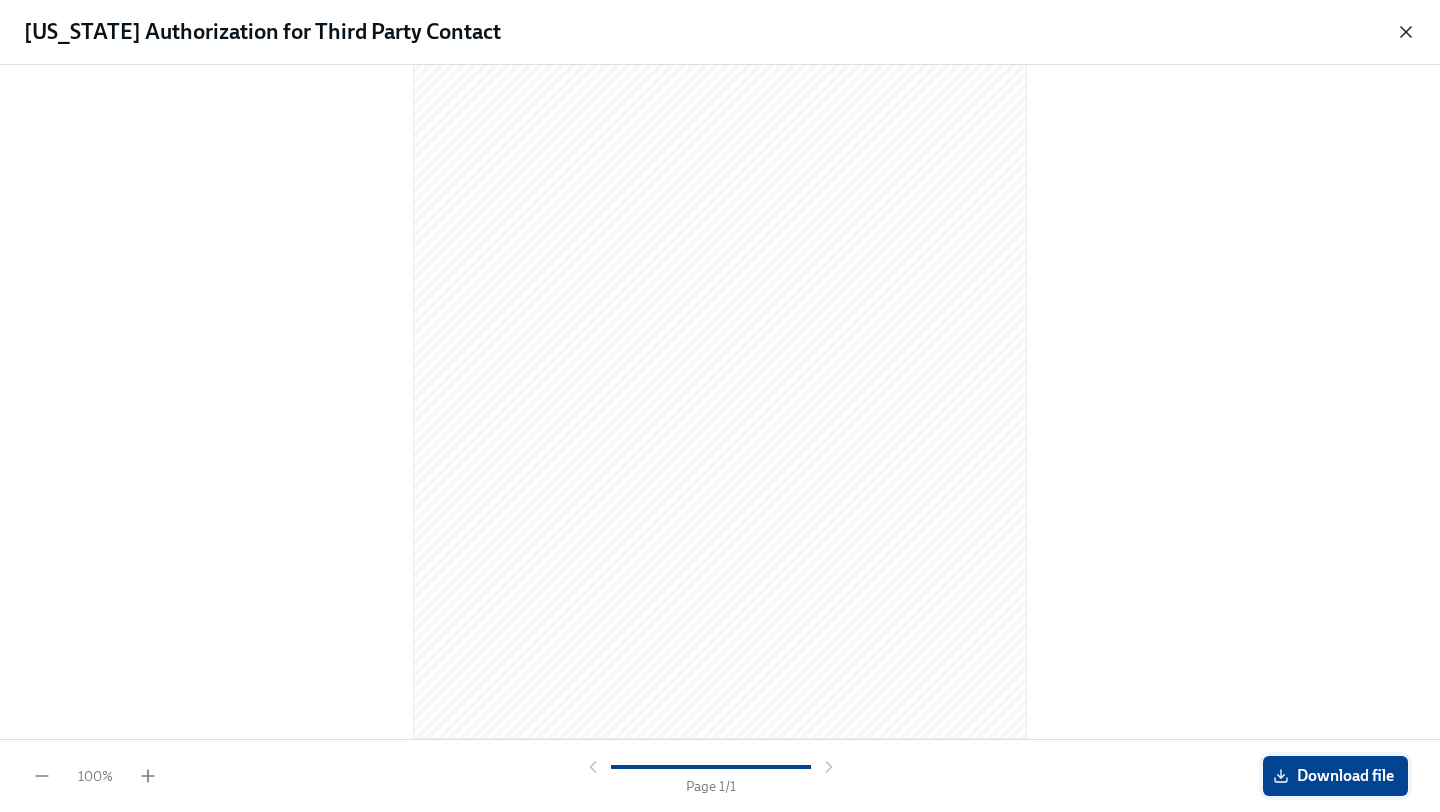 click 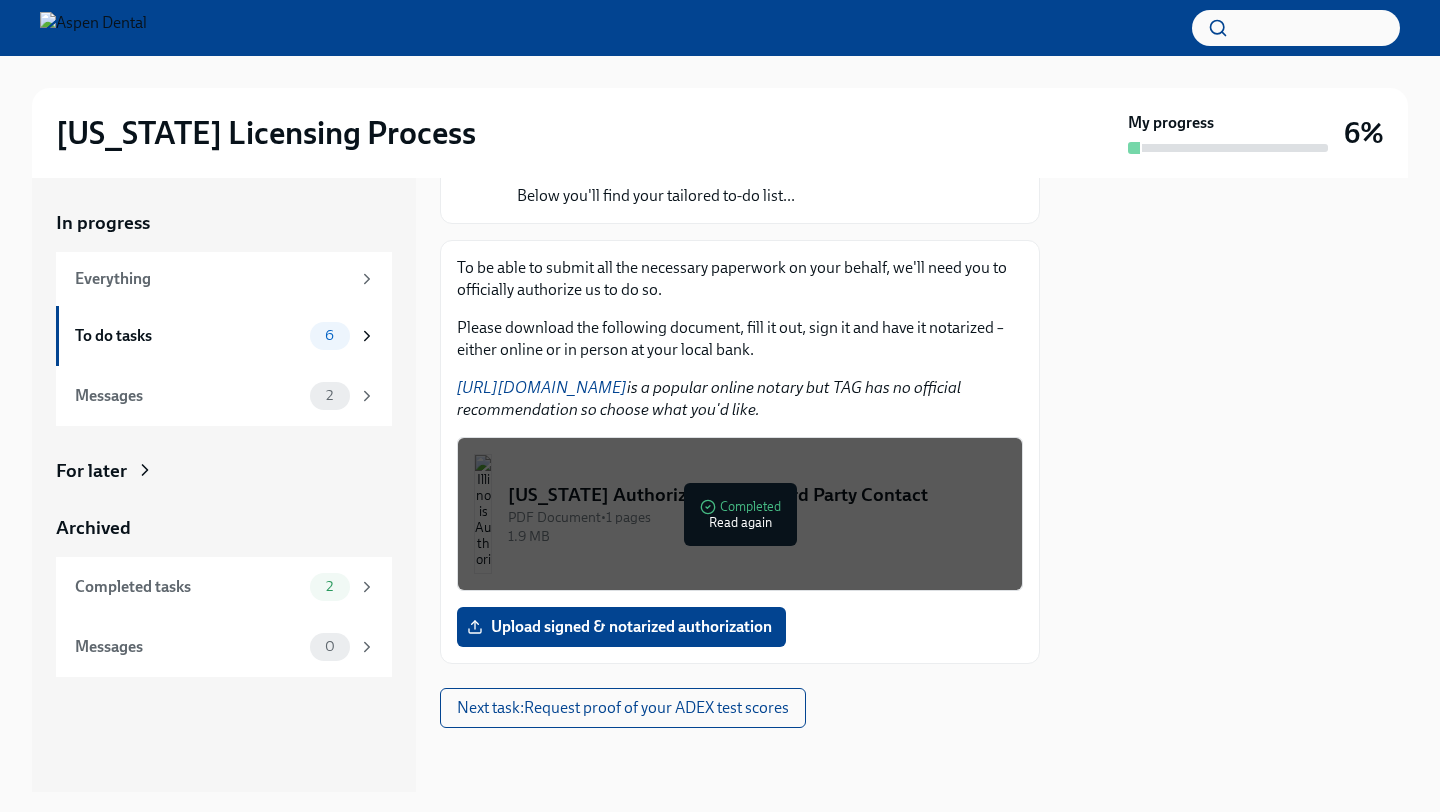 click on "To be able to submit all the necessary paperwork on your behalf, we'll need you to officially authorize us to do so.
Please download the following document, fill it out, sign it and have it notarized – either online or in person at your local bank.
https://www.notarize.com/  is a popular online notary but TAG has no official recommendation so choose what you'd like." at bounding box center (740, 339) 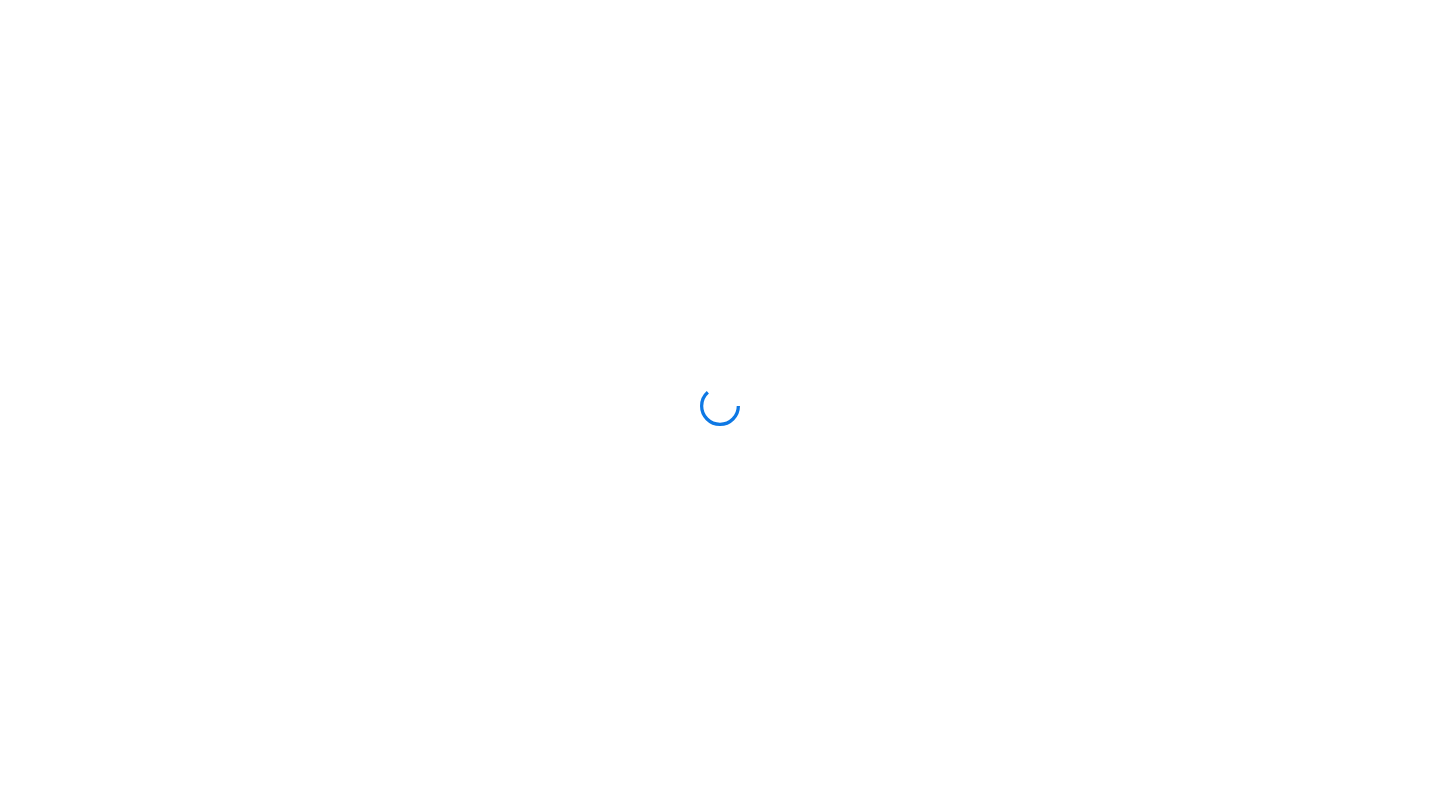 scroll, scrollTop: 0, scrollLeft: 0, axis: both 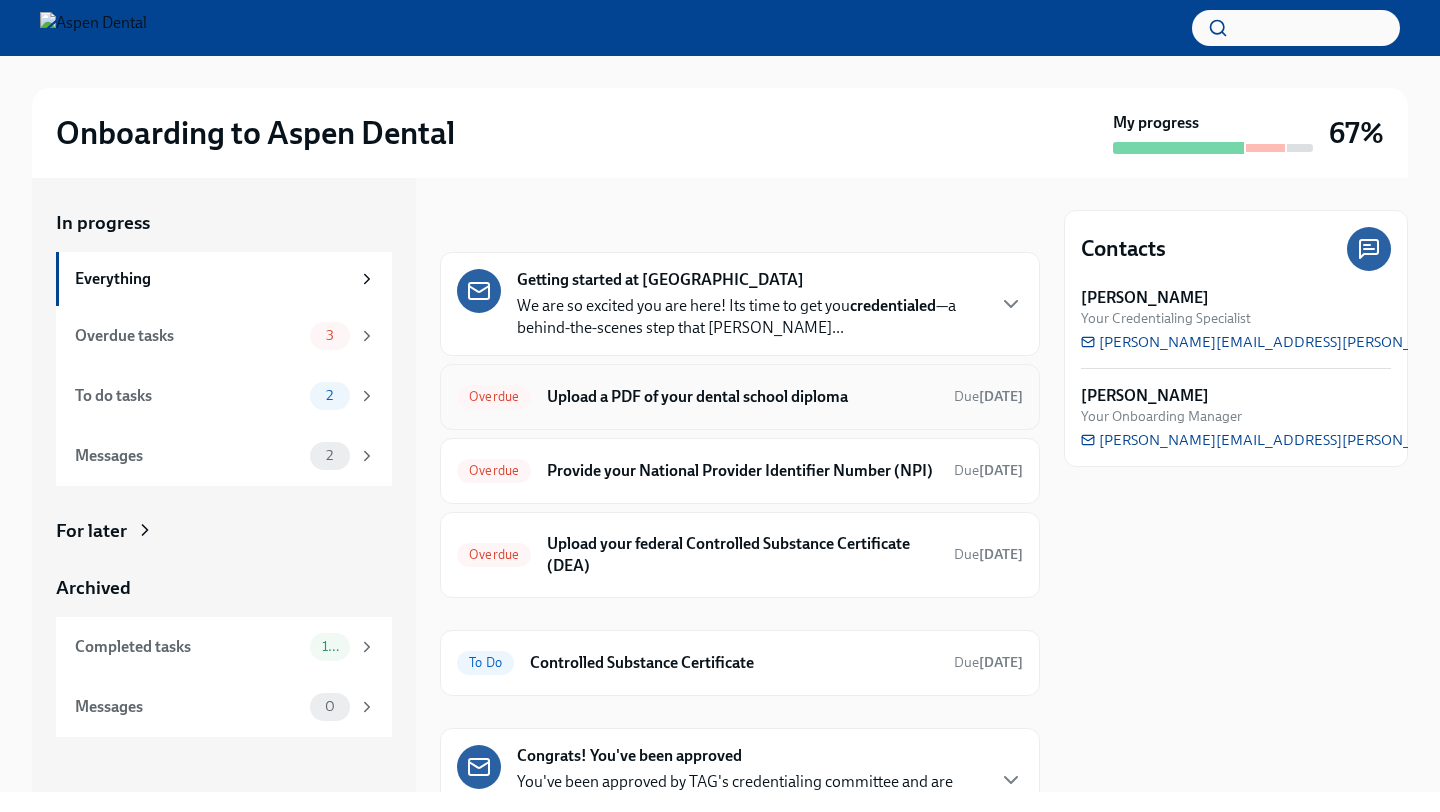 click on "Overdue" at bounding box center [494, 397] 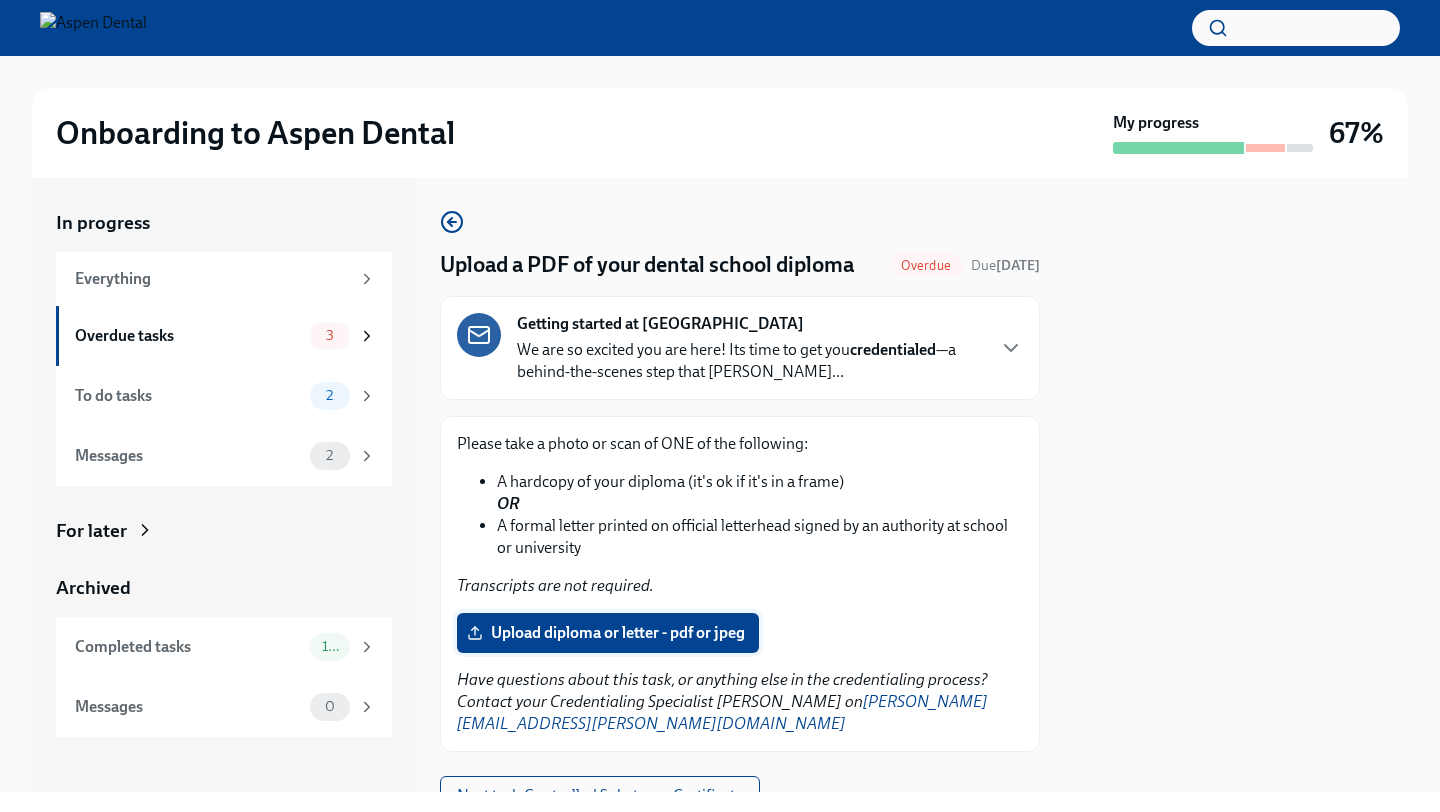 click on "Upload diploma or letter - pdf or jpeg" at bounding box center [608, 633] 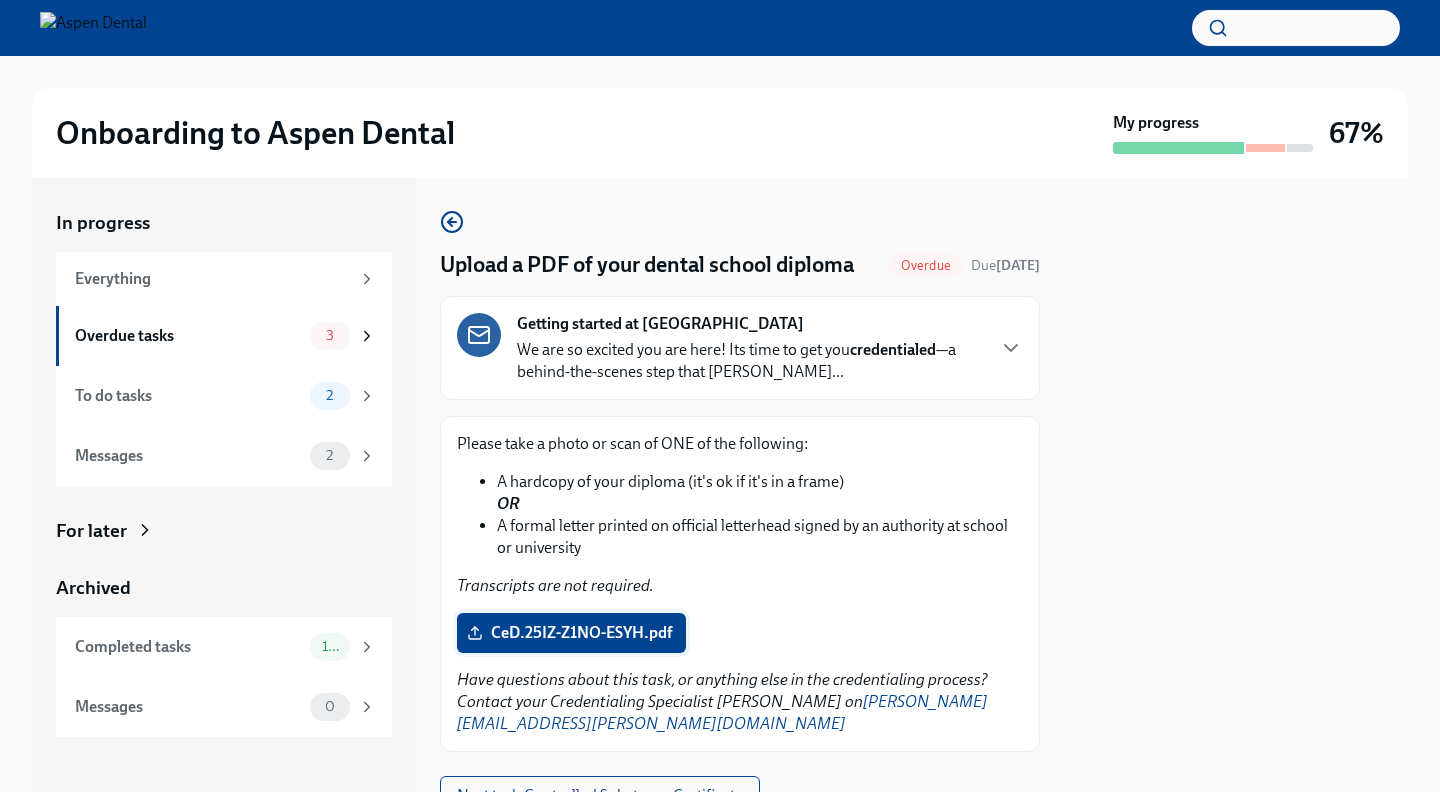 scroll, scrollTop: 66, scrollLeft: 0, axis: vertical 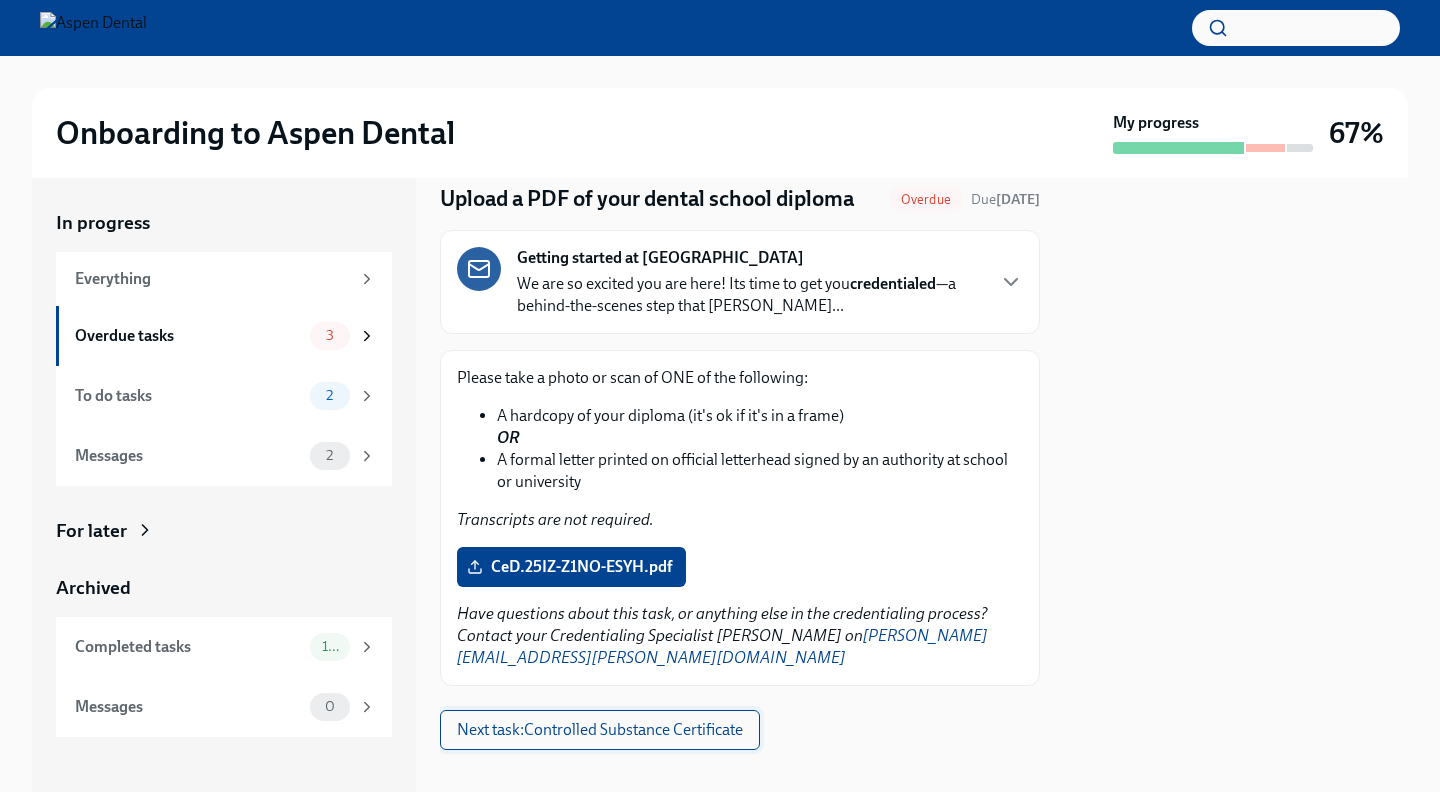 click on "Next task :  Controlled Substance Certificate" at bounding box center (600, 730) 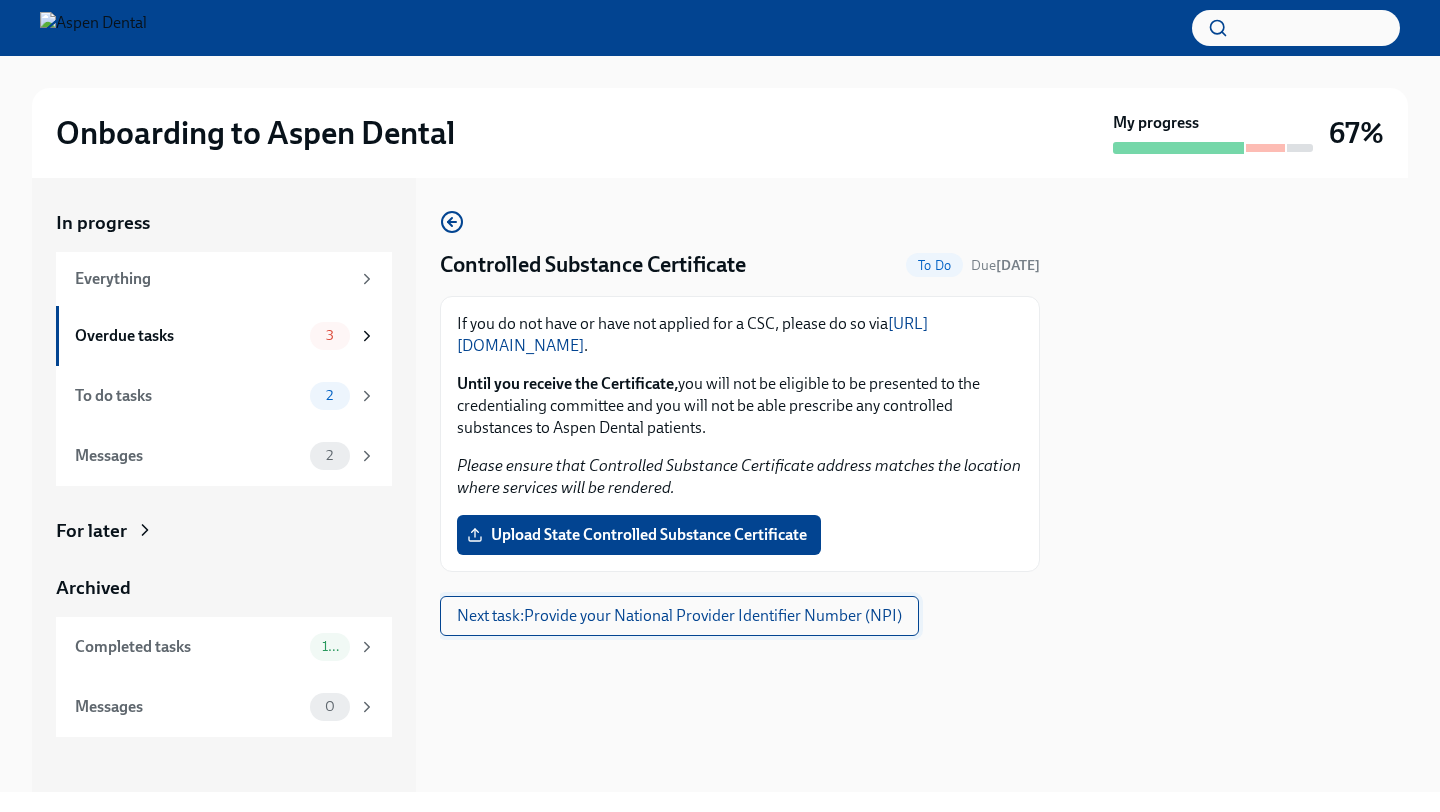 scroll, scrollTop: 0, scrollLeft: 0, axis: both 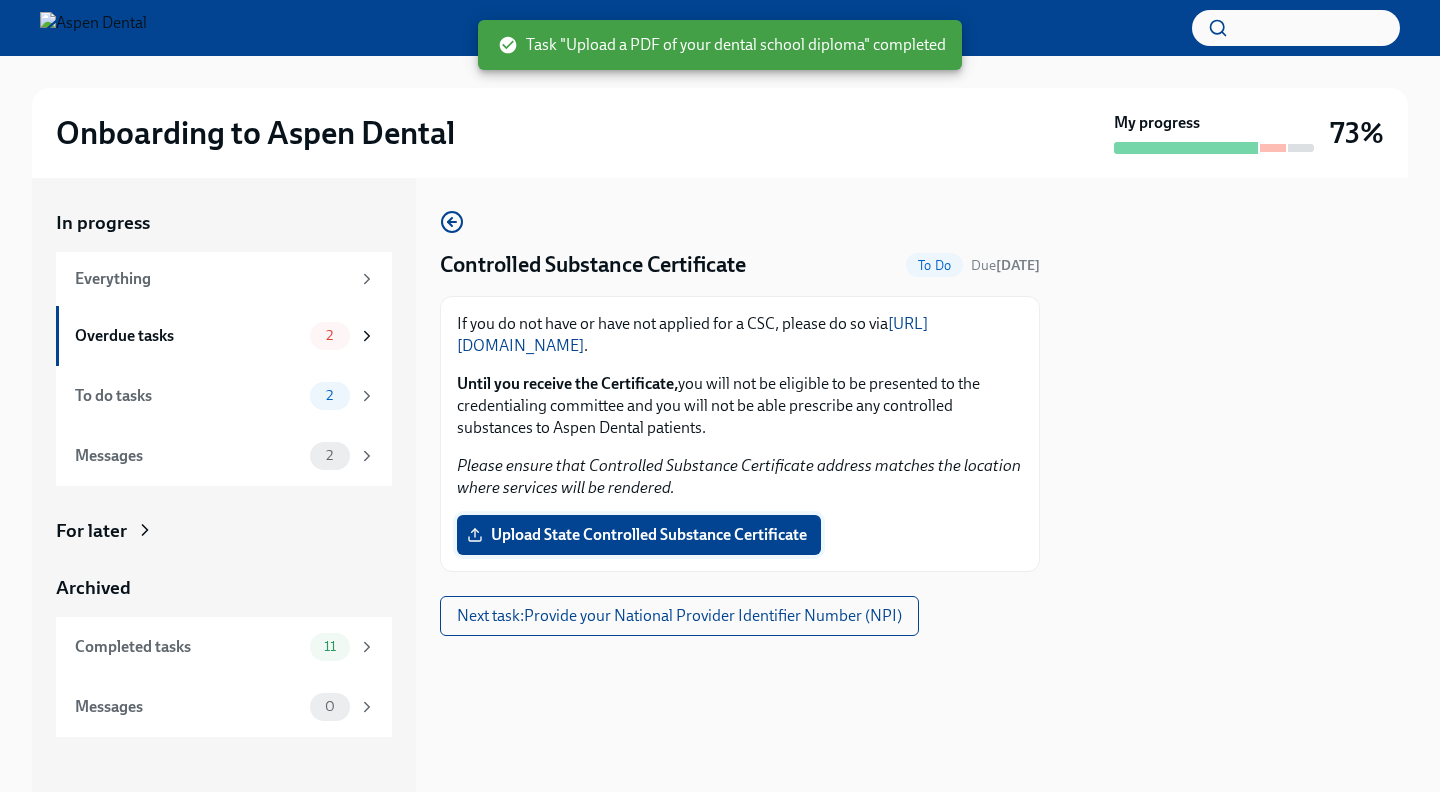 click on "Upload State Controlled Substance Certificate" at bounding box center [639, 535] 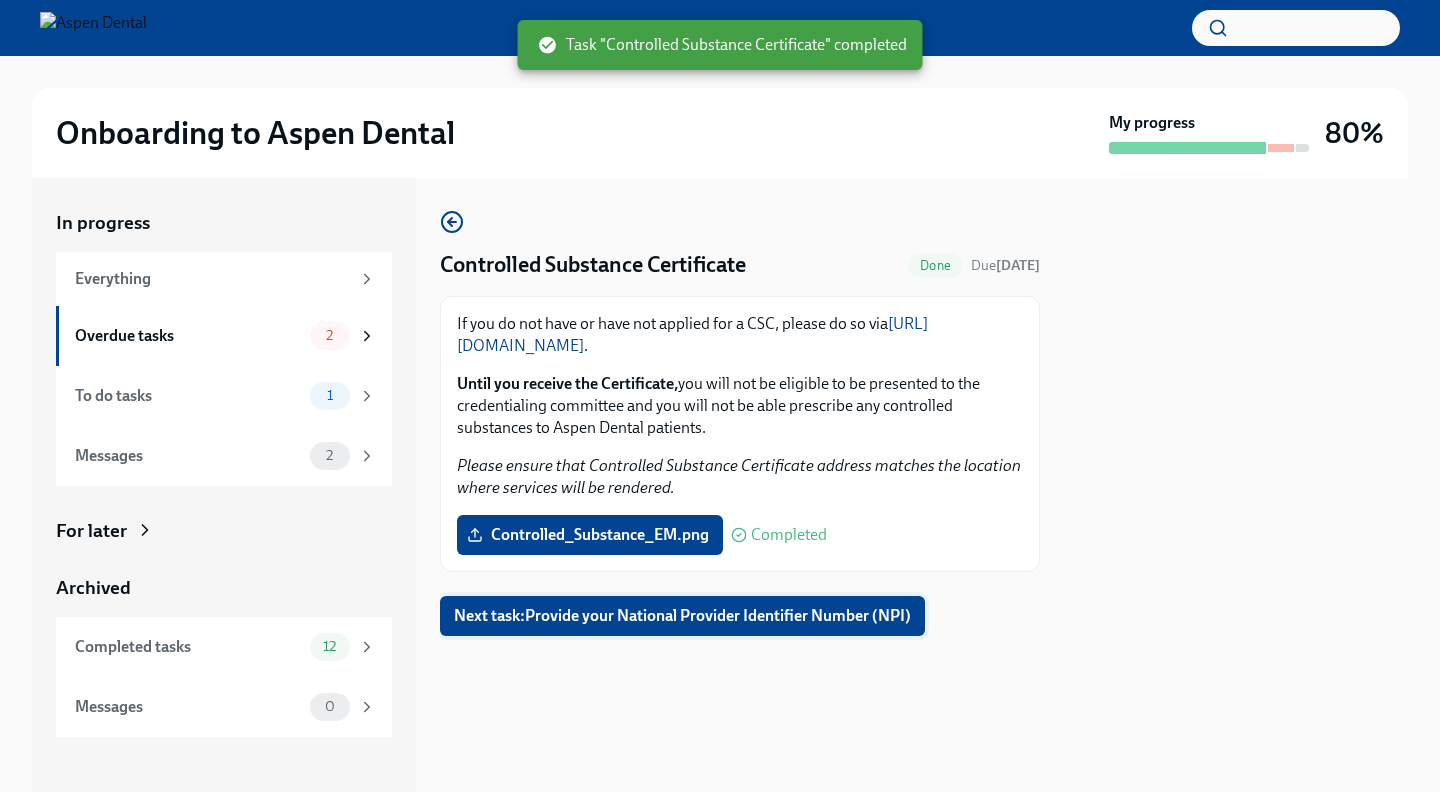 click on "Next task :  Provide your National Provider Identifier Number (NPI)" at bounding box center (682, 616) 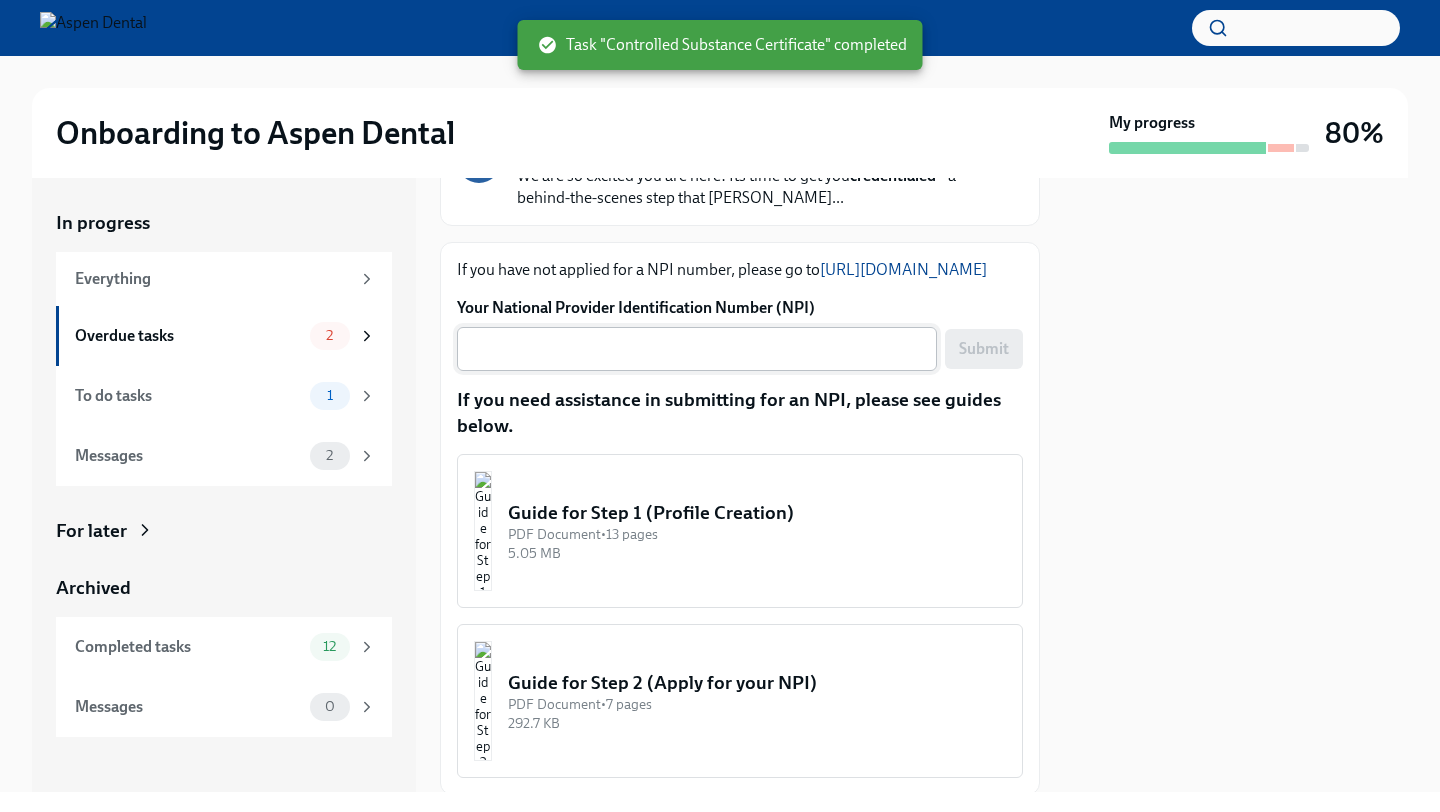 scroll, scrollTop: 204, scrollLeft: 0, axis: vertical 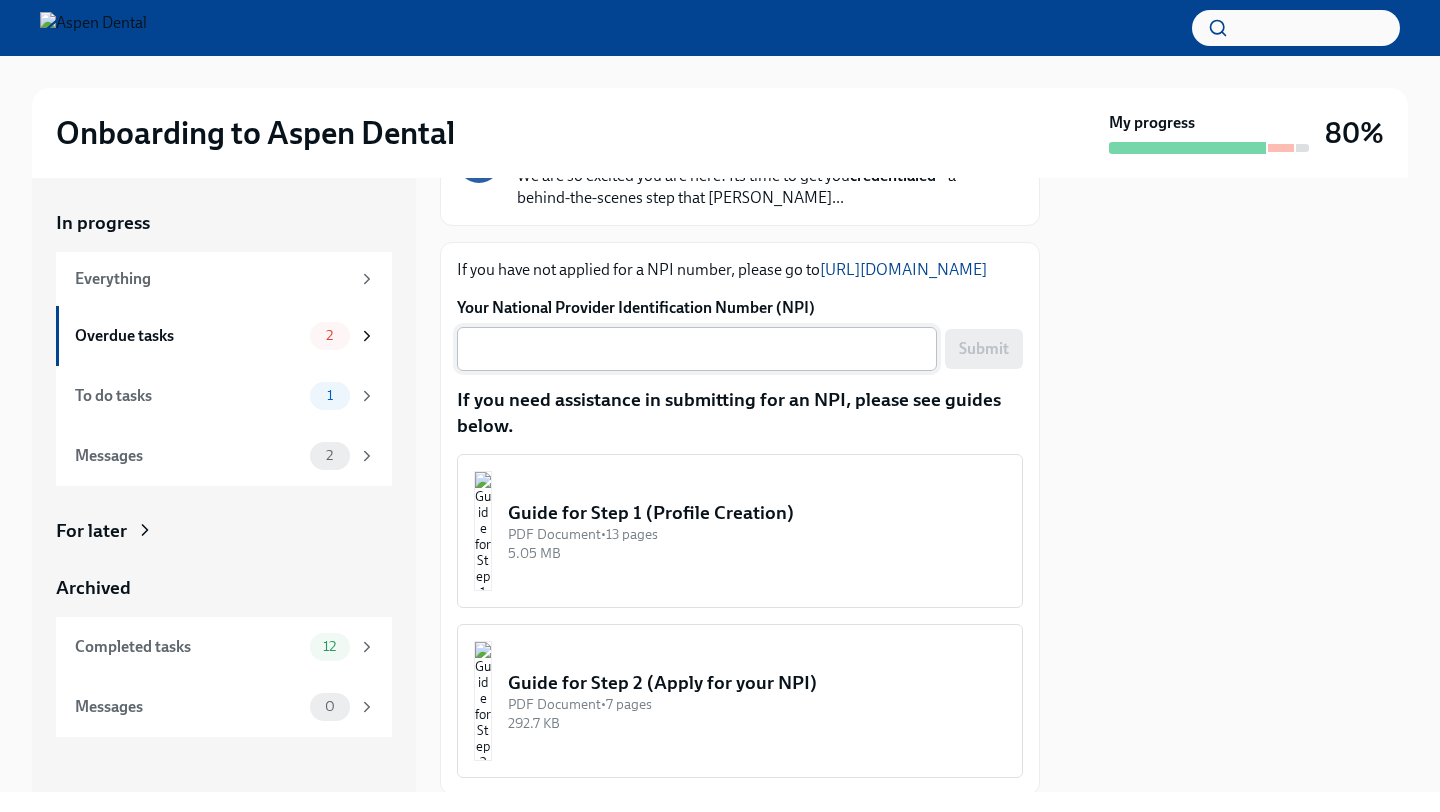 click on "x ​" at bounding box center (697, 349) 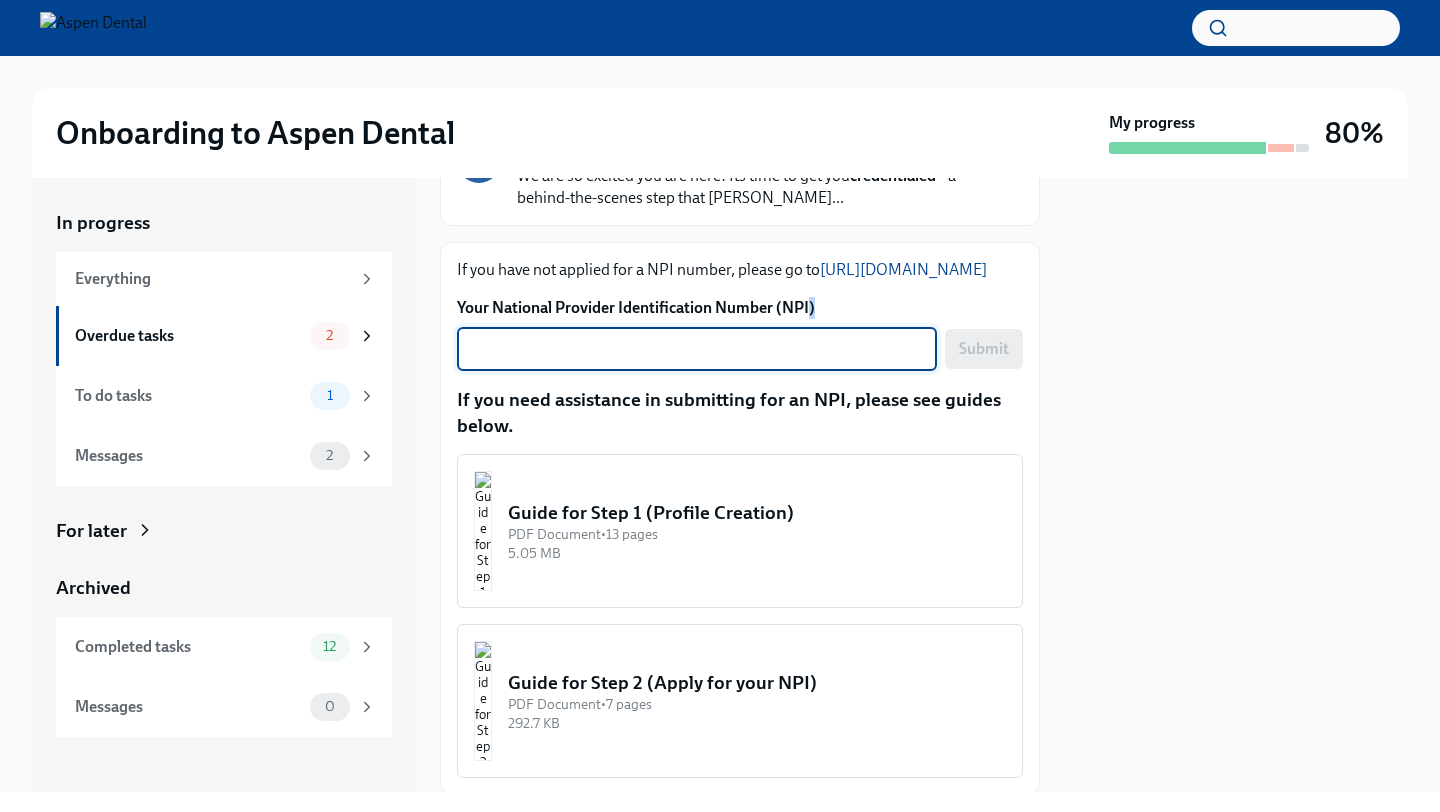 click on "Your National Provider Identification Number (NPI)" at bounding box center [697, 349] 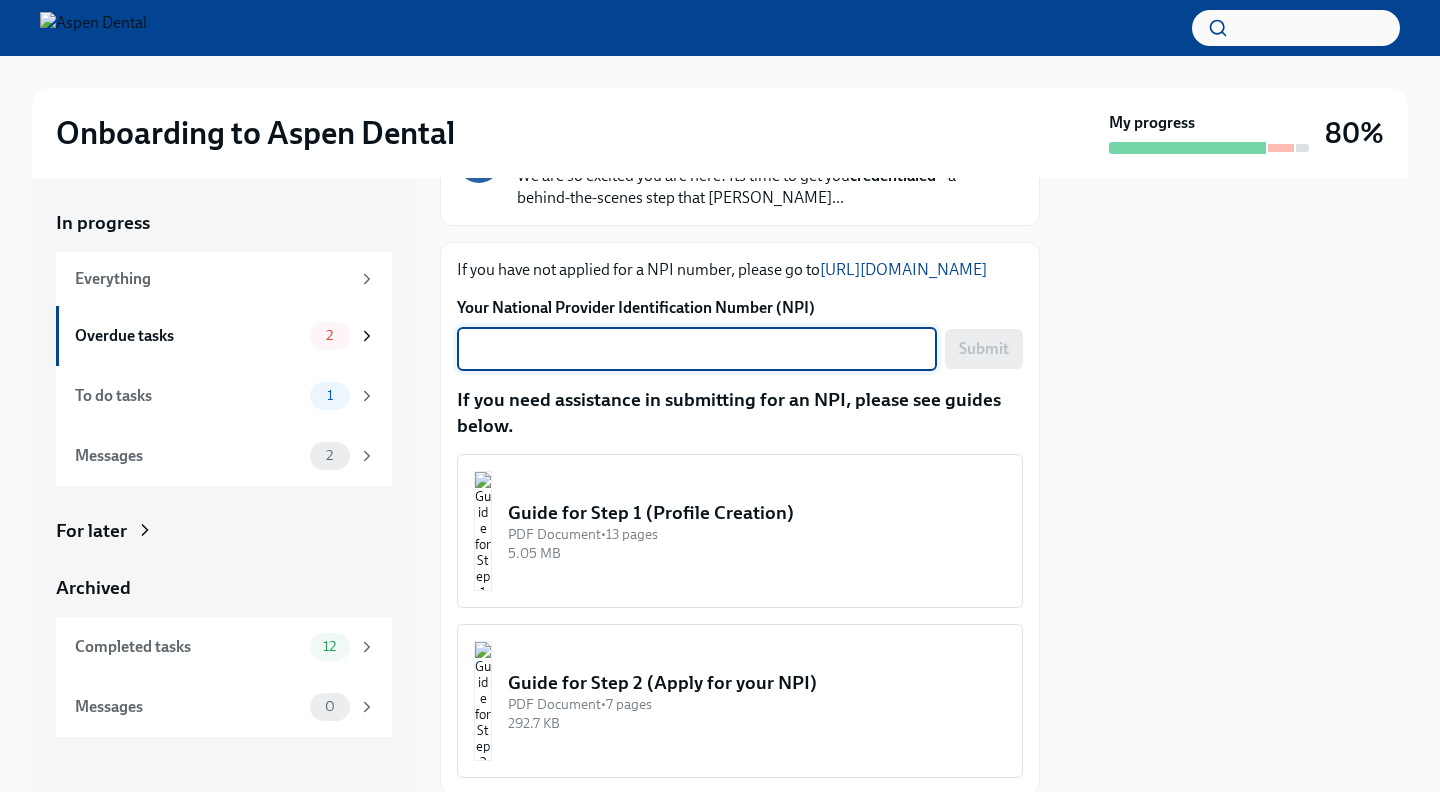 click on "Your National Provider Identification Number (NPI)" at bounding box center [697, 349] 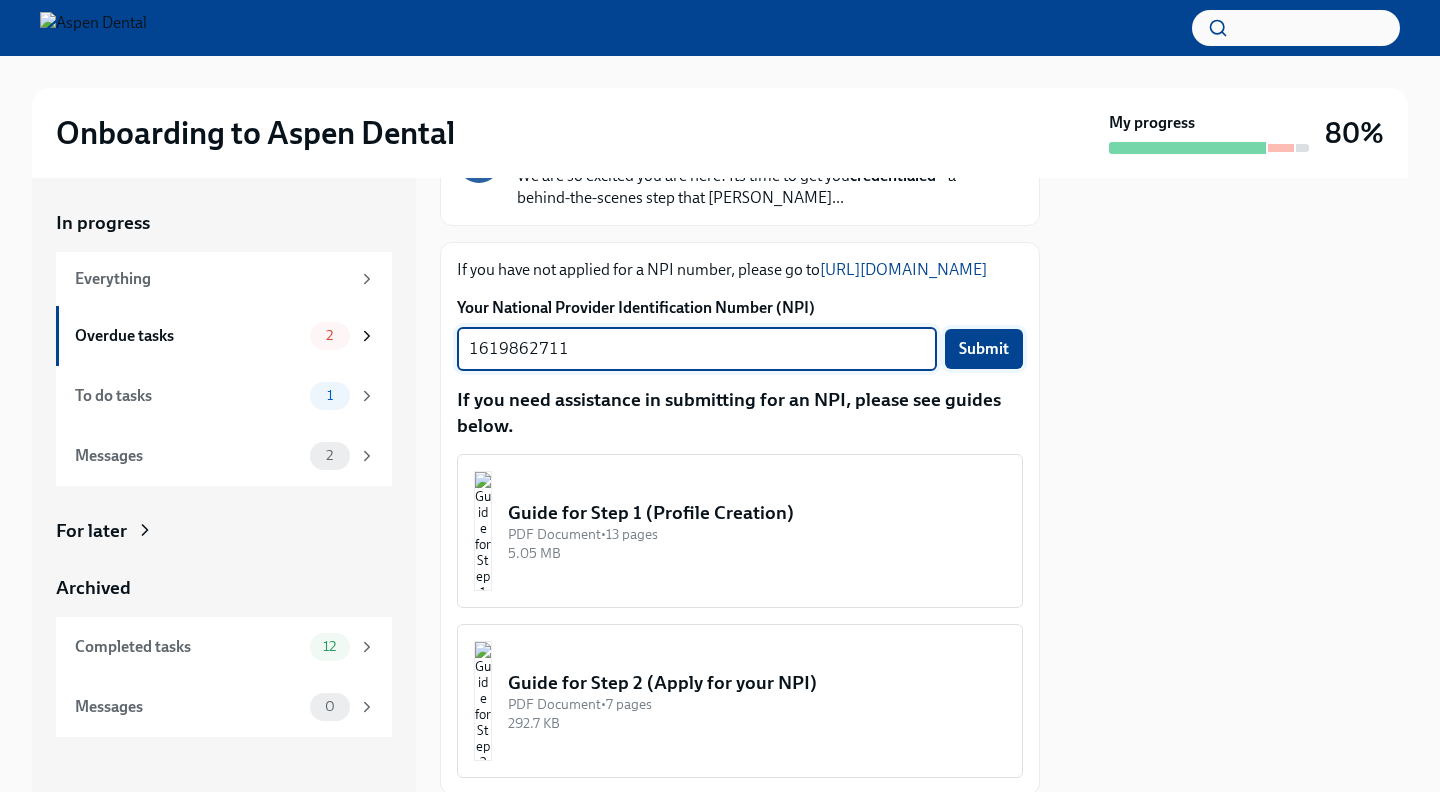 type on "1619862711" 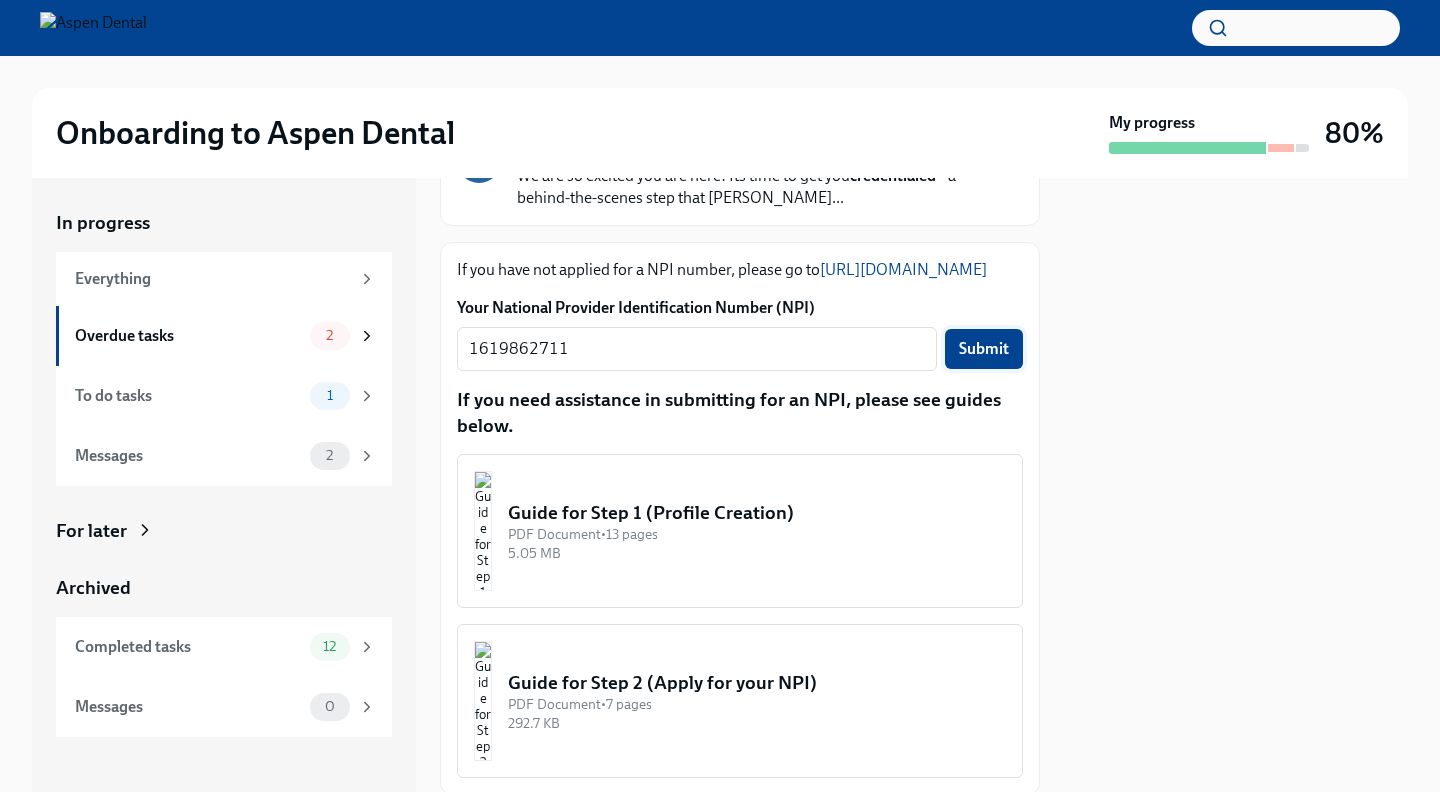 click on "Submit" at bounding box center [984, 349] 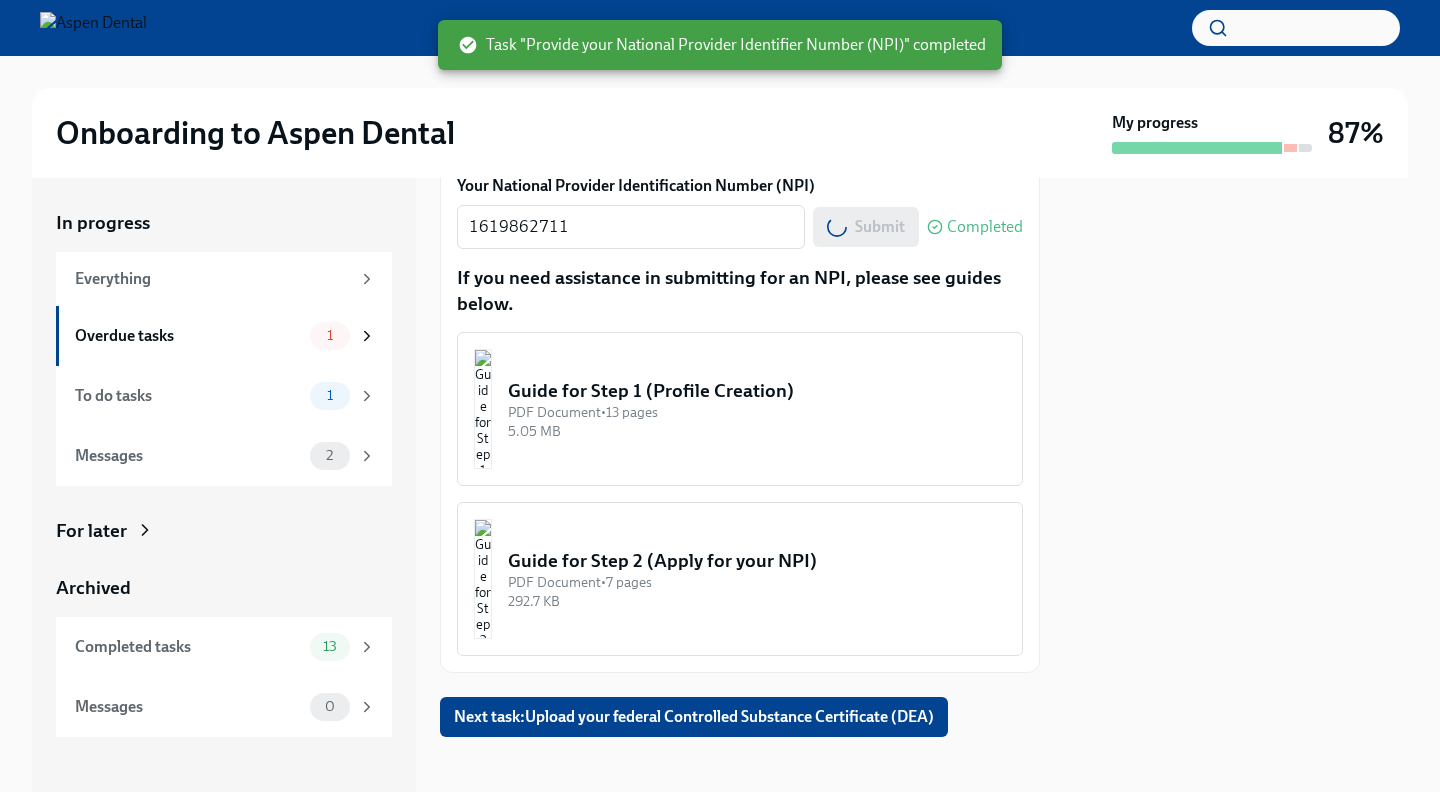 scroll, scrollTop: 358, scrollLeft: 0, axis: vertical 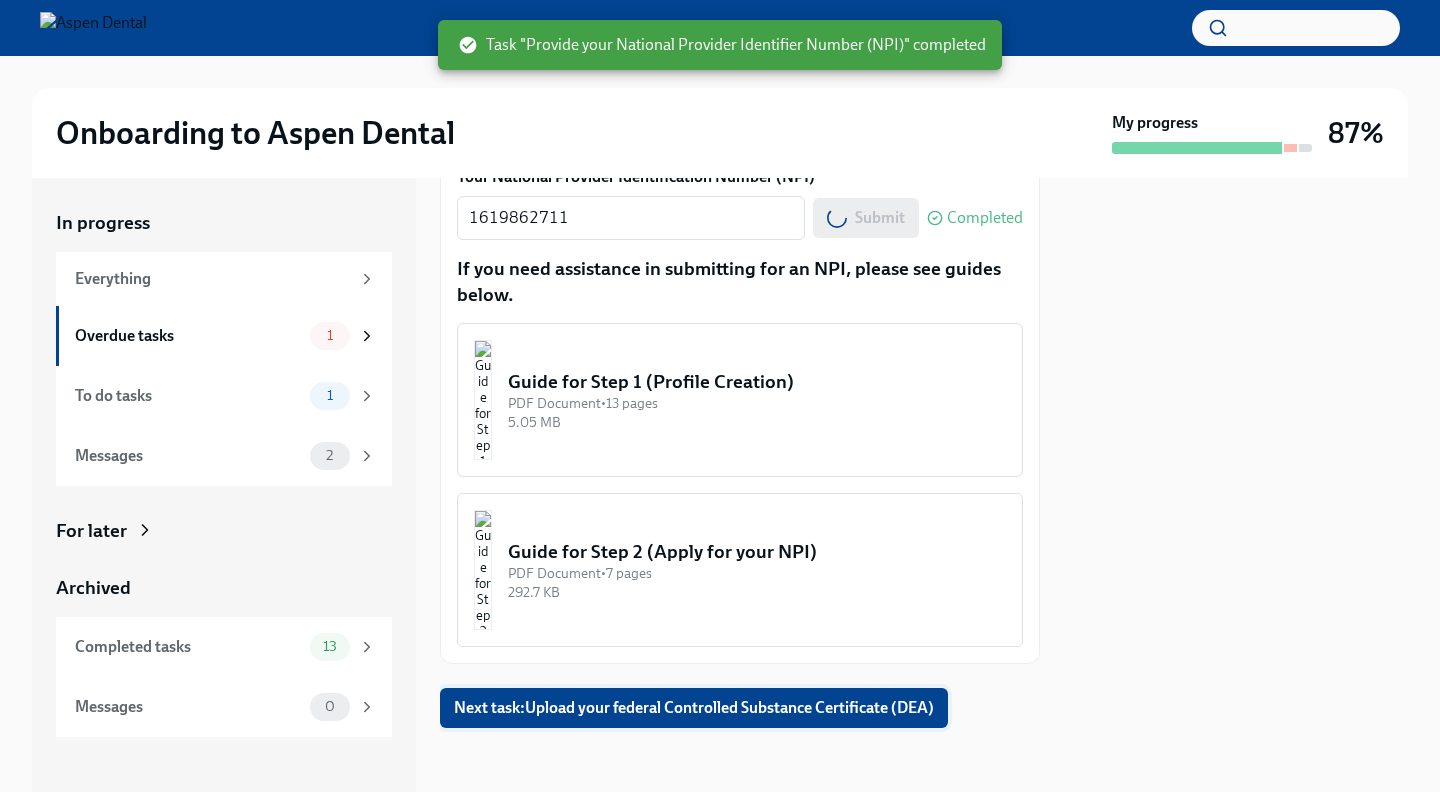 click on "Next task :  Upload your federal Controlled Substance Certificate (DEA)" at bounding box center (694, 708) 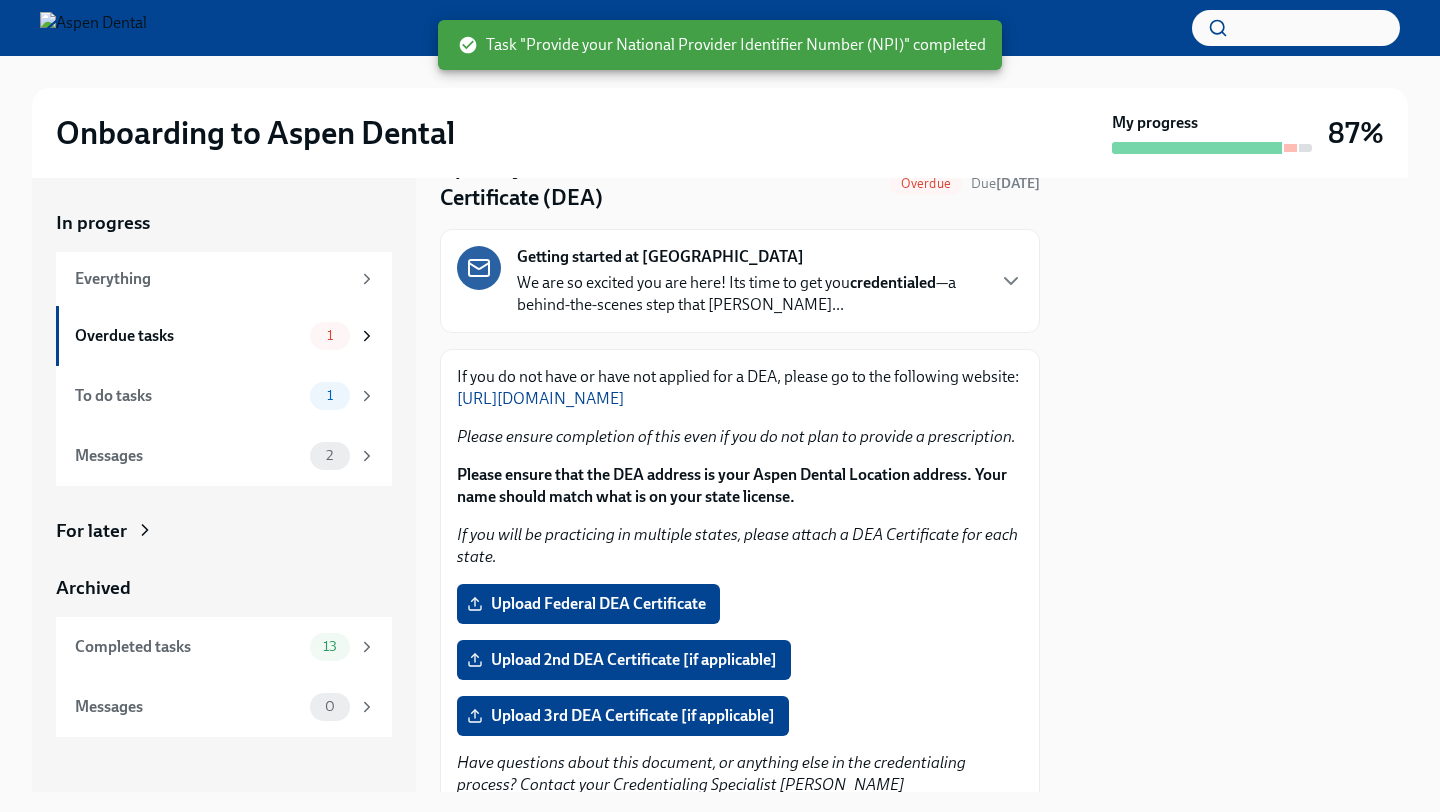 scroll, scrollTop: 120, scrollLeft: 0, axis: vertical 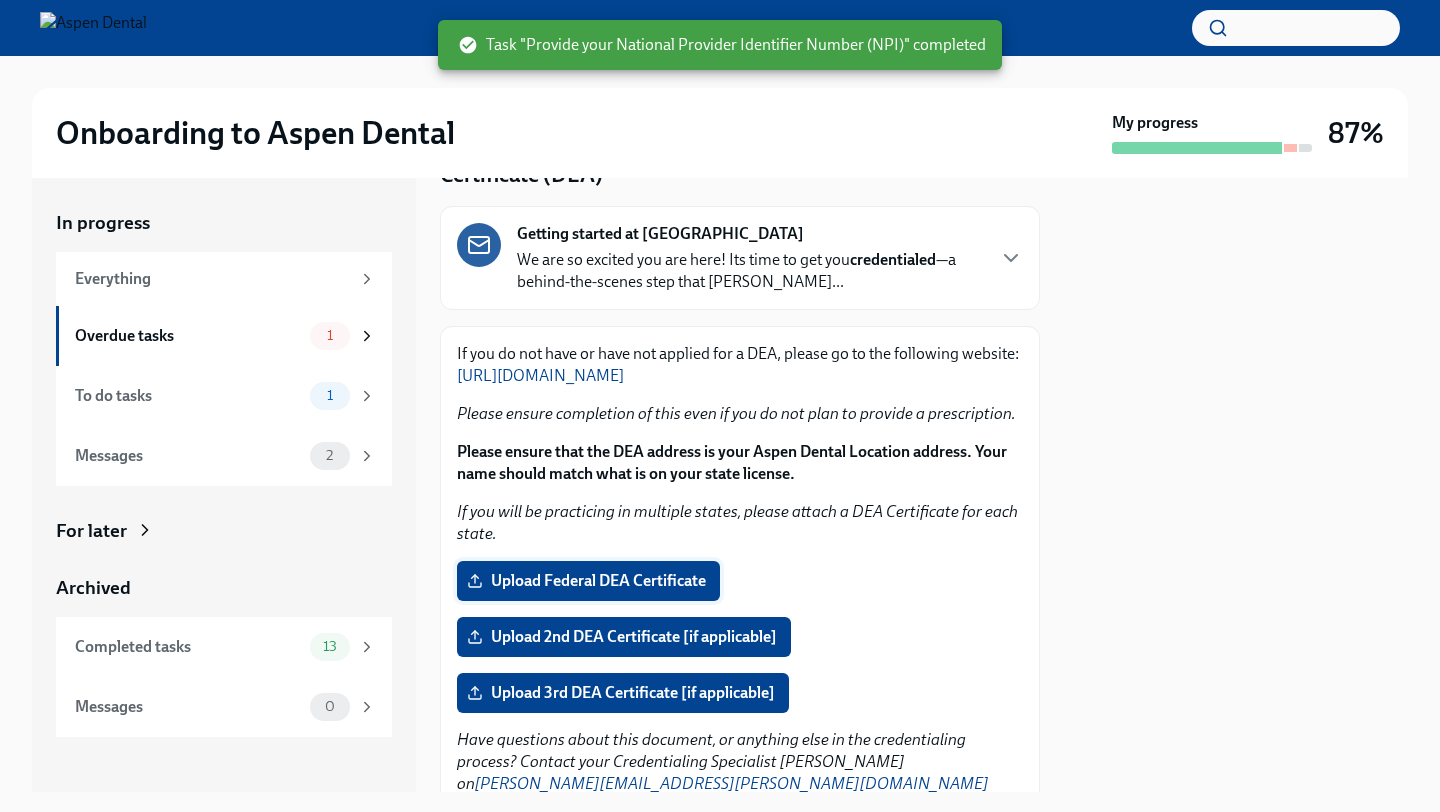 click on "Upload Federal DEA Certificate" at bounding box center [588, 581] 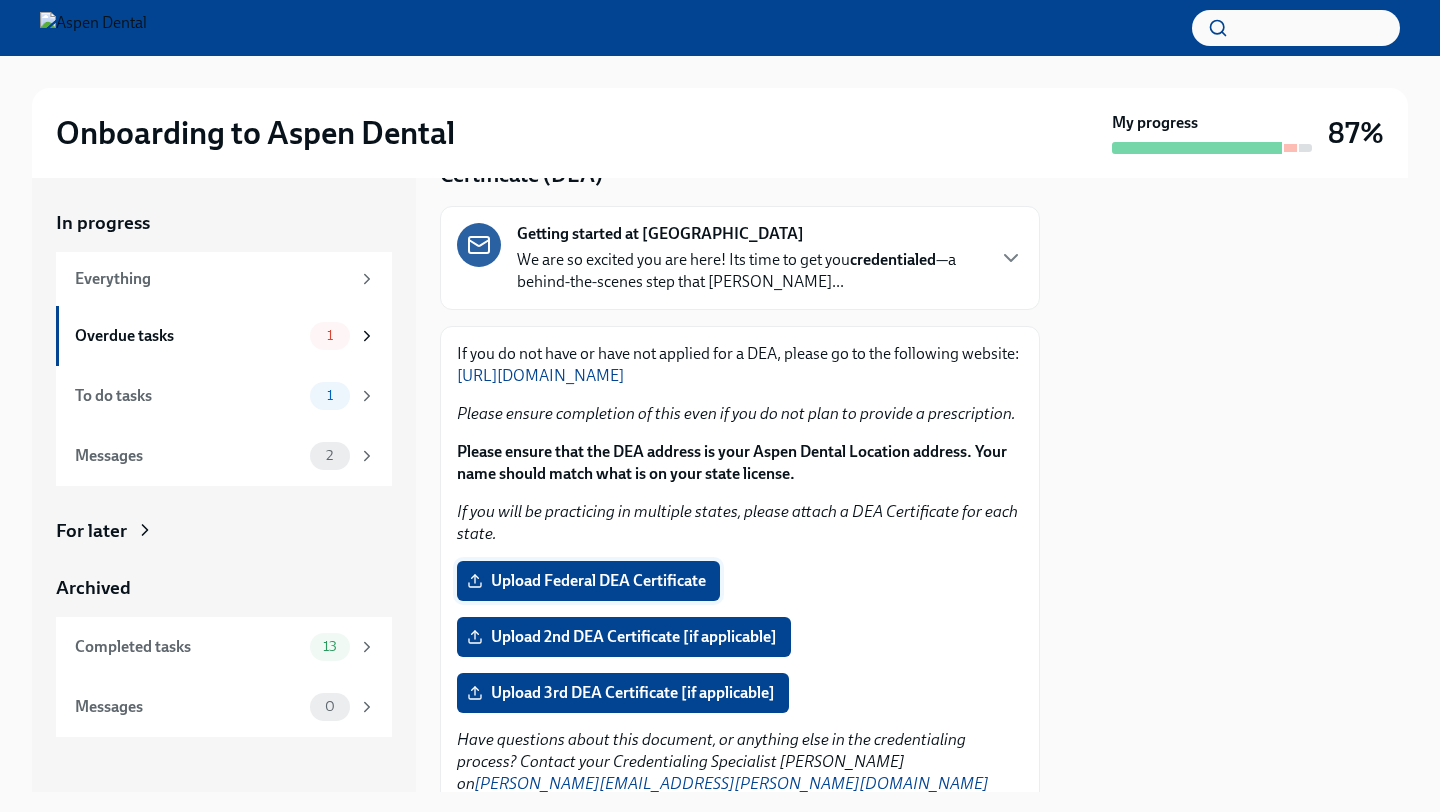 click on "Upload Federal DEA Certificate" at bounding box center [588, 581] 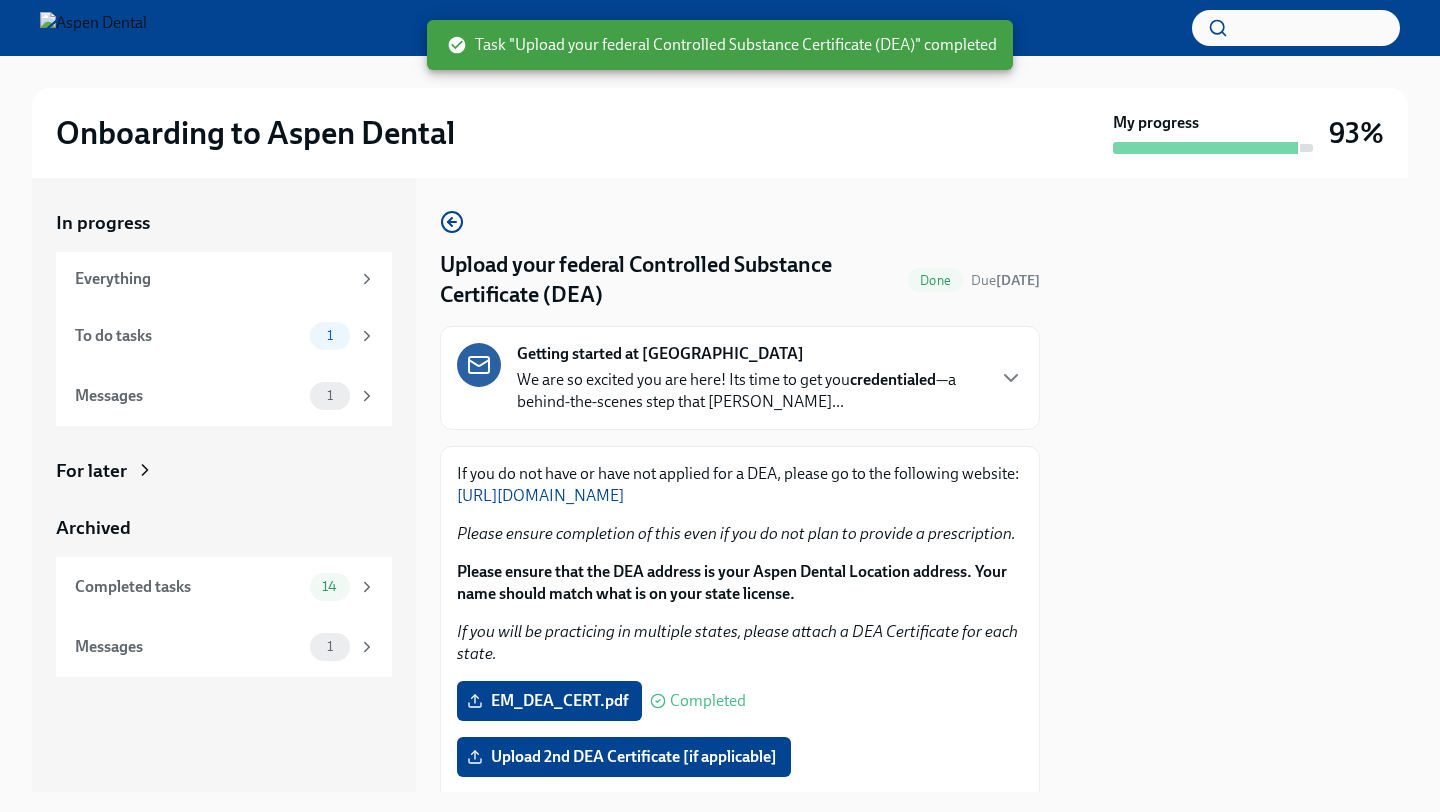 scroll, scrollTop: 182, scrollLeft: 0, axis: vertical 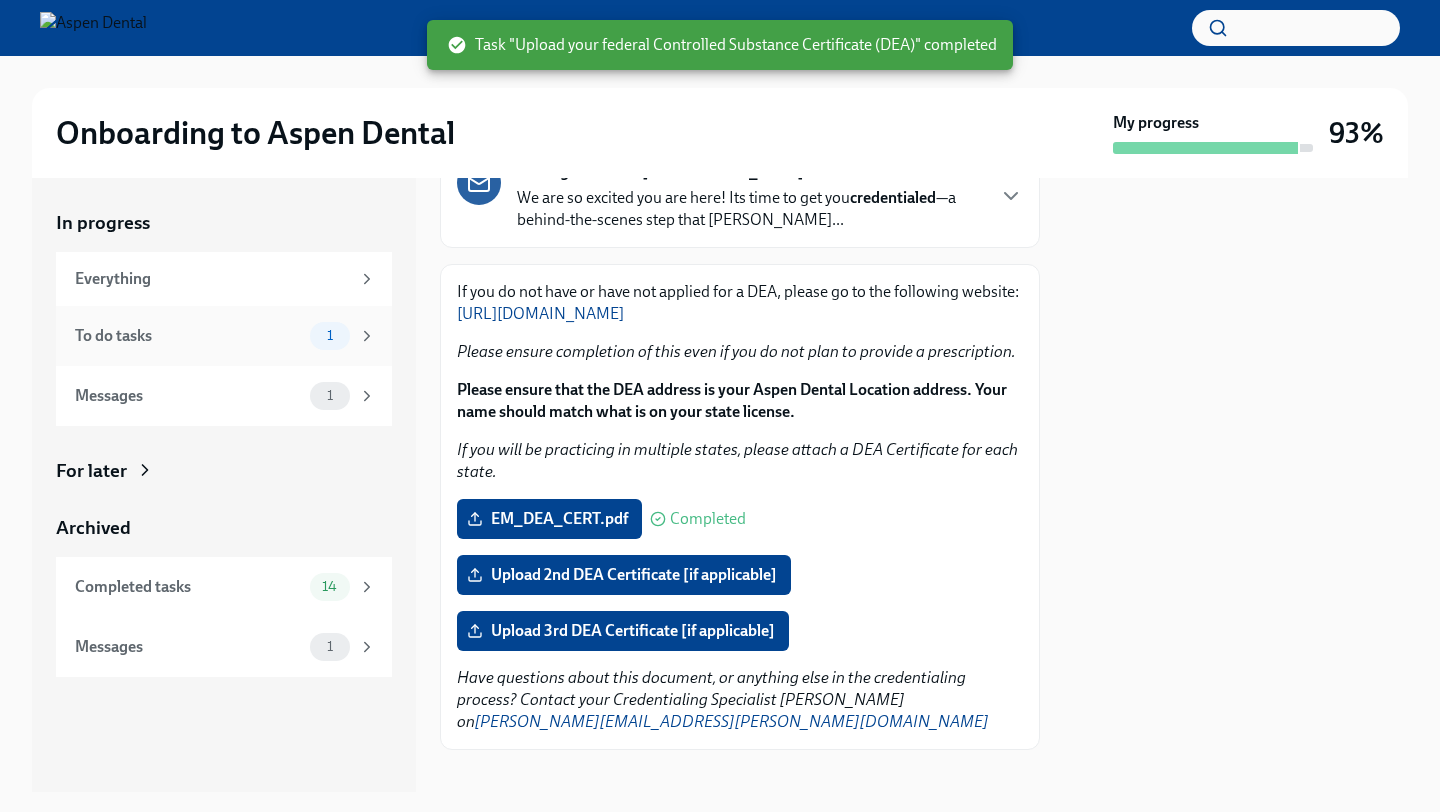 click on "1" at bounding box center [330, 335] 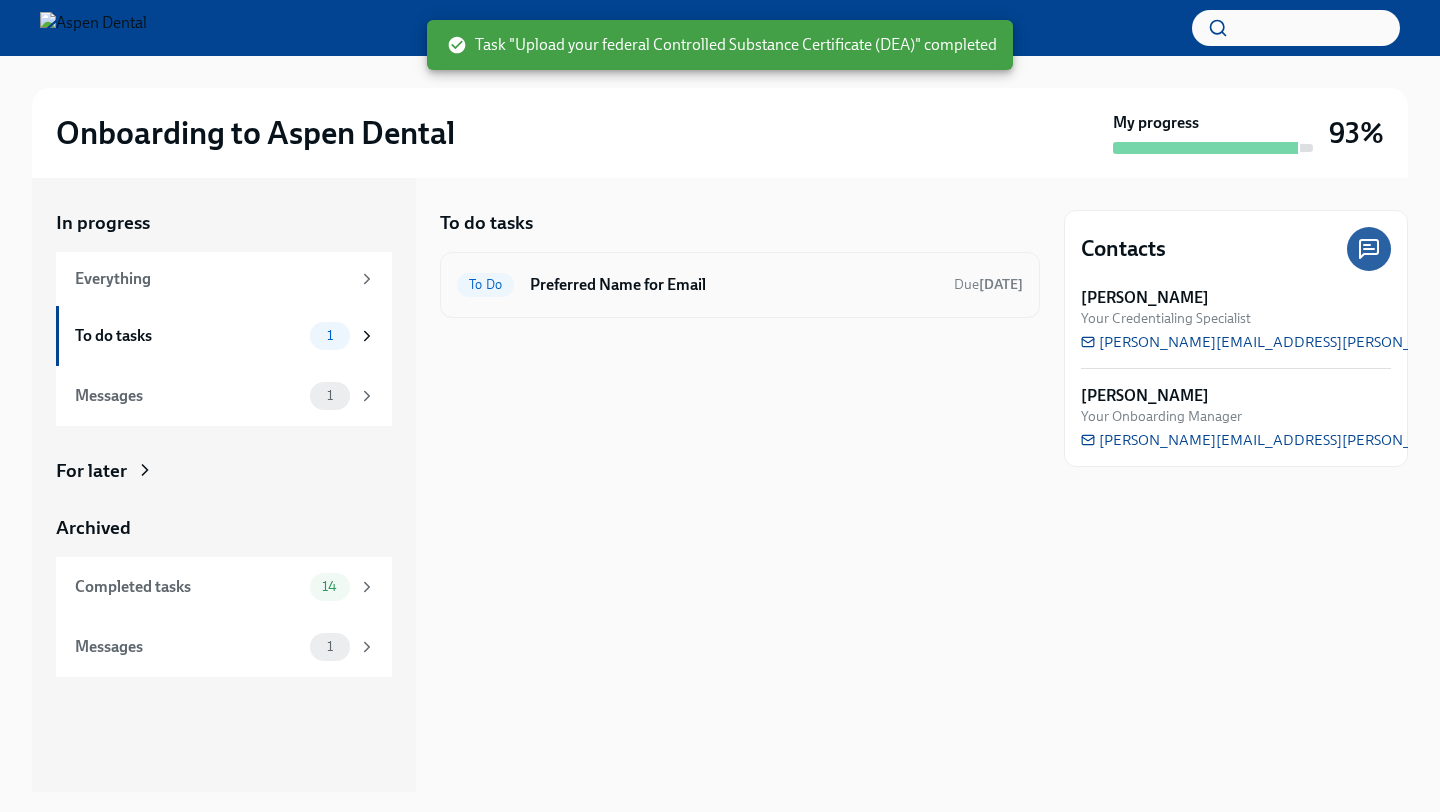 click on "To Do Preferred Name for Email Due  [DATE]" at bounding box center (740, 285) 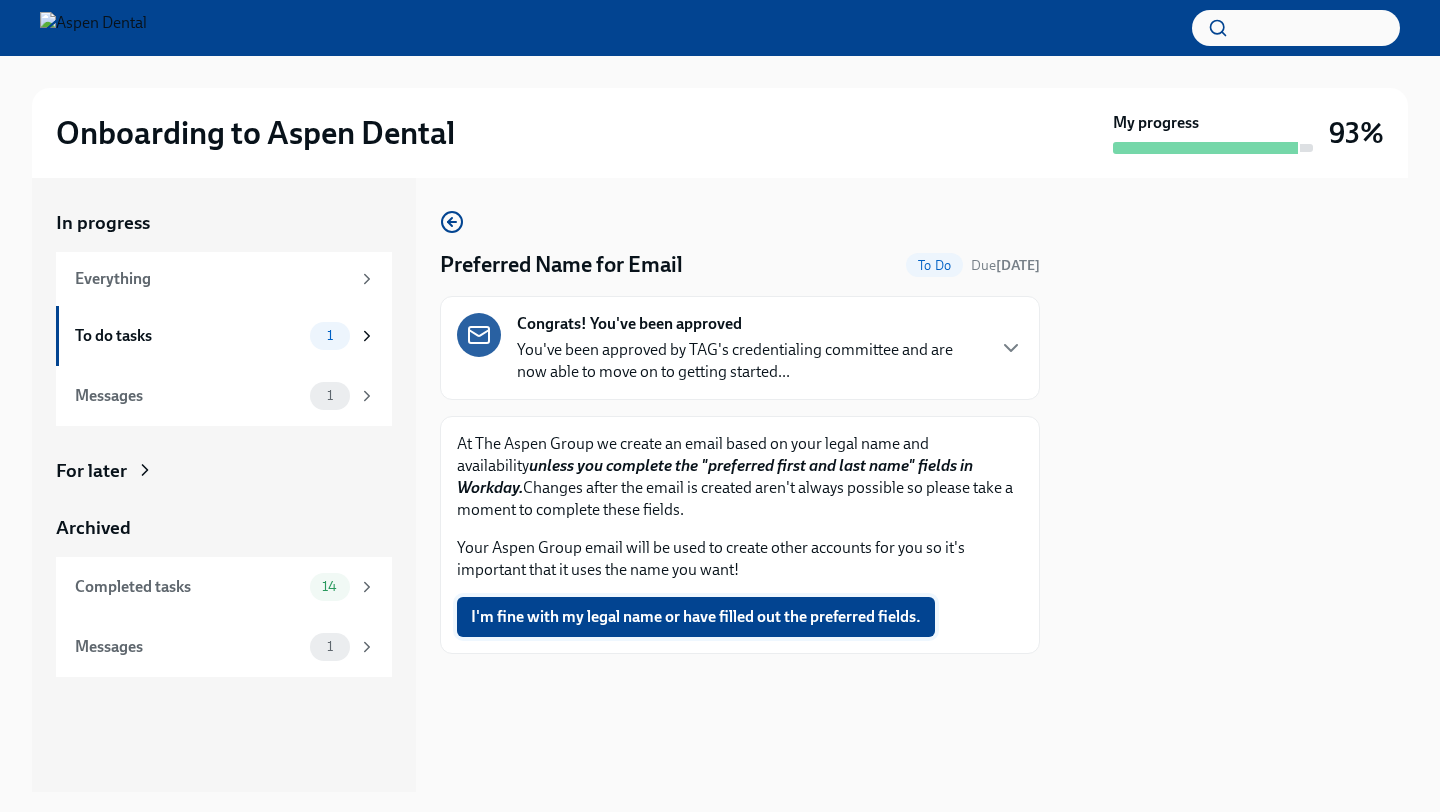click on "I'm fine with my legal name or have filled out  the preferred fields." at bounding box center (696, 617) 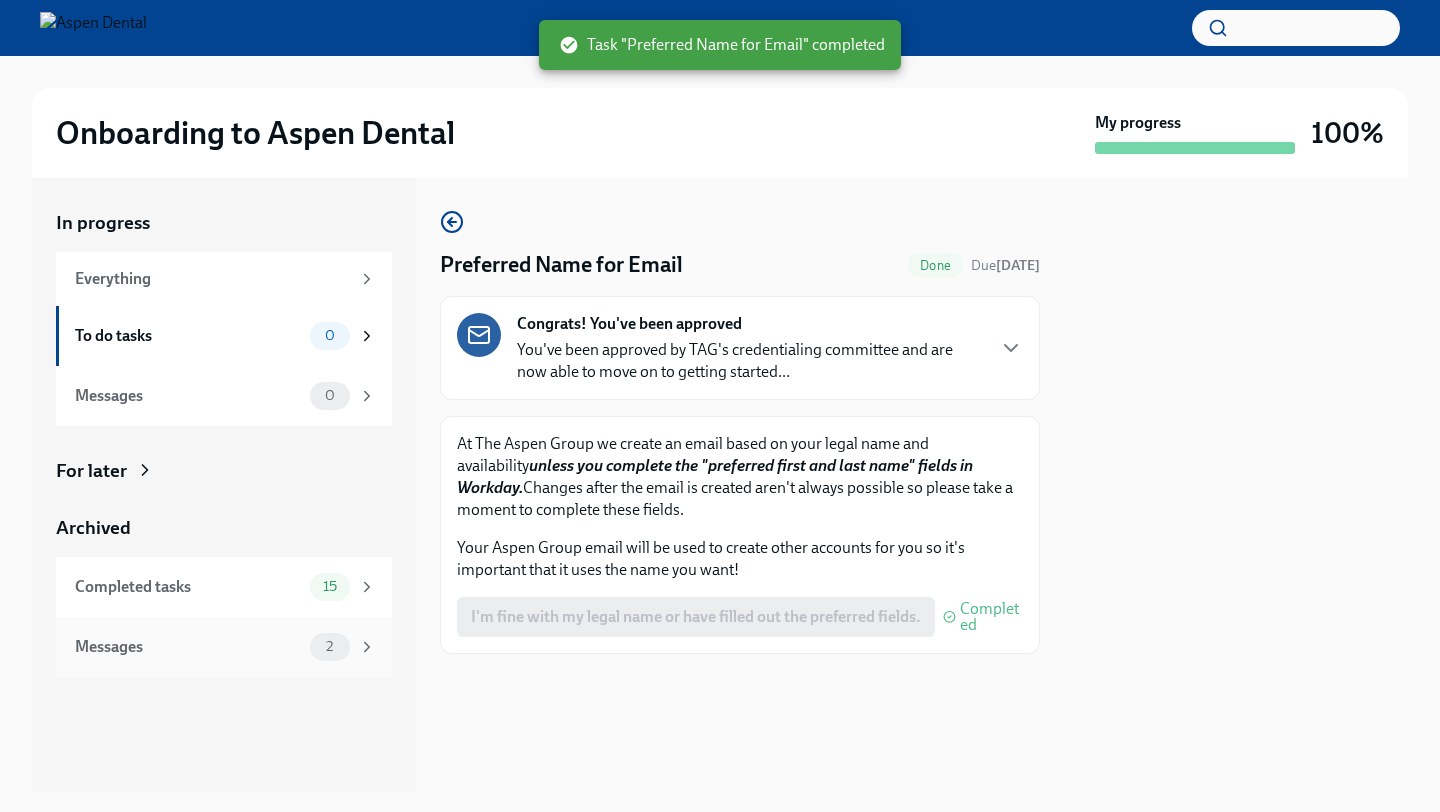 click on "2" at bounding box center (329, 646) 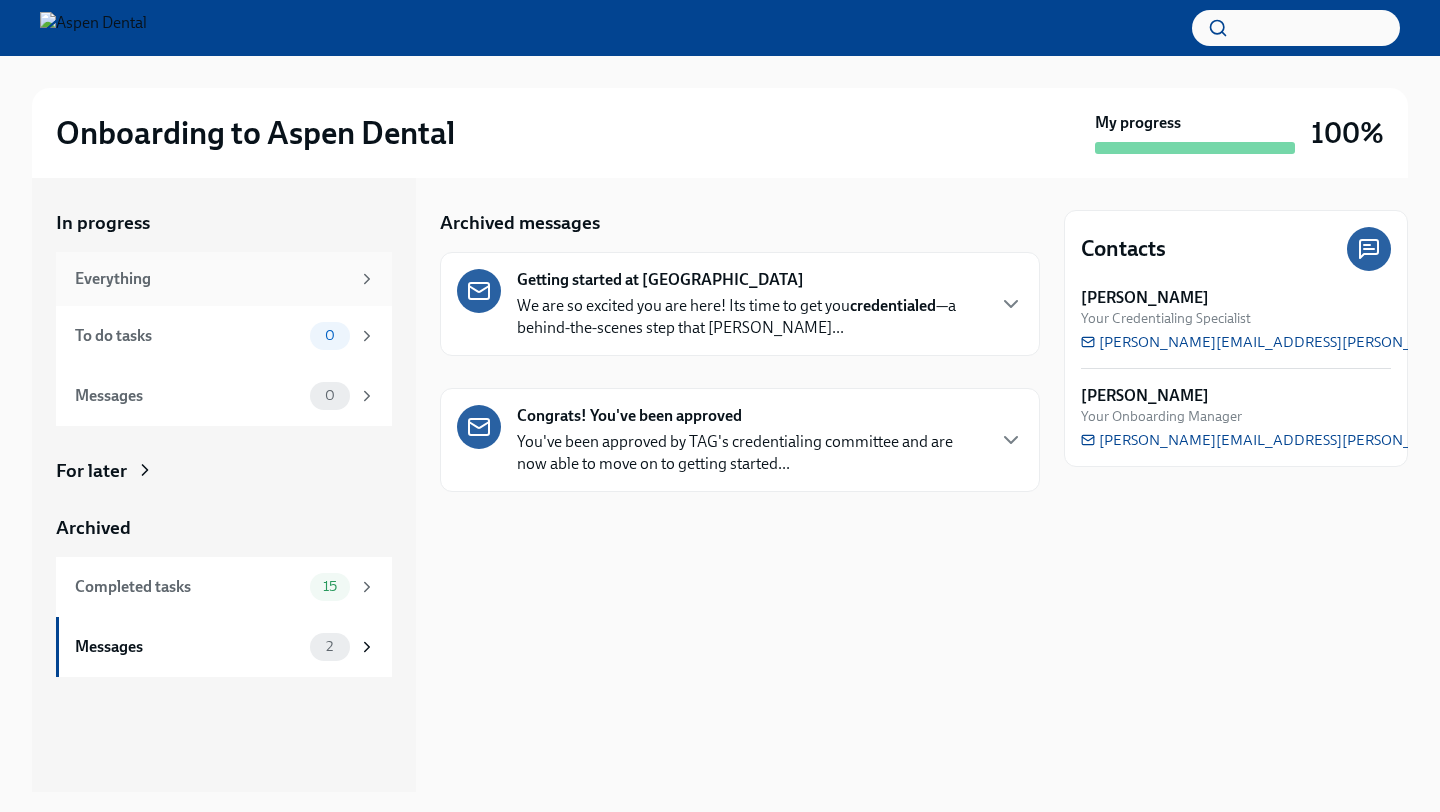 click on "Everything" at bounding box center (224, 279) 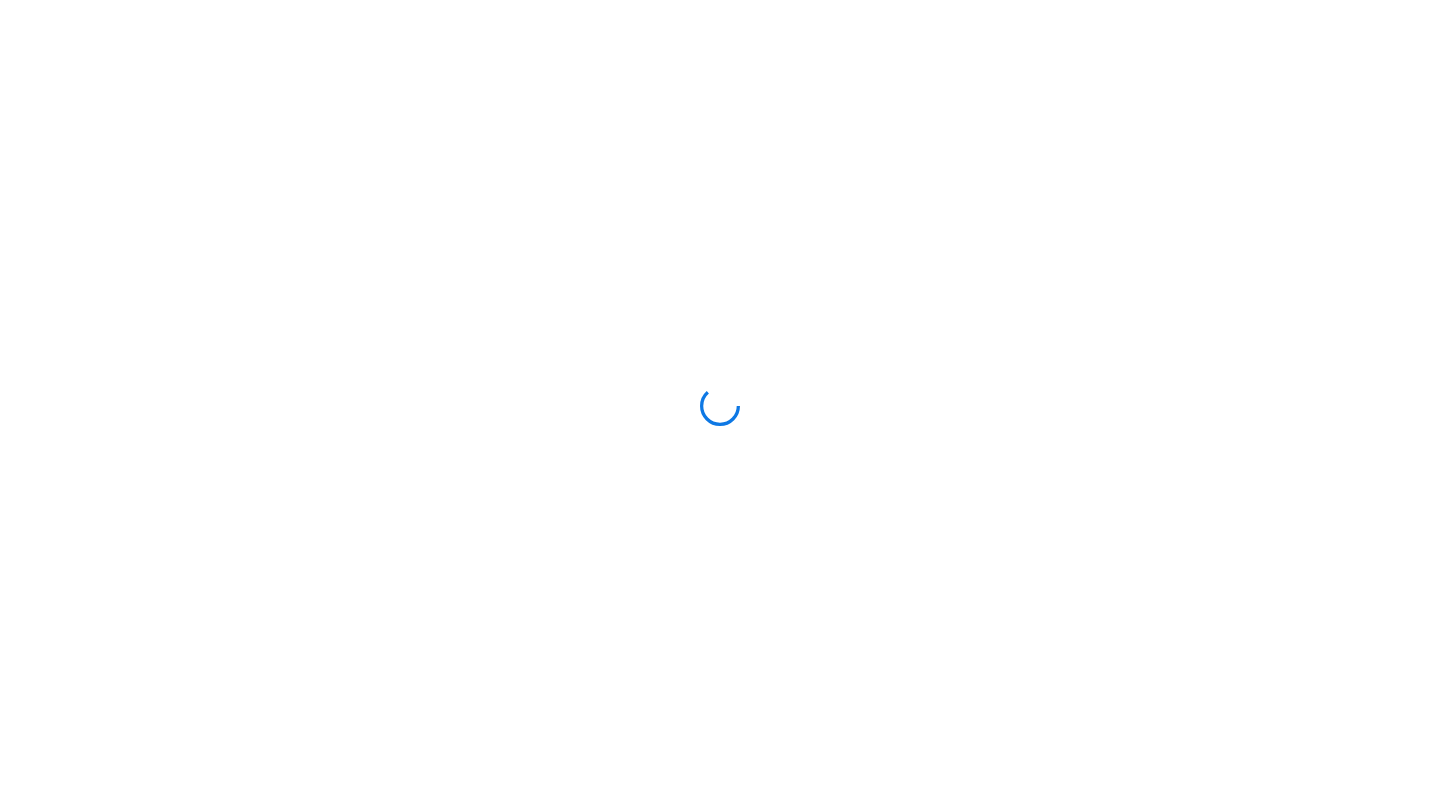 scroll, scrollTop: 0, scrollLeft: 0, axis: both 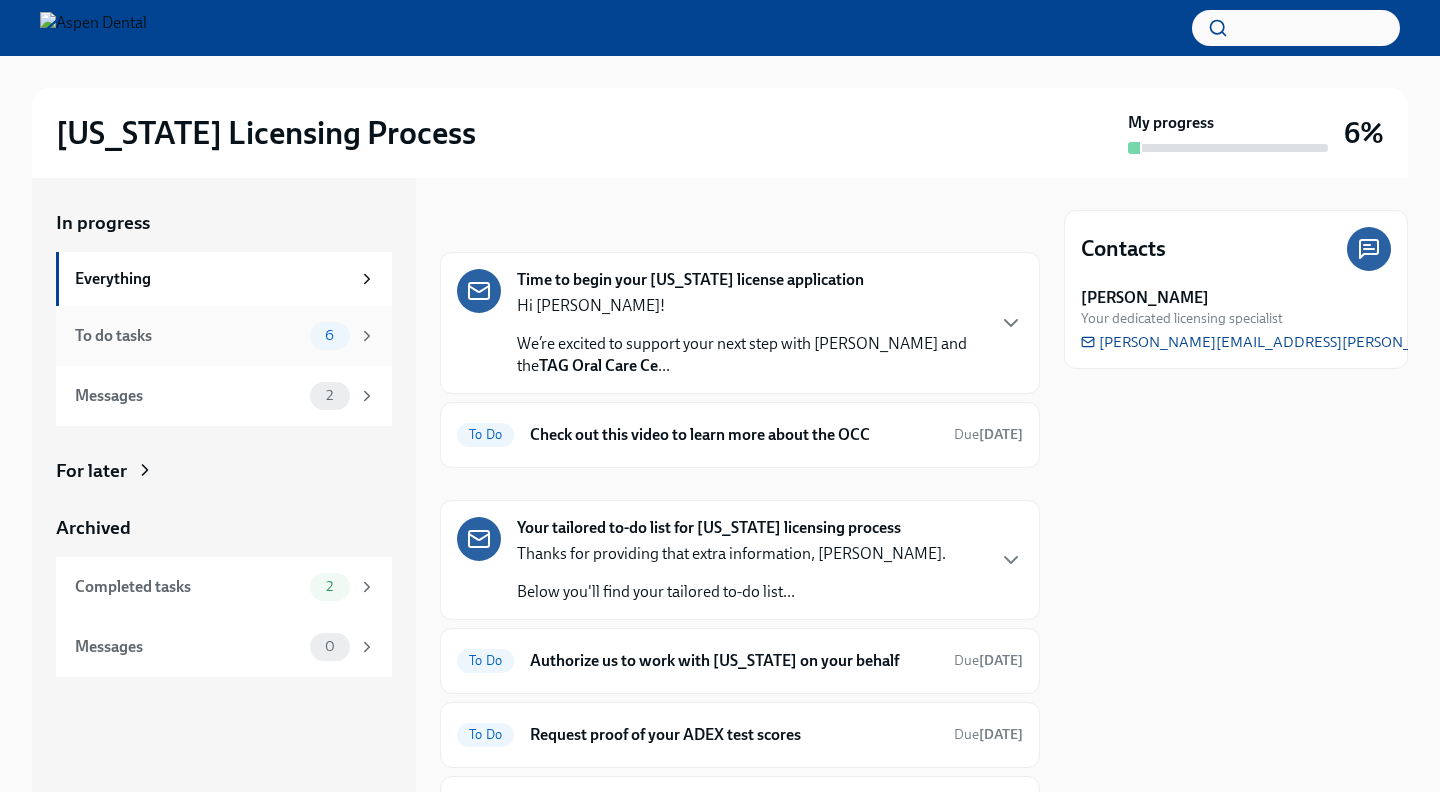 click on "6" at bounding box center [343, 336] 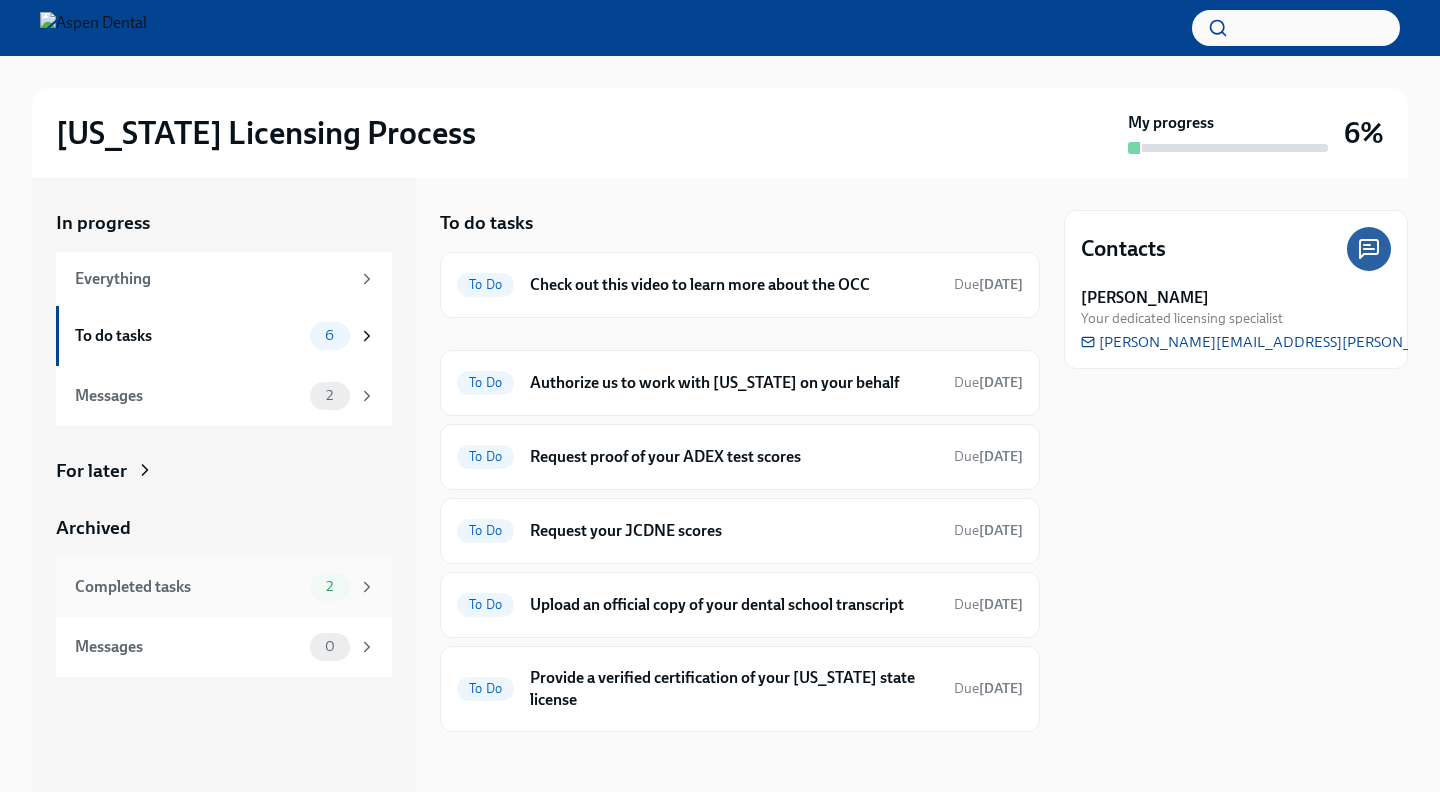 click on "Completed tasks 2" at bounding box center [224, 587] 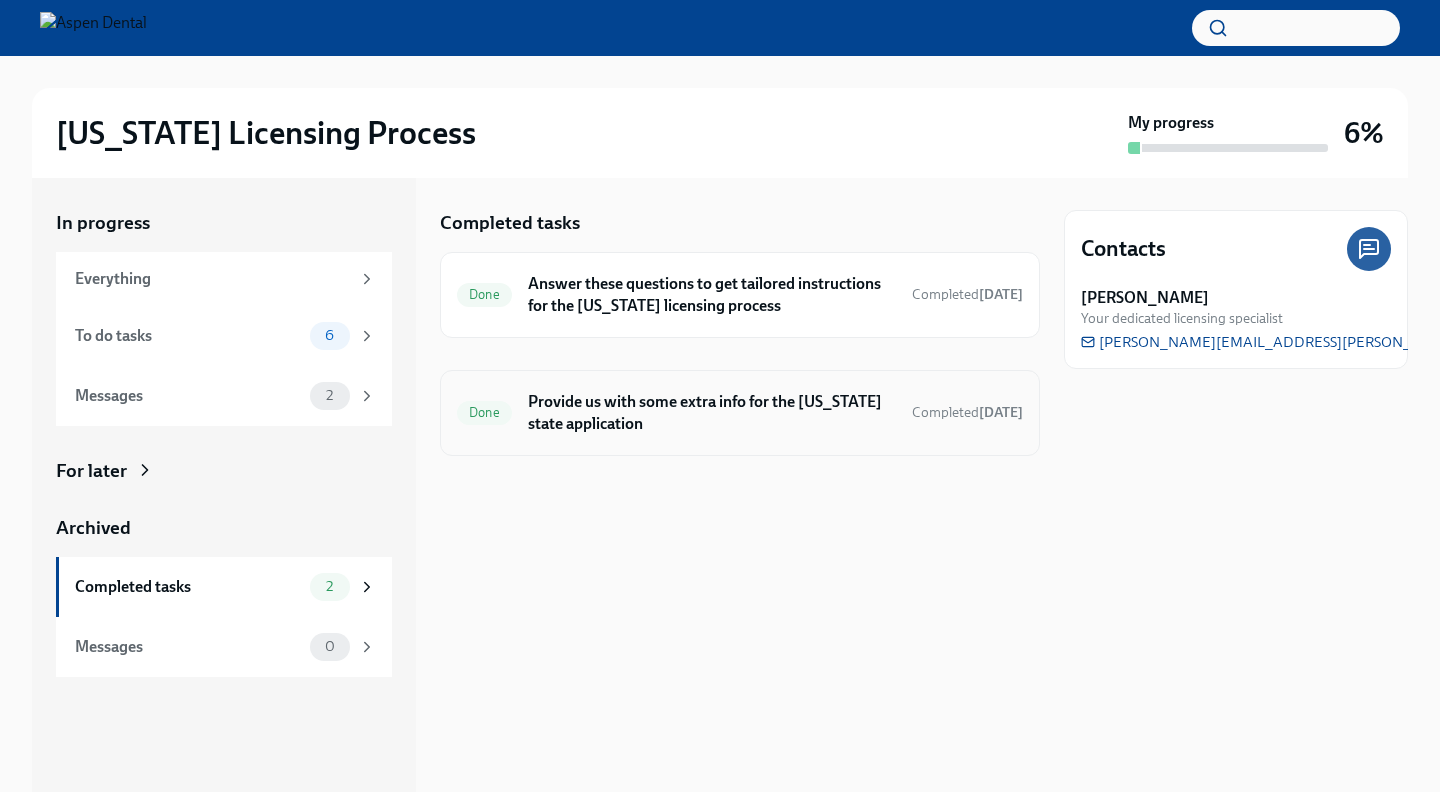 click on "Provide us with some extra info for the Illinois state application" at bounding box center (712, 413) 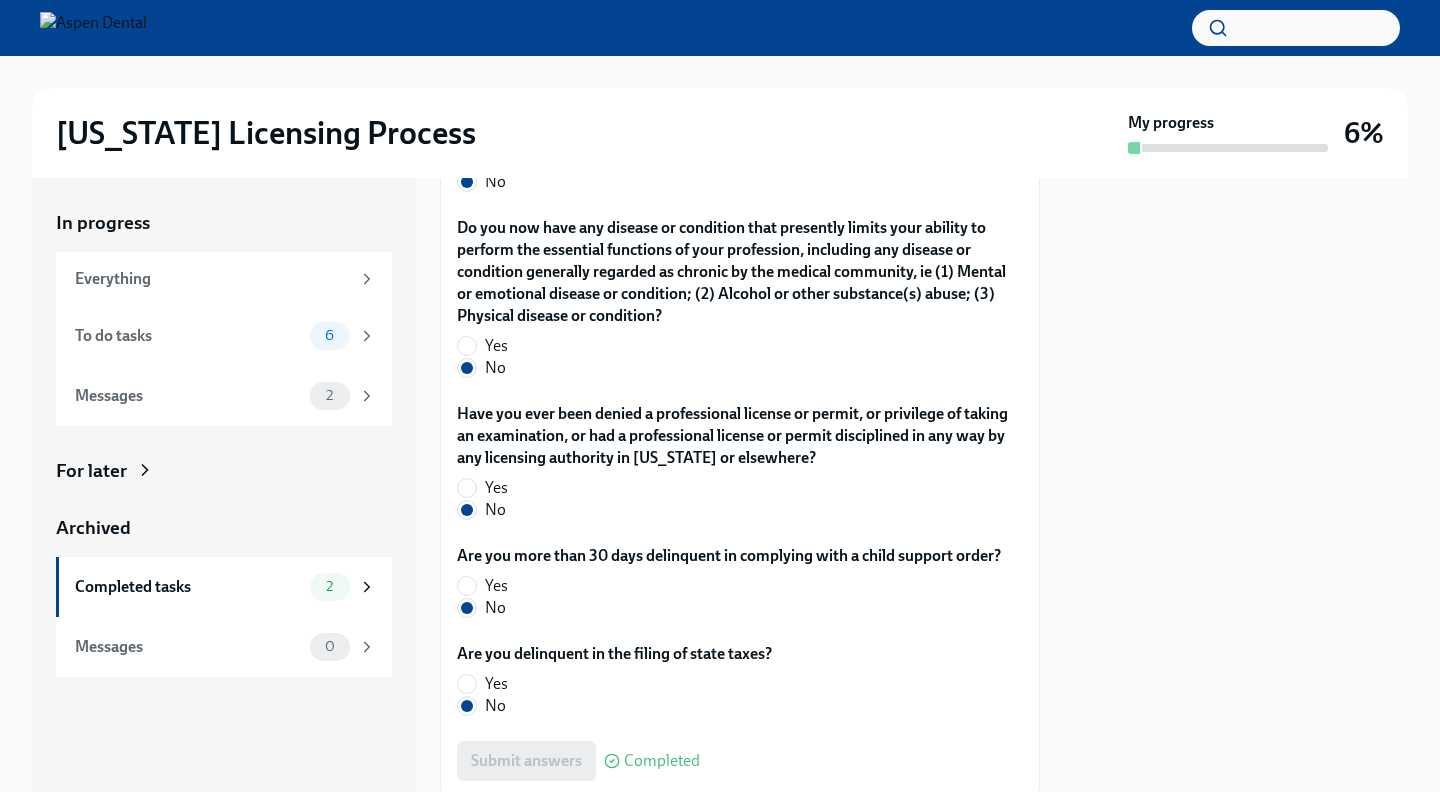 scroll, scrollTop: 4324, scrollLeft: 0, axis: vertical 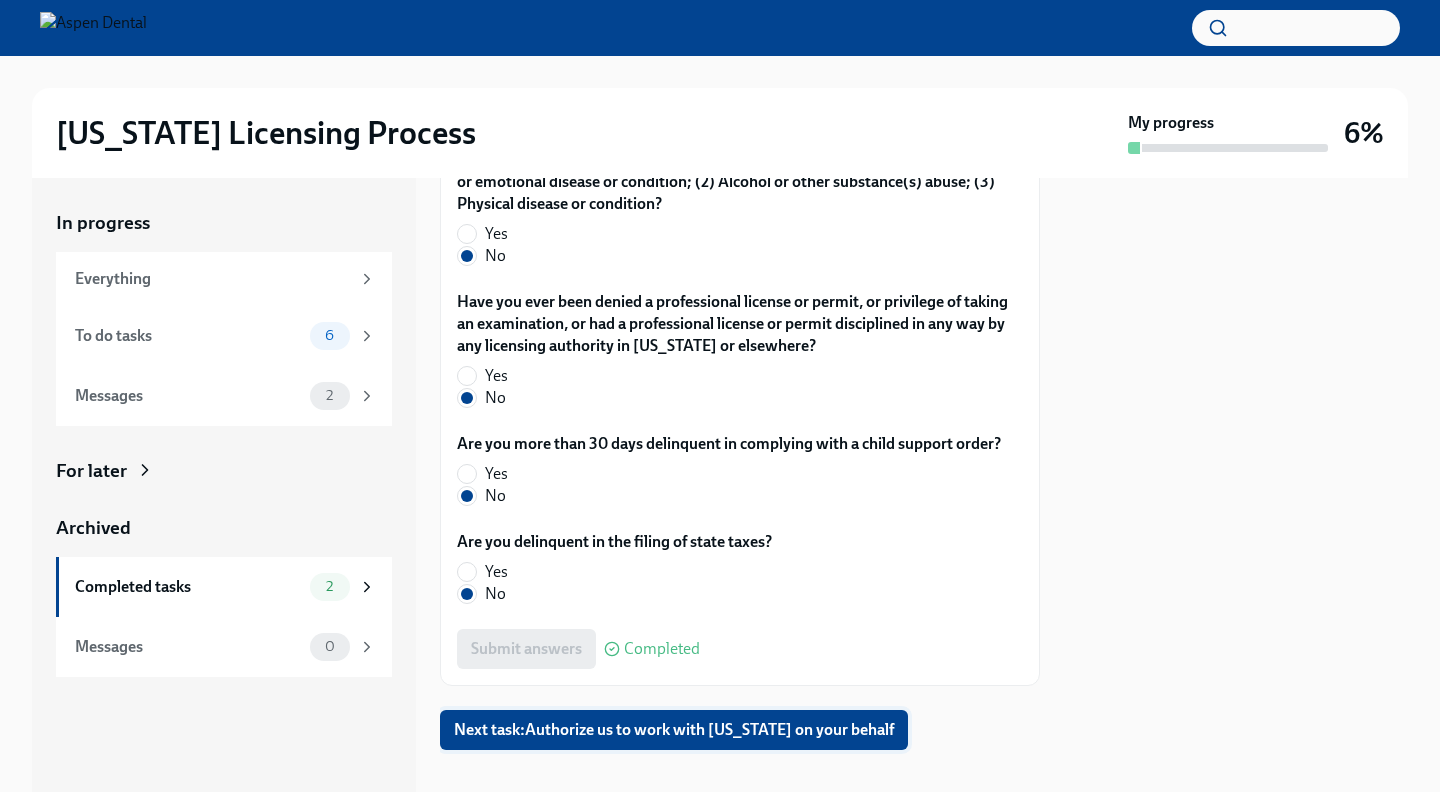 click on "Next task :  Authorize us to work with Illinois on your behalf" at bounding box center (674, 730) 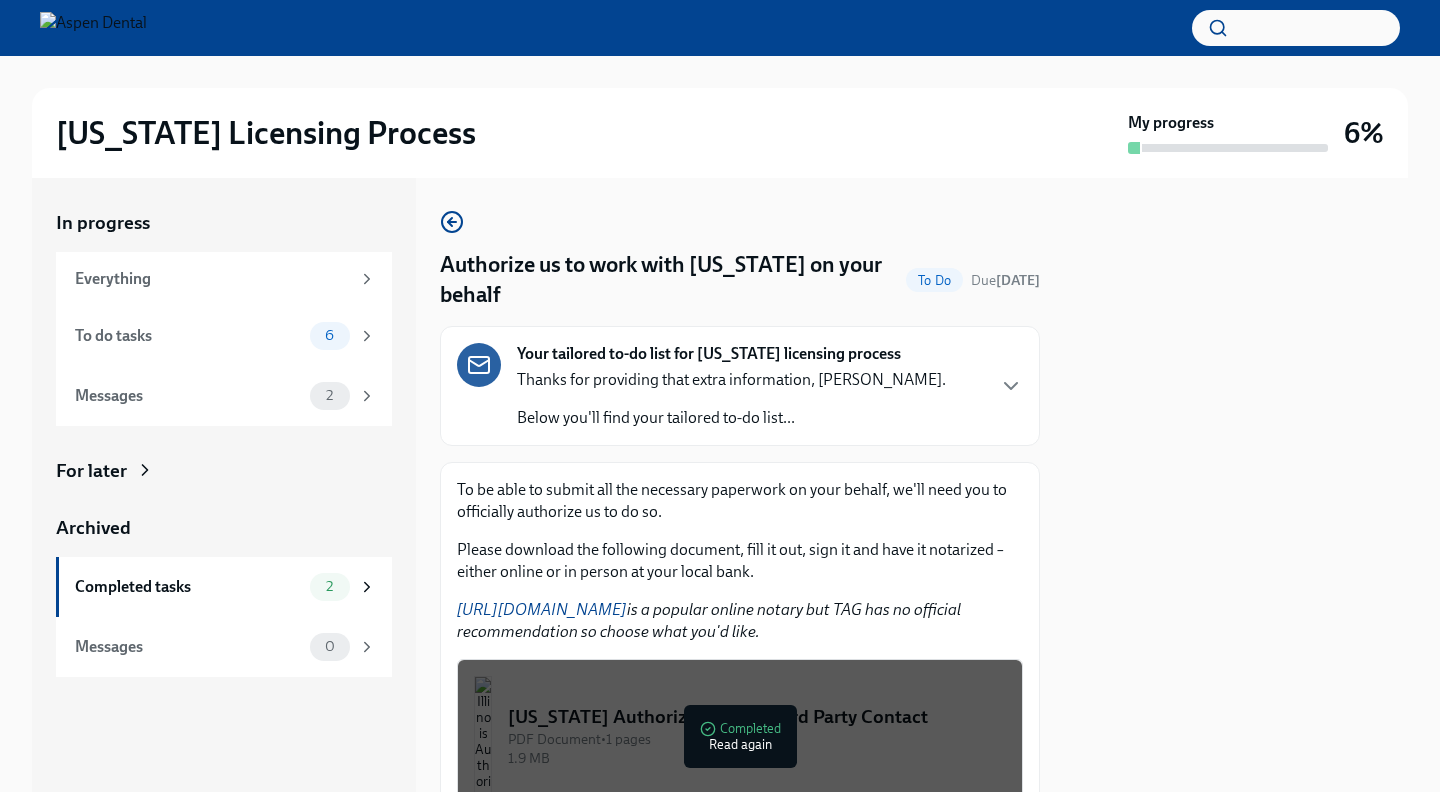 scroll, scrollTop: 222, scrollLeft: 0, axis: vertical 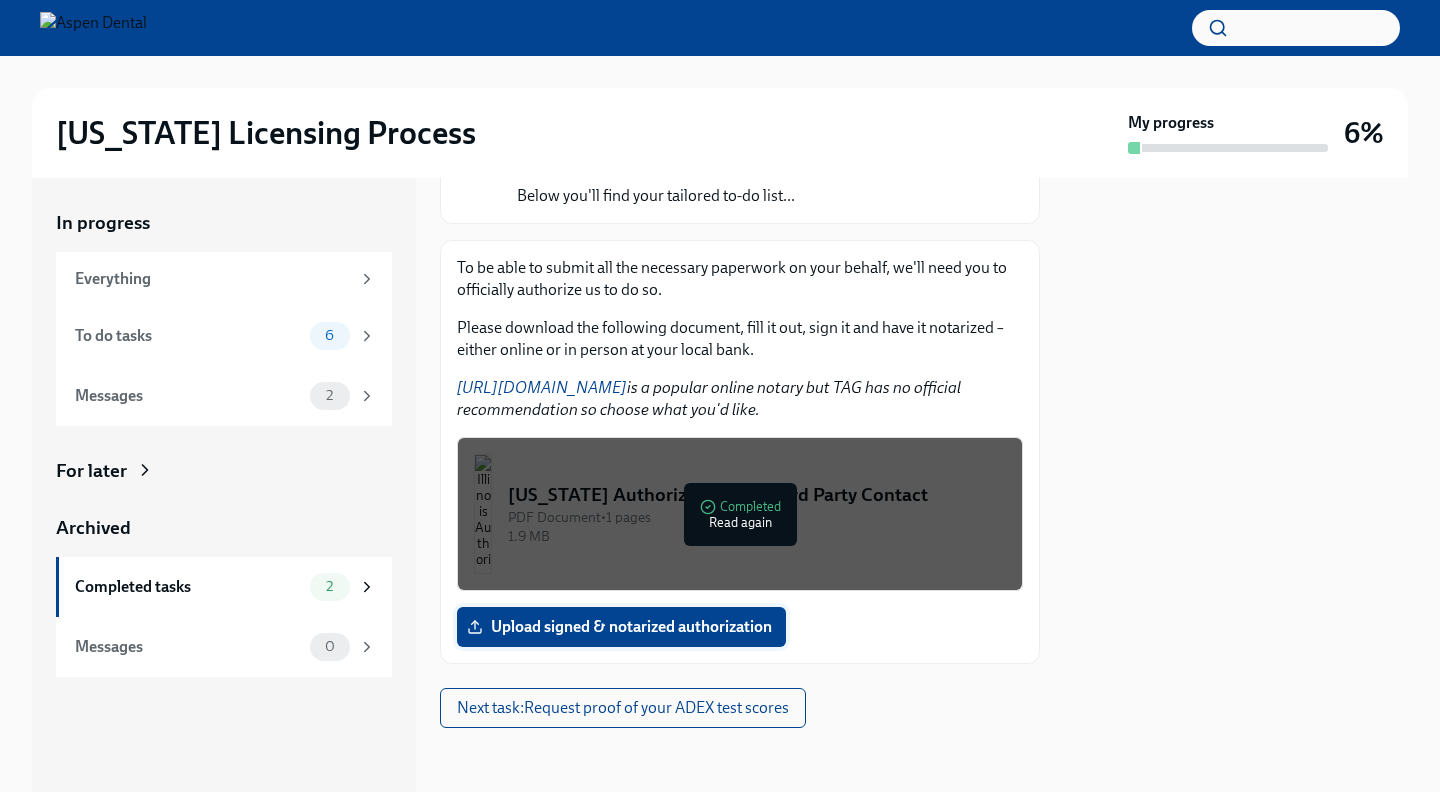 click on "Upload signed & notarized authorization" at bounding box center (621, 627) 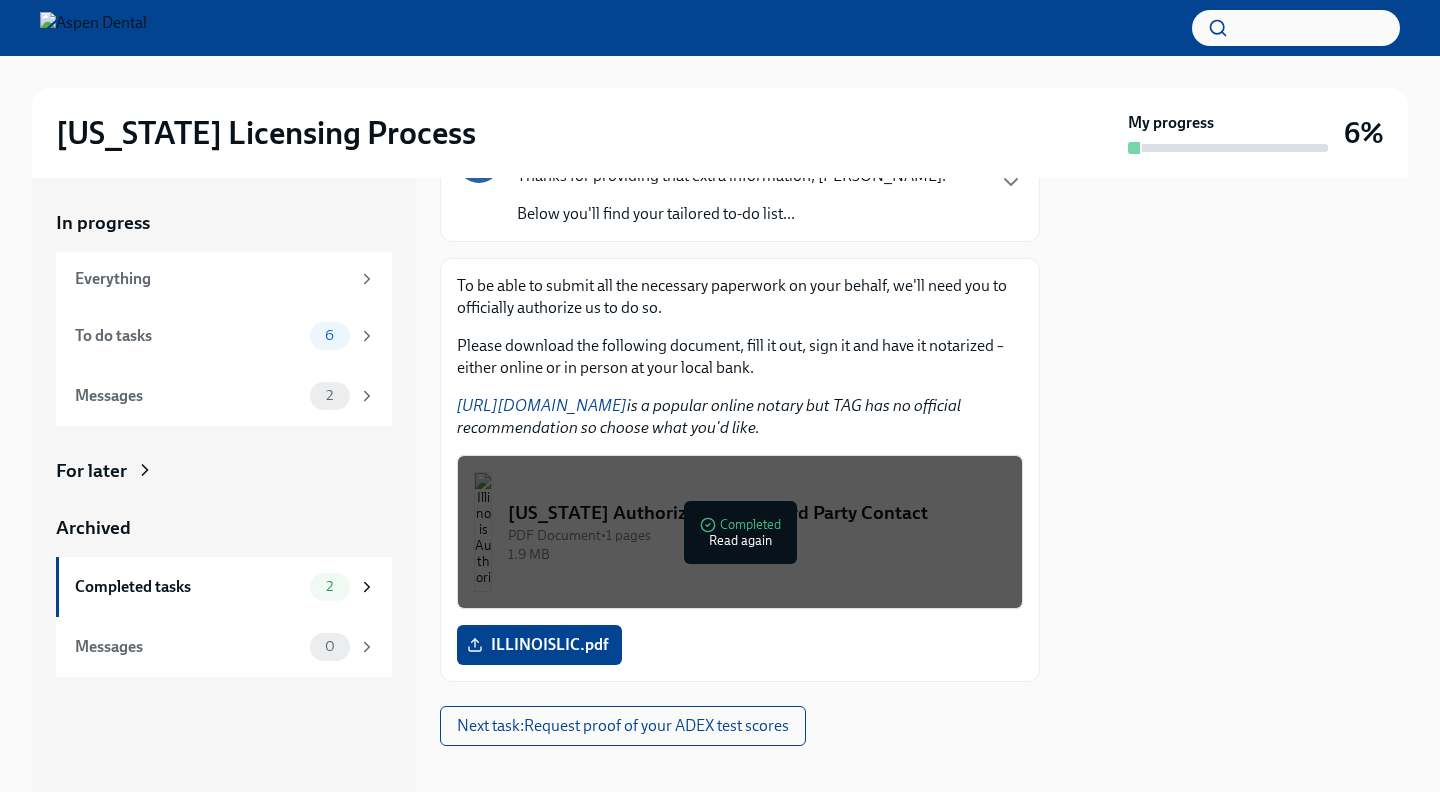 scroll, scrollTop: 222, scrollLeft: 0, axis: vertical 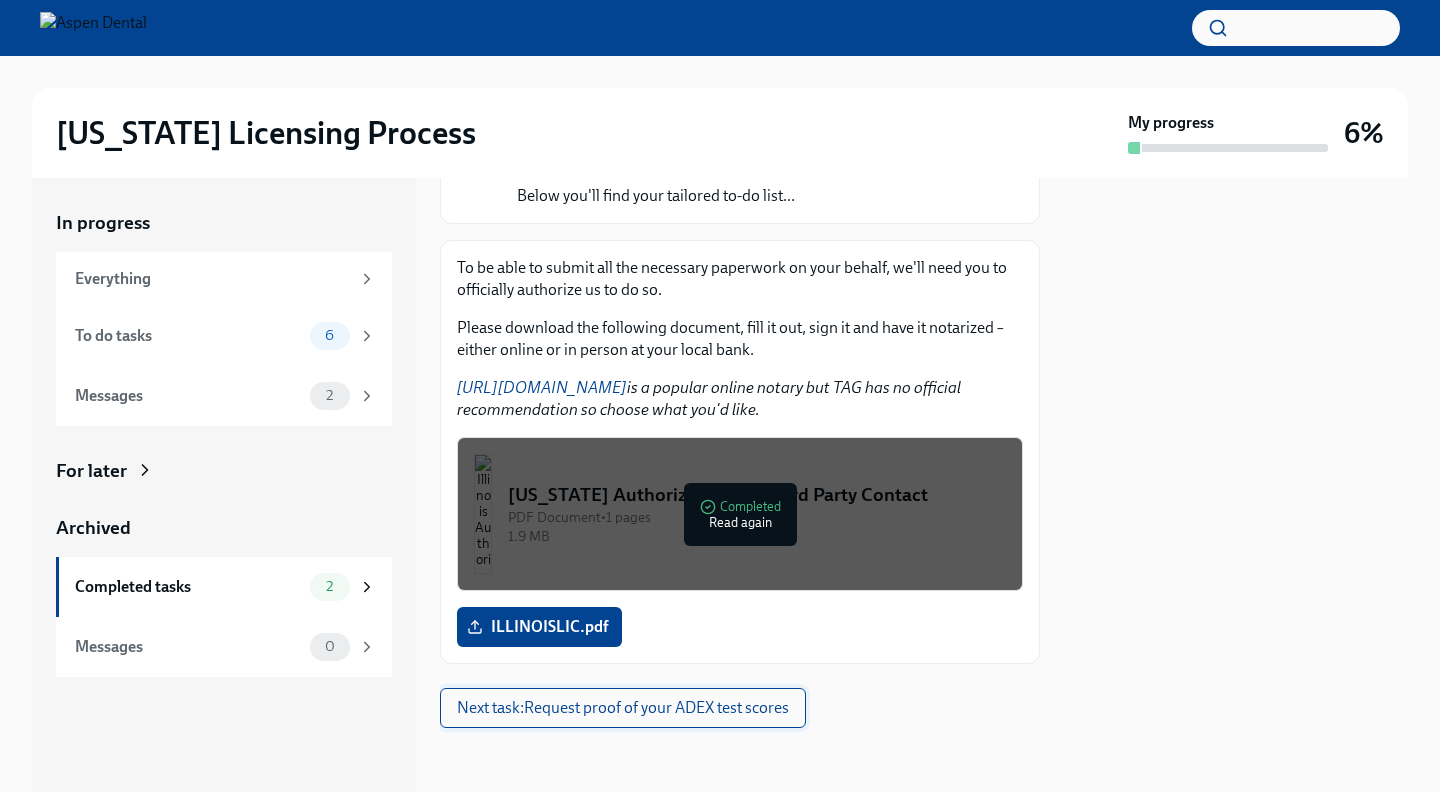 click on "Next task :  Request proof of your ADEX test scores" at bounding box center [623, 708] 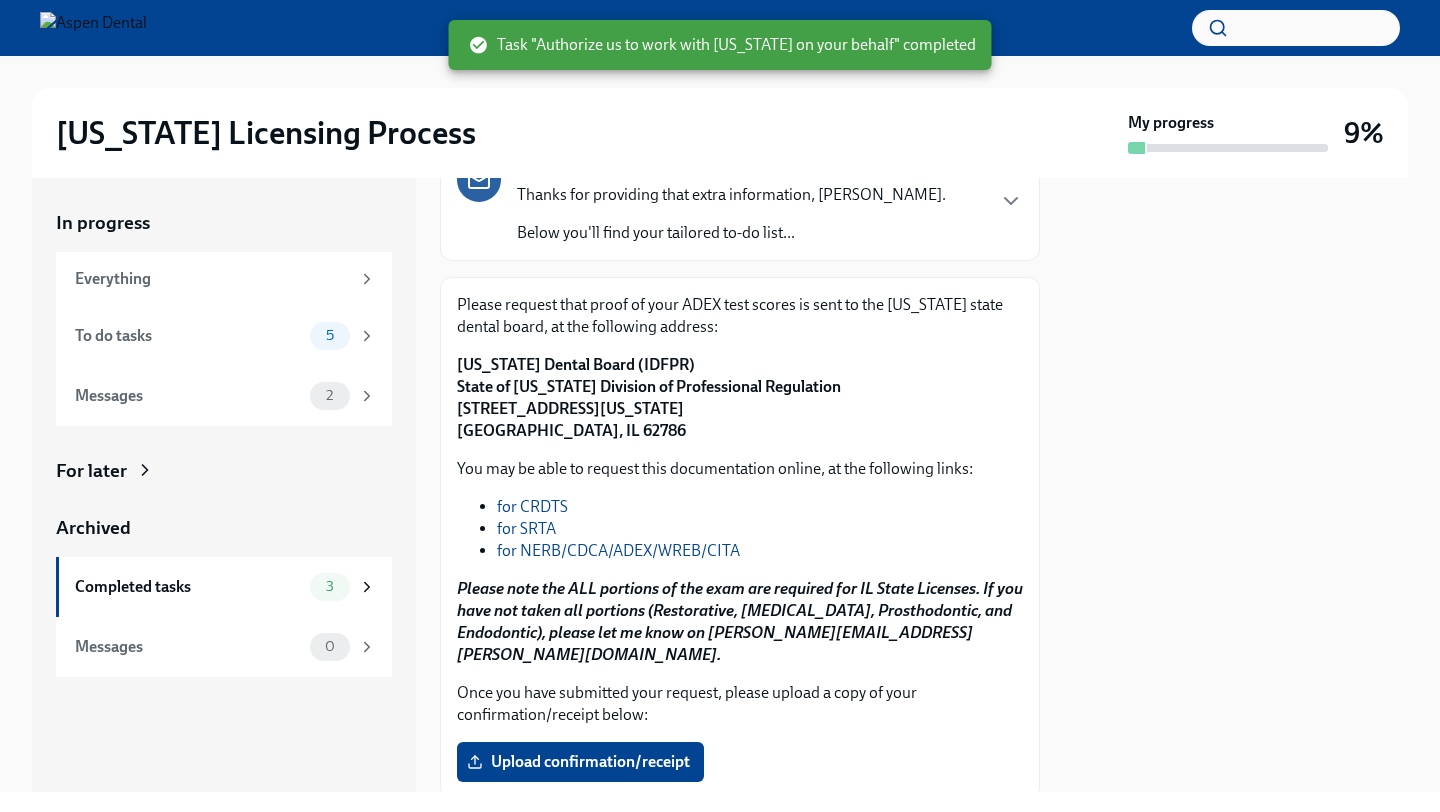 scroll, scrollTop: 159, scrollLeft: 0, axis: vertical 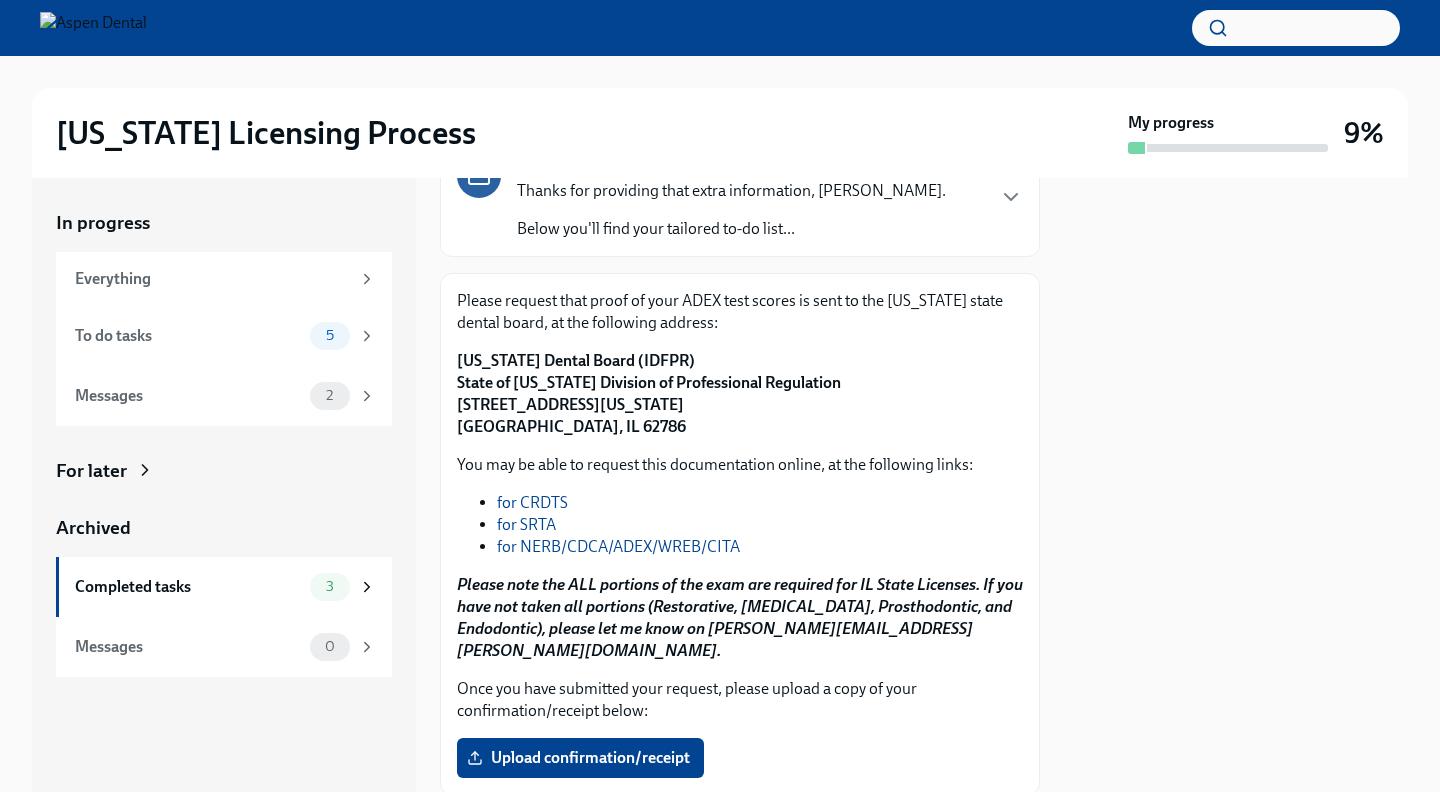 click on "for NERB/CDCA/ADEX/WREB/CITA" at bounding box center [618, 546] 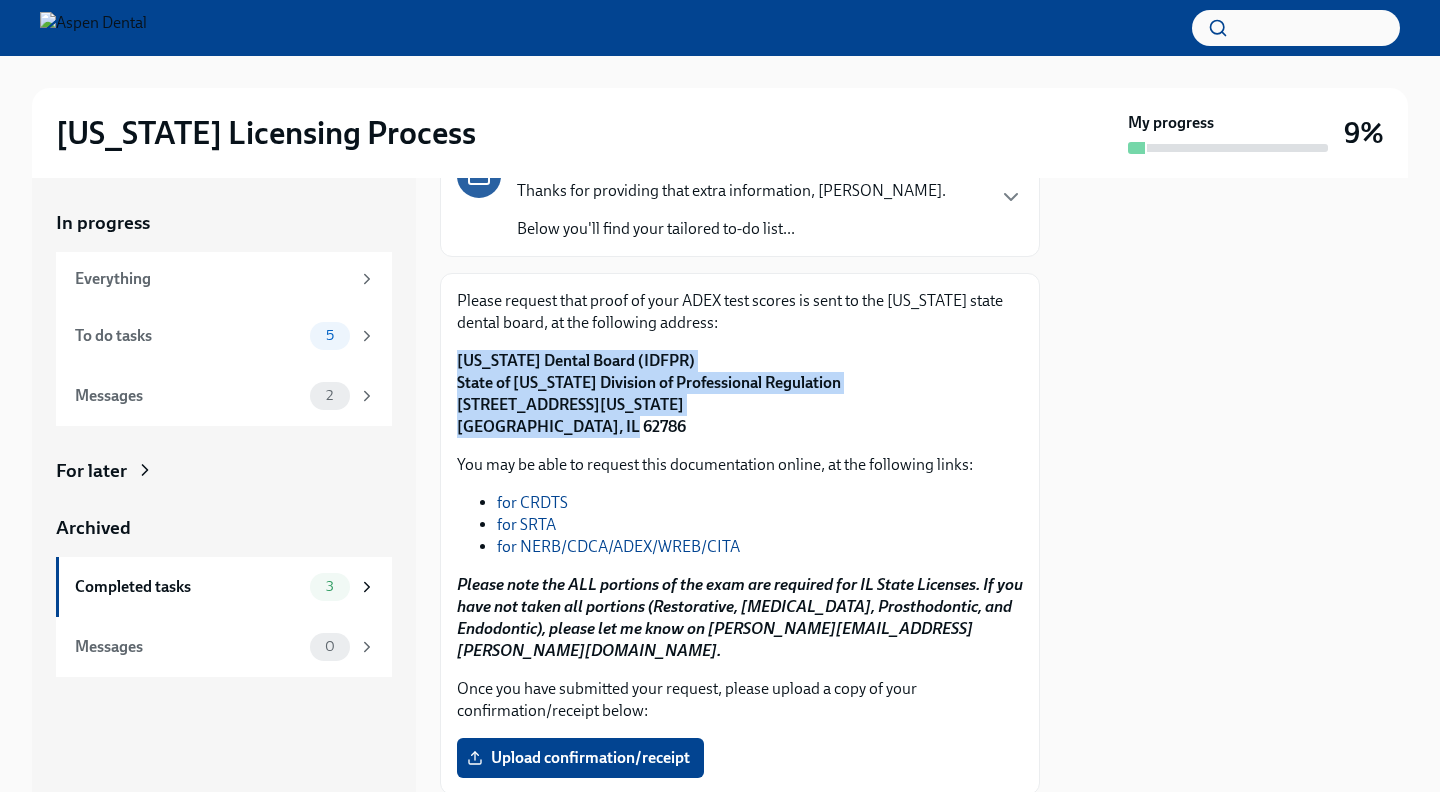 drag, startPoint x: 451, startPoint y: 357, endPoint x: 598, endPoint y: 441, distance: 169.30742 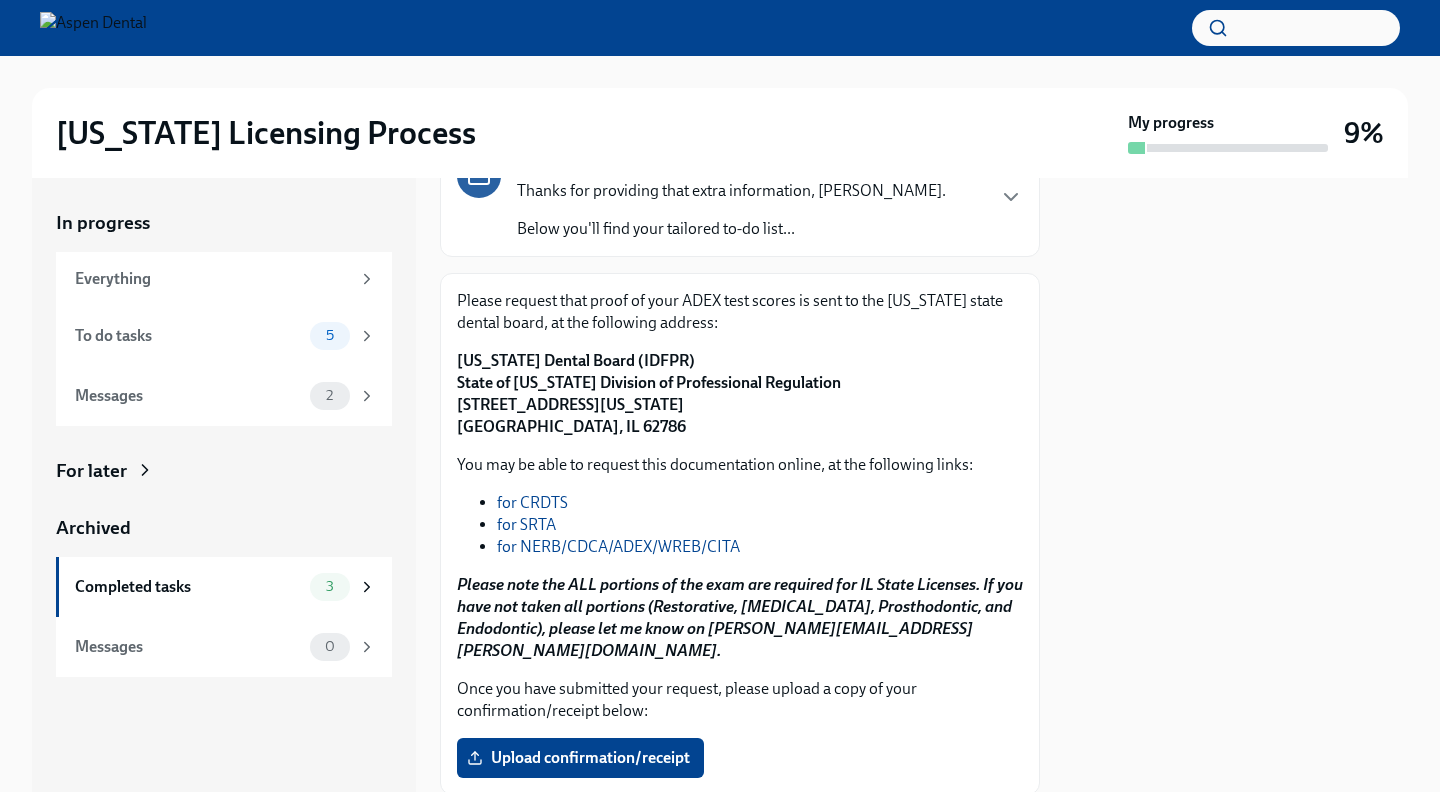 click on "Illinois Dental Board (IDFPR)
State of Illinois Division of Professional Regulation
320 West Washington St, 3rd Floor
Springfield, IL 62786" at bounding box center (649, 393) 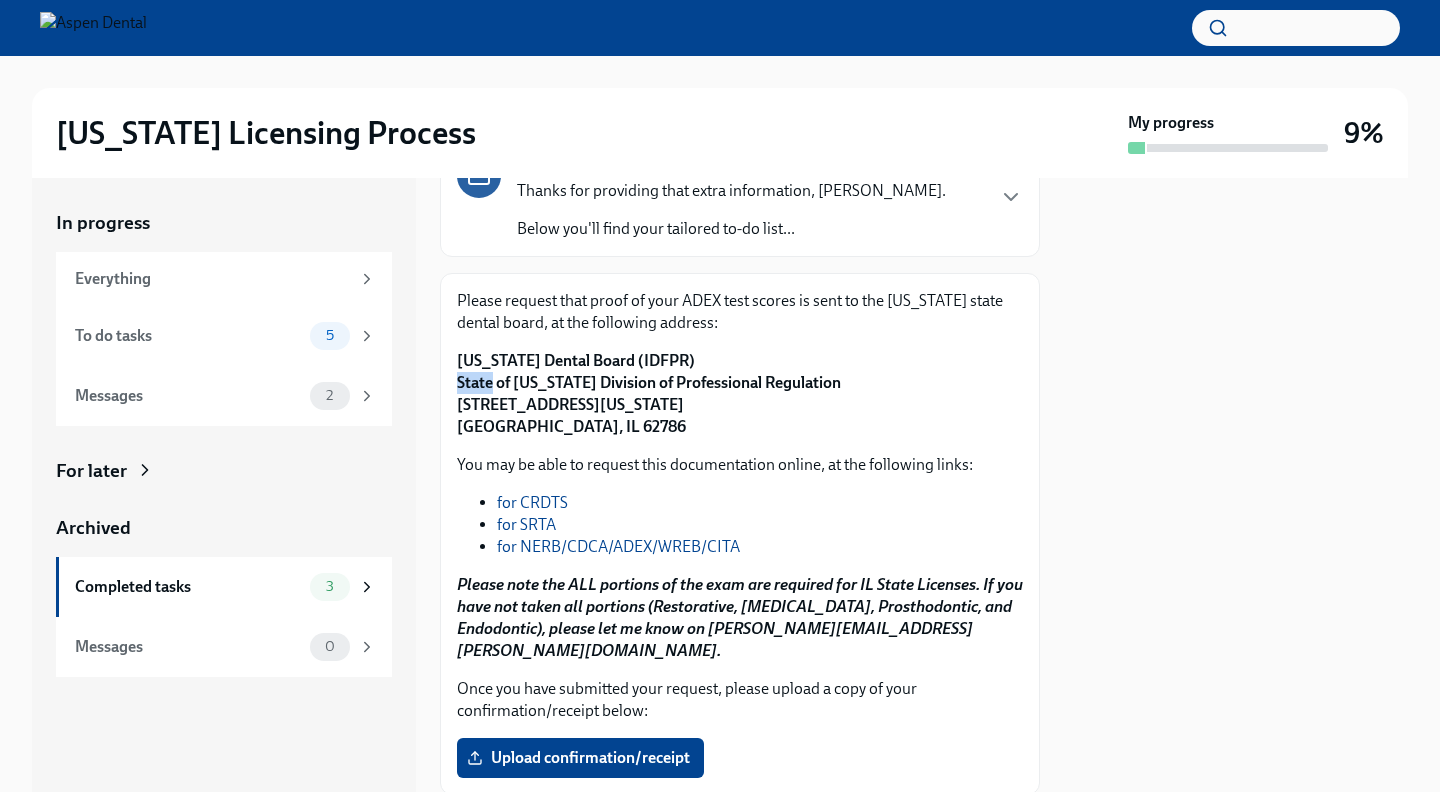click on "Illinois Dental Board (IDFPR)
State of Illinois Division of Professional Regulation
320 West Washington St, 3rd Floor
Springfield, IL 62786" at bounding box center [649, 393] 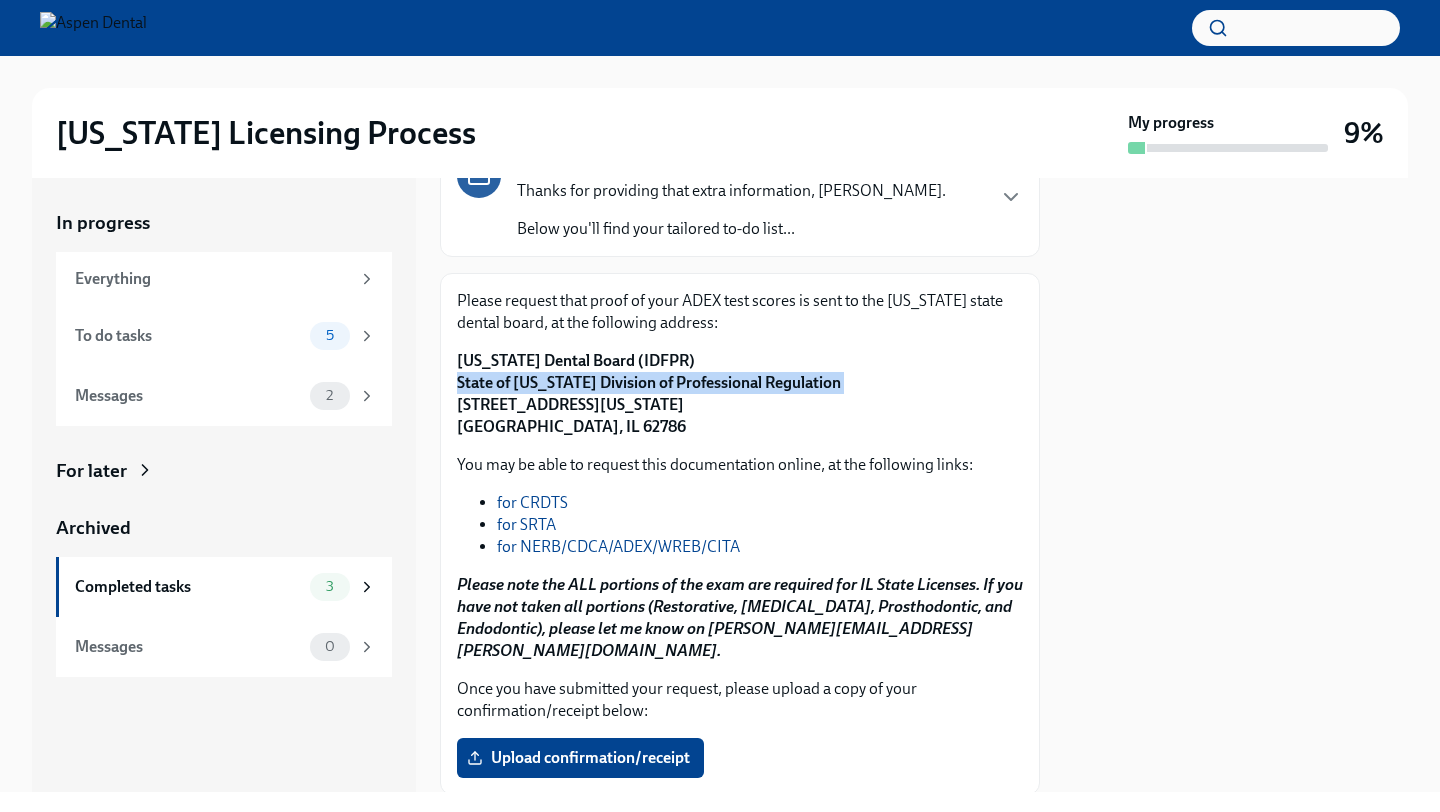 click on "Illinois Dental Board (IDFPR)
State of Illinois Division of Professional Regulation
320 West Washington St, 3rd Floor
Springfield, IL 62786" at bounding box center (649, 393) 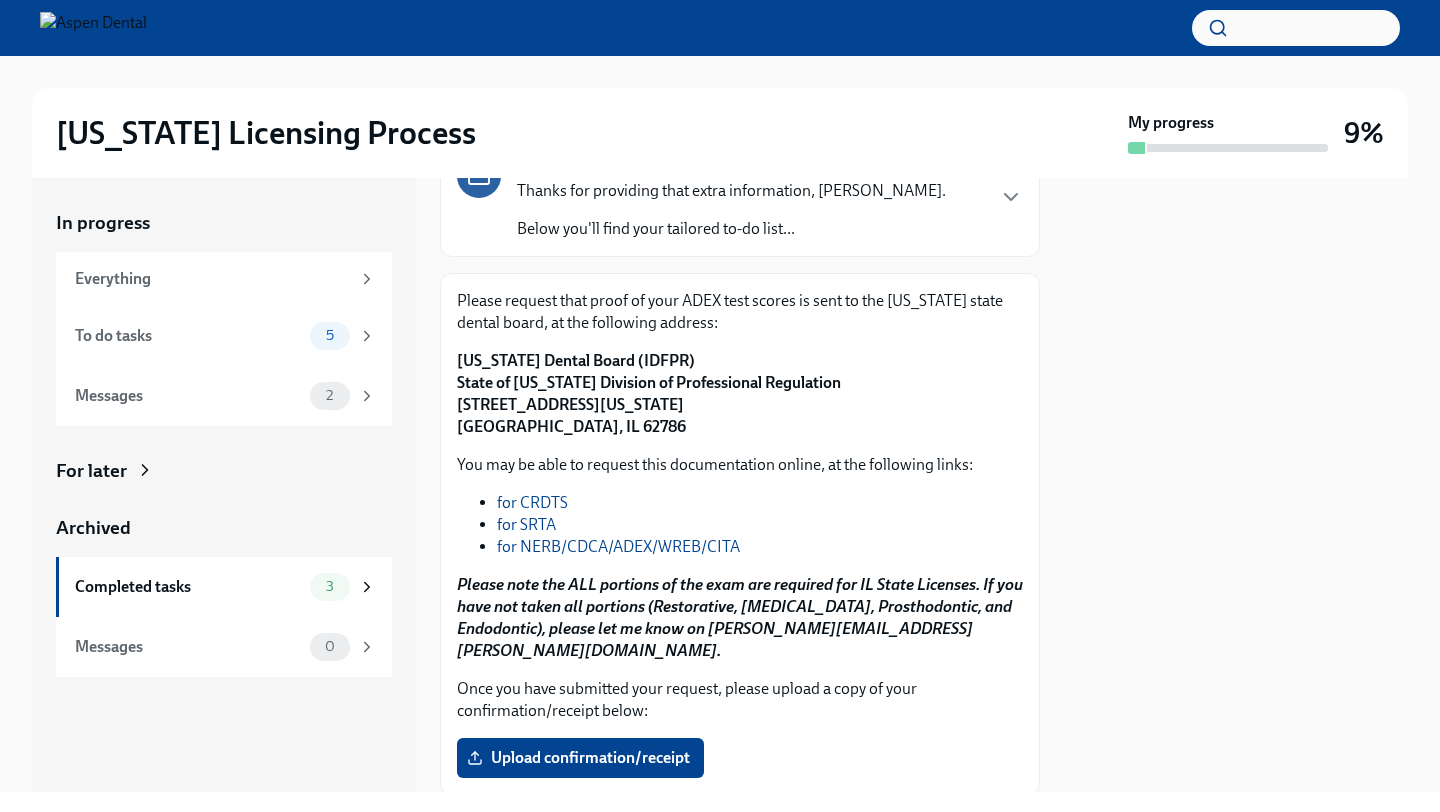 click on "Illinois Dental Board (IDFPR)
State of Illinois Division of Professional Regulation
320 West Washington St, 3rd Floor
Springfield, IL 62786" at bounding box center (649, 393) 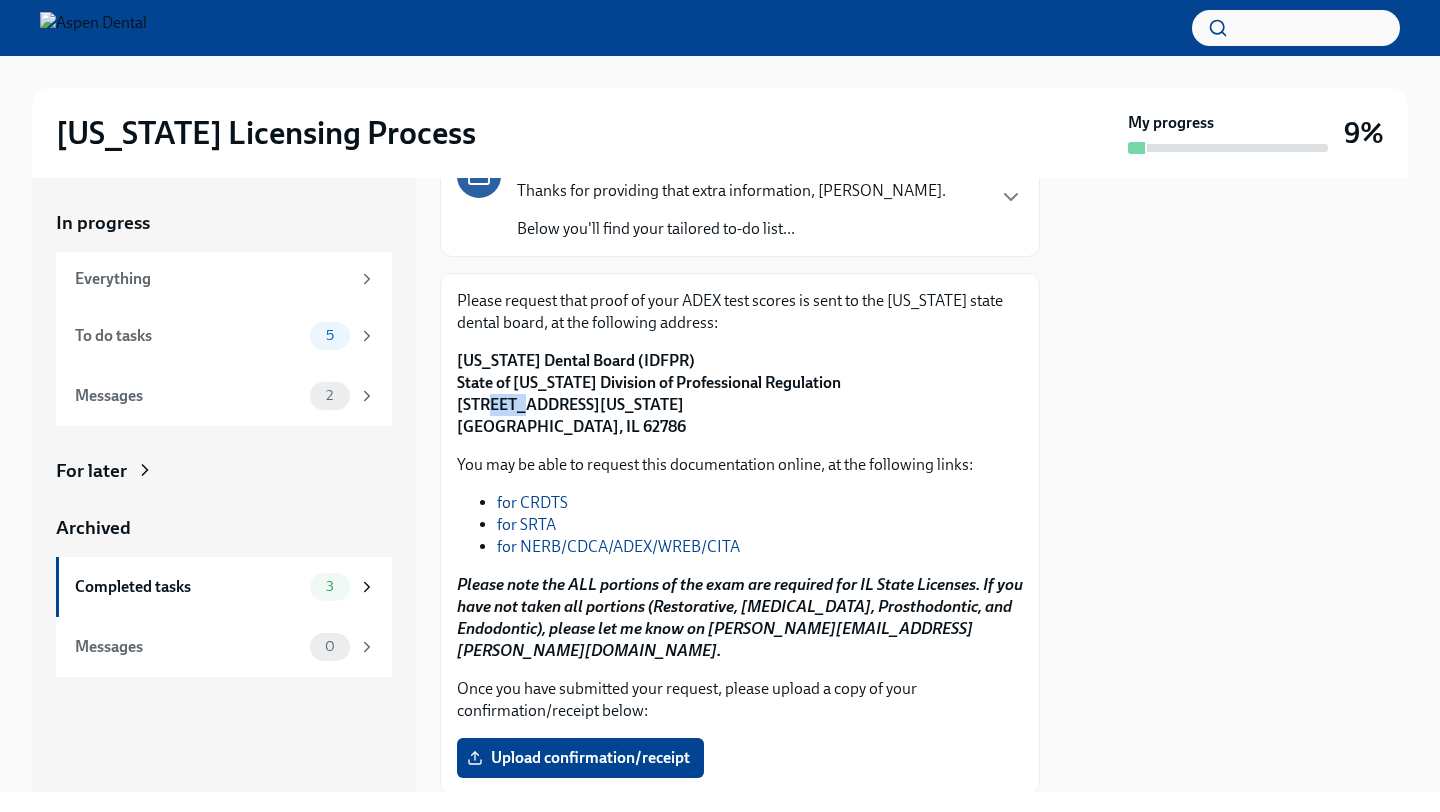 click on "Illinois Dental Board (IDFPR)
State of Illinois Division of Professional Regulation
320 West Washington St, 3rd Floor
Springfield, IL 62786" at bounding box center [649, 393] 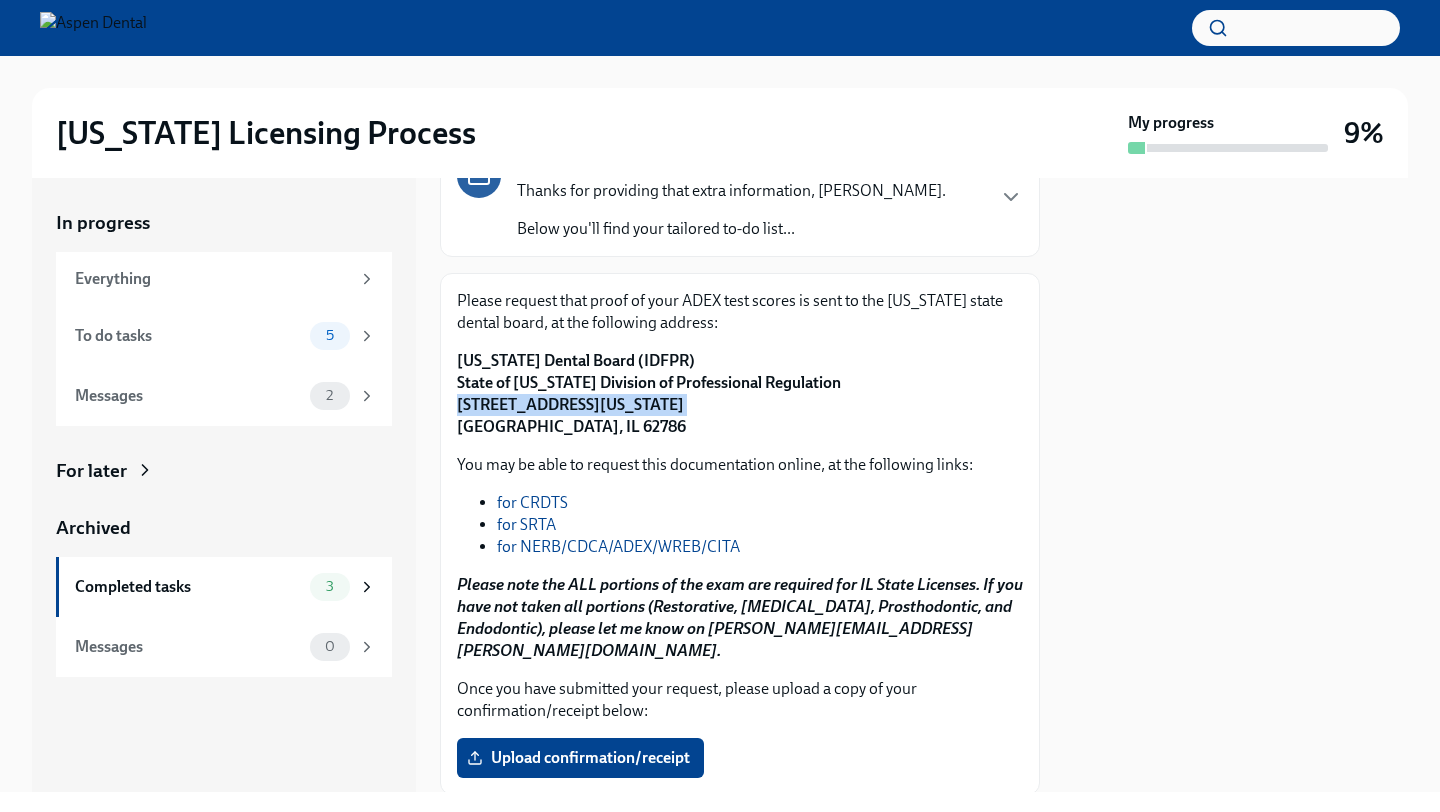 click on "Illinois Dental Board (IDFPR)
State of Illinois Division of Professional Regulation
320 West Washington St, 3rd Floor
Springfield, IL 62786" at bounding box center (649, 393) 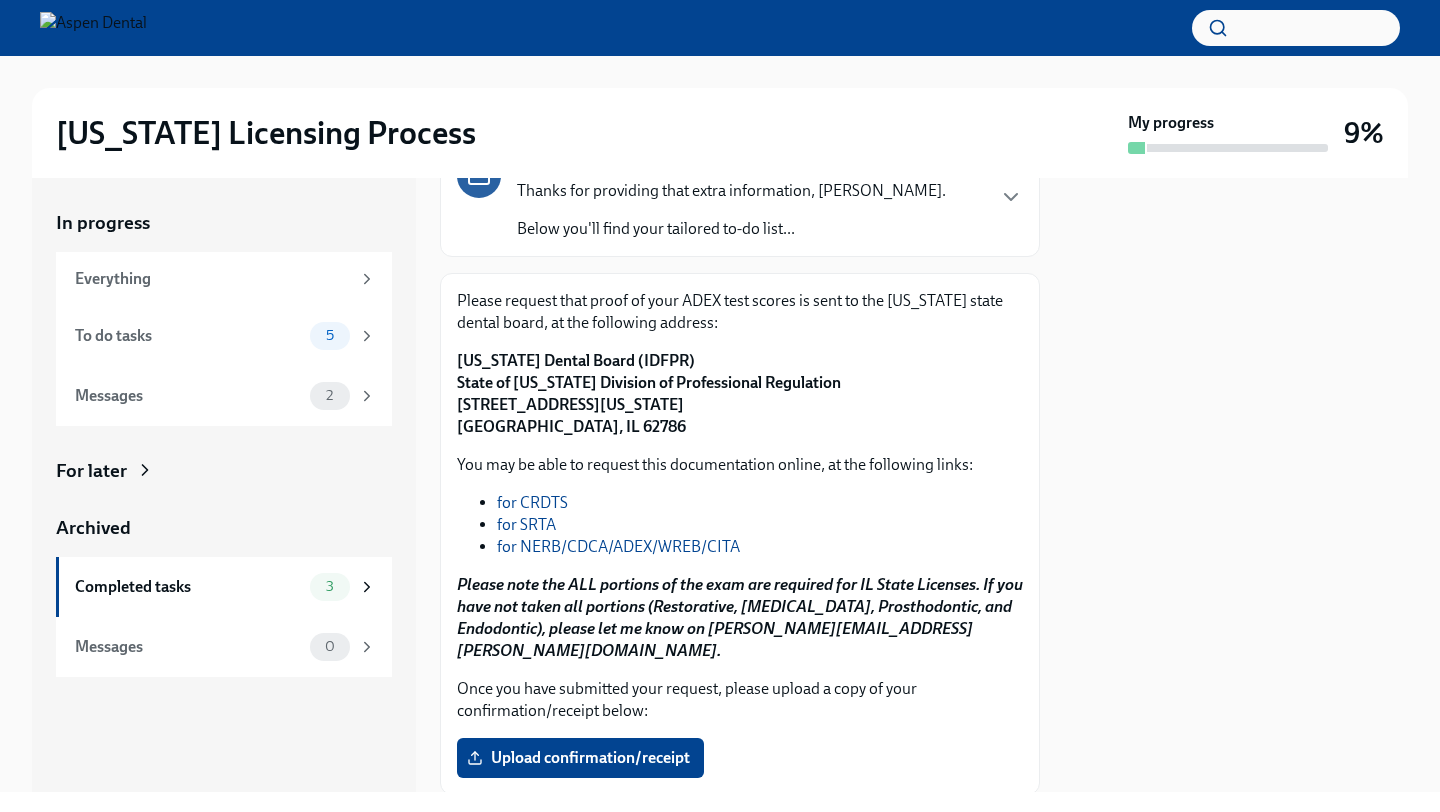 click on "Once you have submitted your request, please upload a copy of your confirmation/receipt below:" at bounding box center [740, 700] 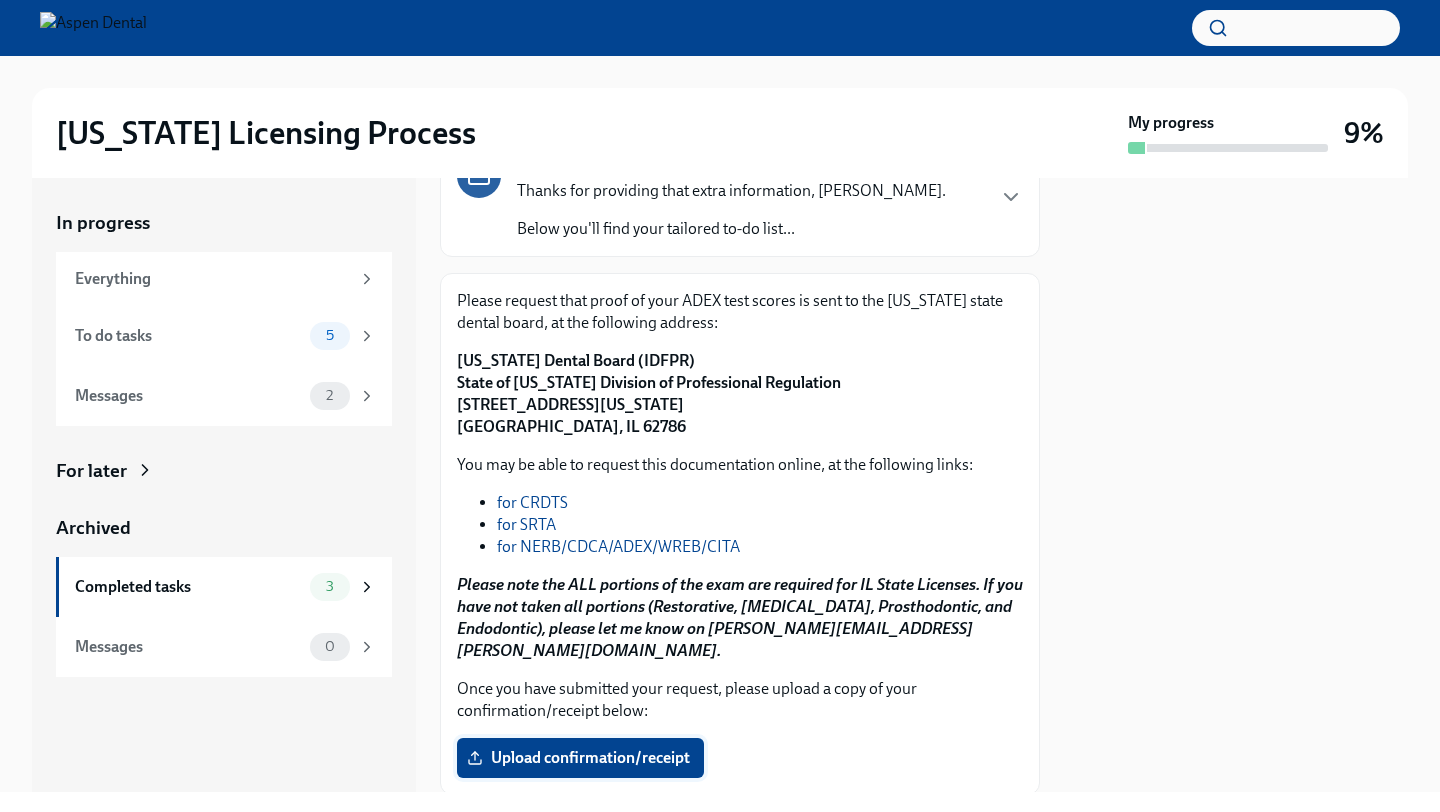 click on "Upload confirmation/receipt" at bounding box center [580, 758] 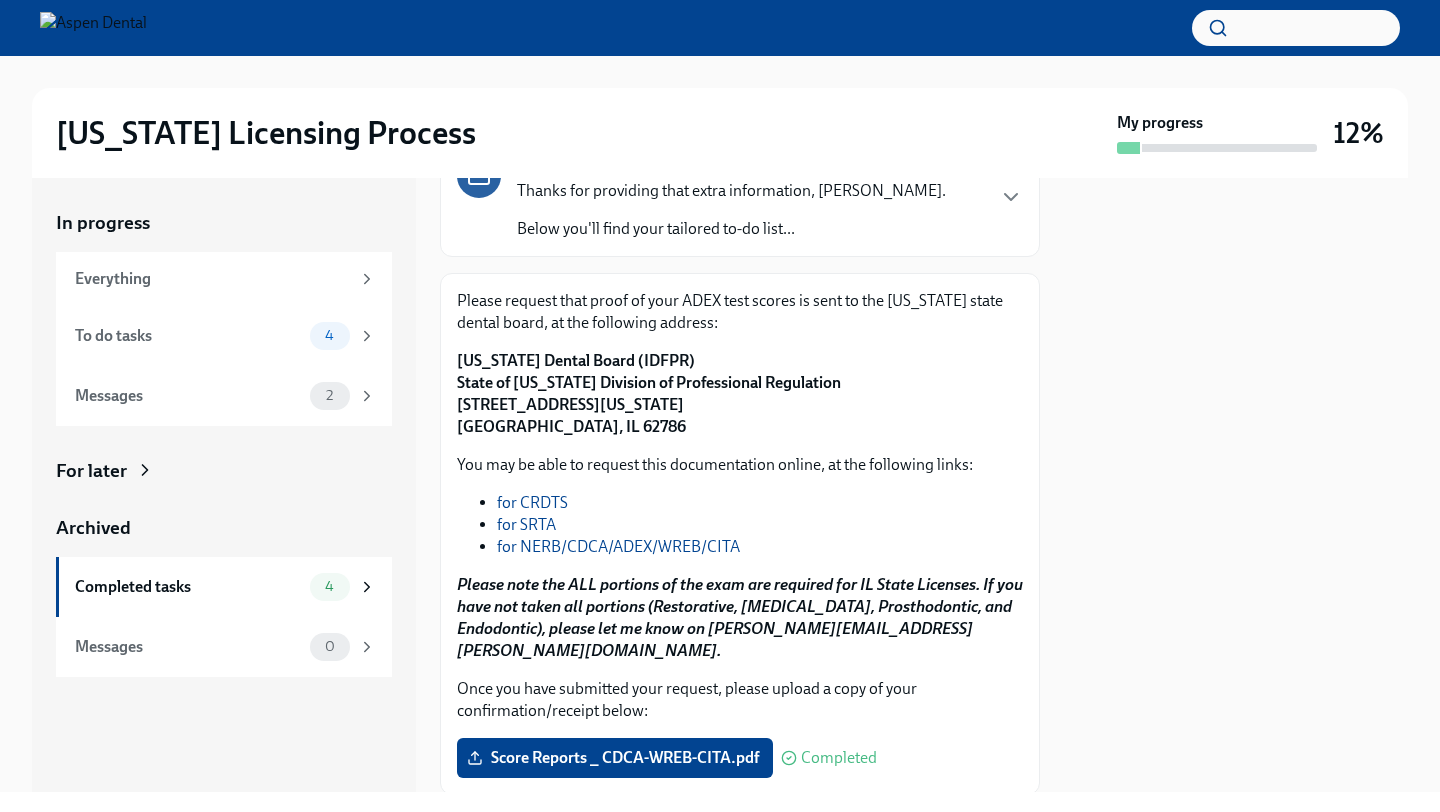 scroll, scrollTop: 268, scrollLeft: 0, axis: vertical 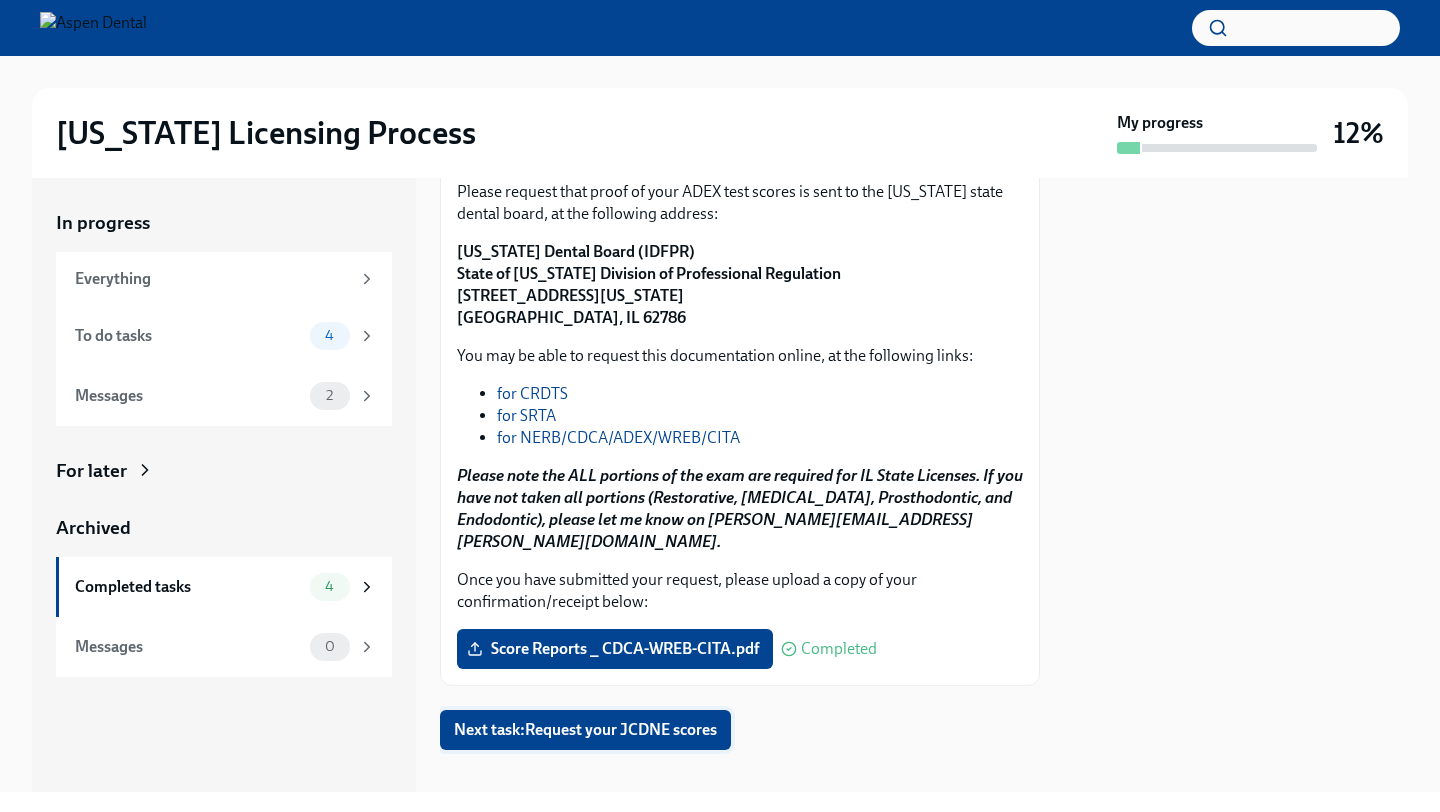 click on "Next task :  Request your JCDNE scores" at bounding box center (585, 730) 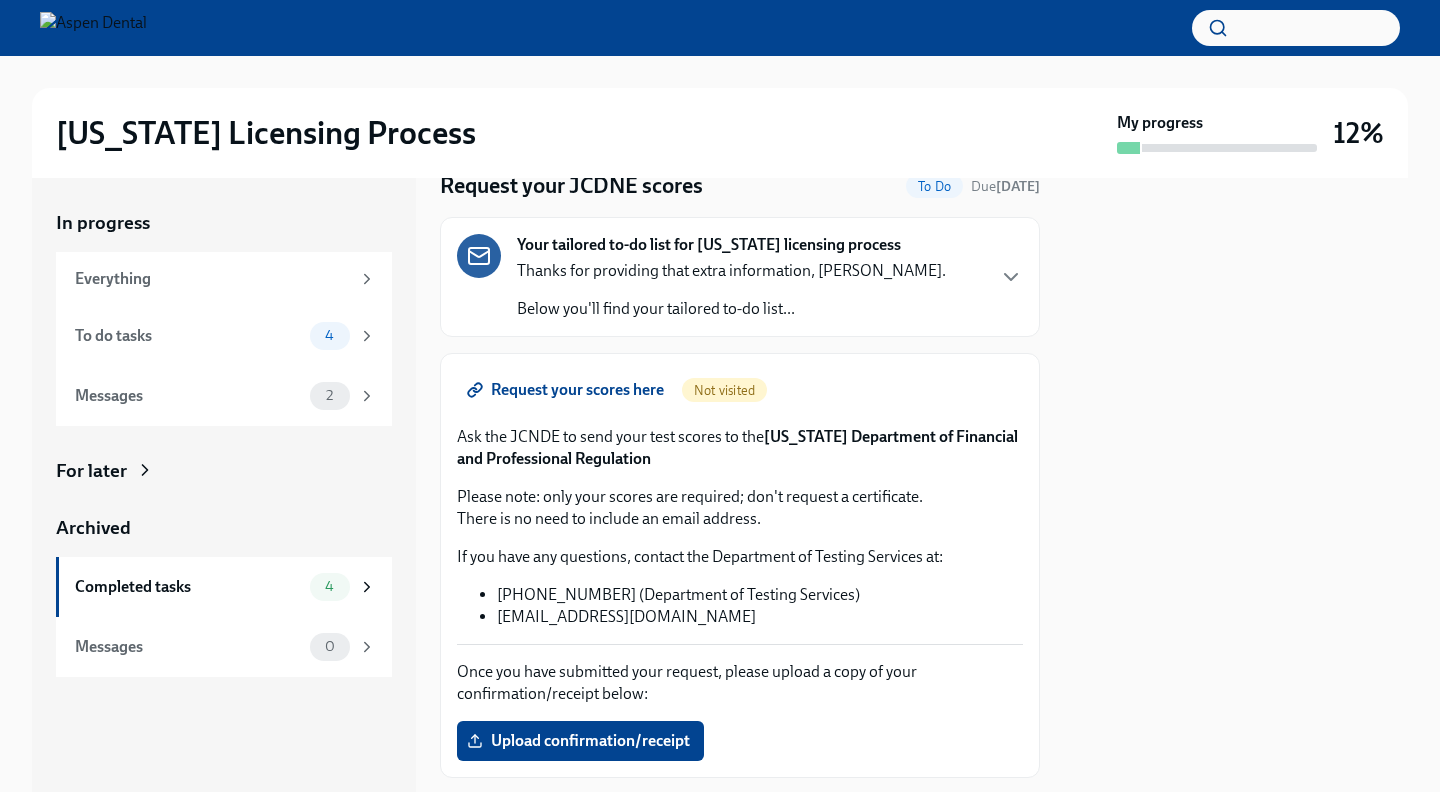 scroll, scrollTop: 81, scrollLeft: 0, axis: vertical 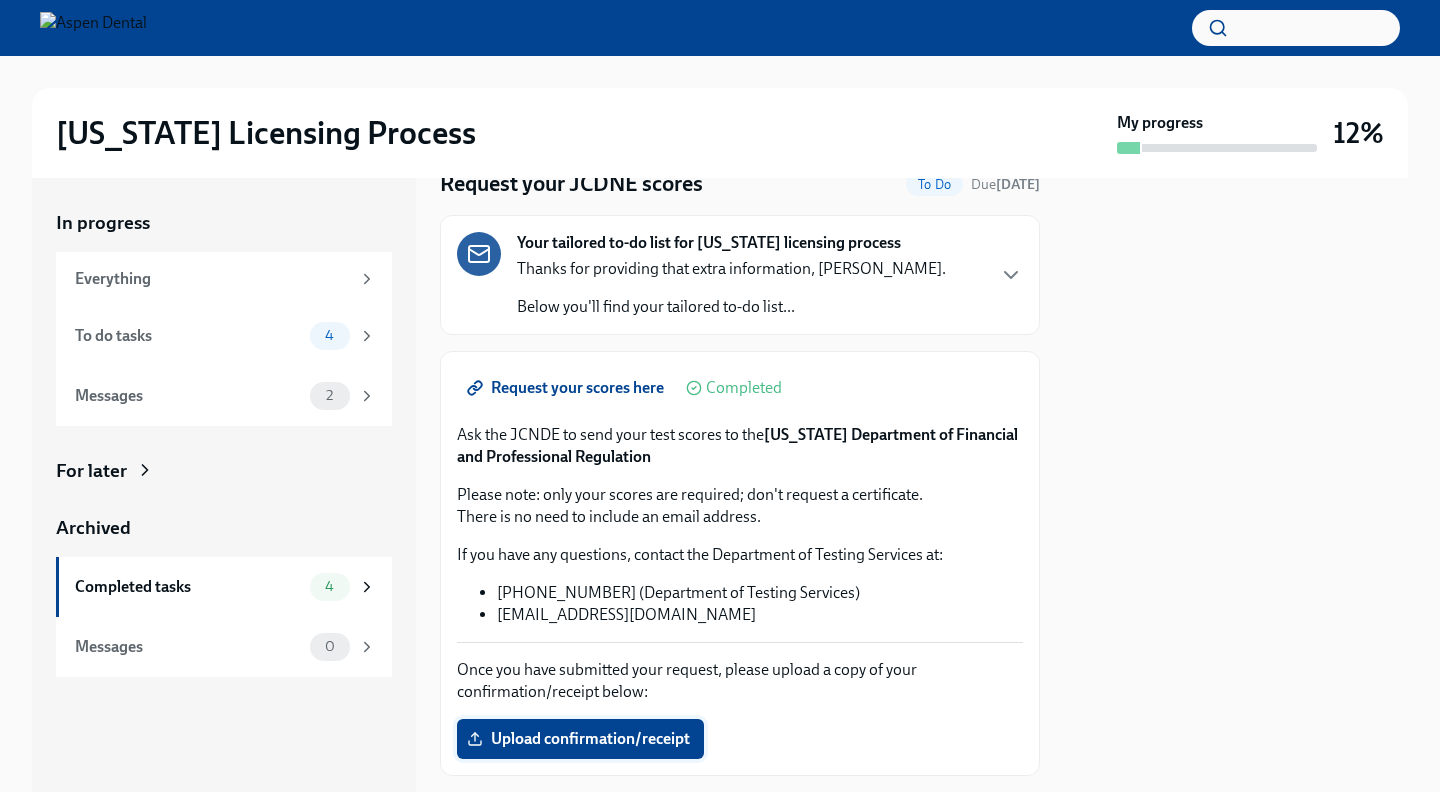 click on "Upload confirmation/receipt" at bounding box center (580, 739) 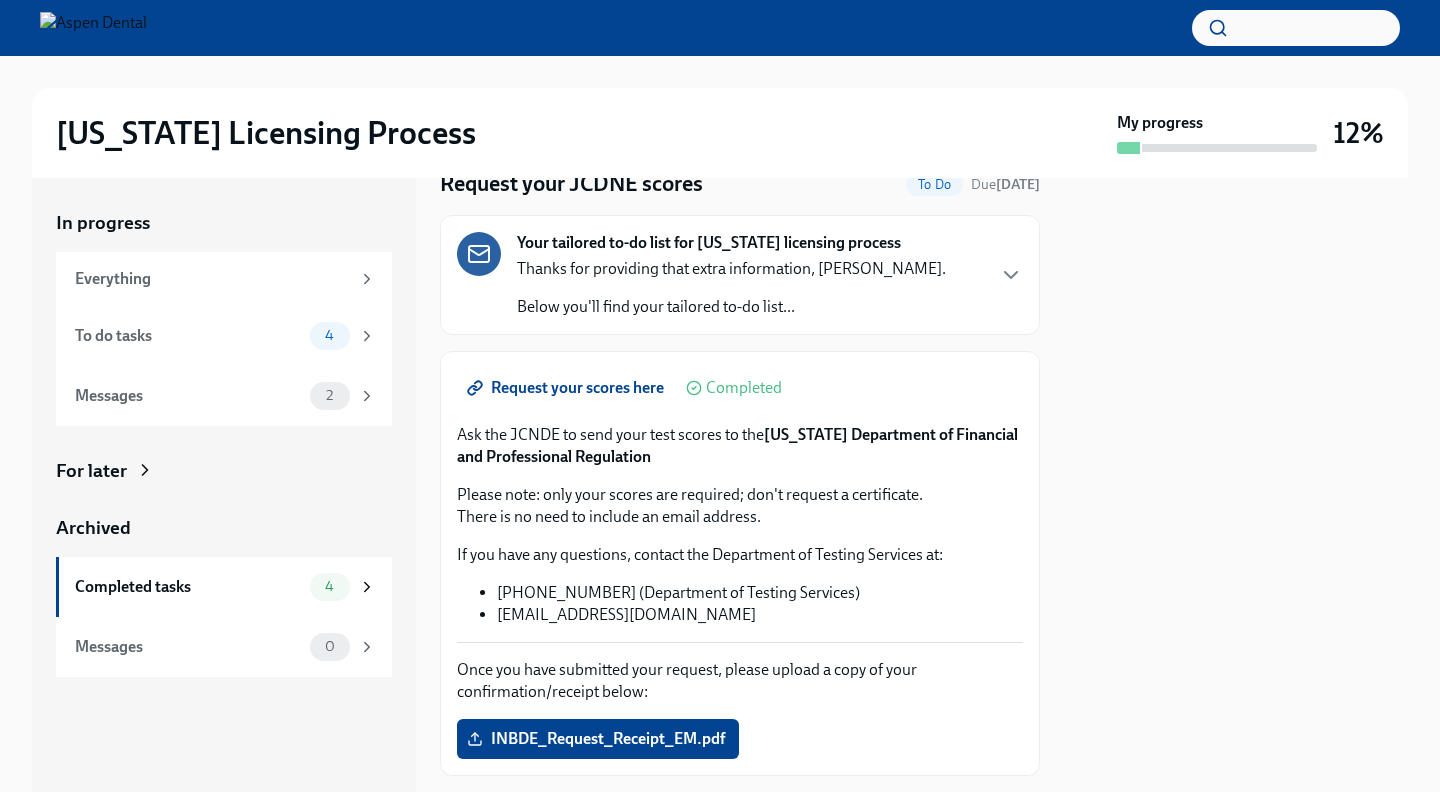 scroll, scrollTop: 193, scrollLeft: 0, axis: vertical 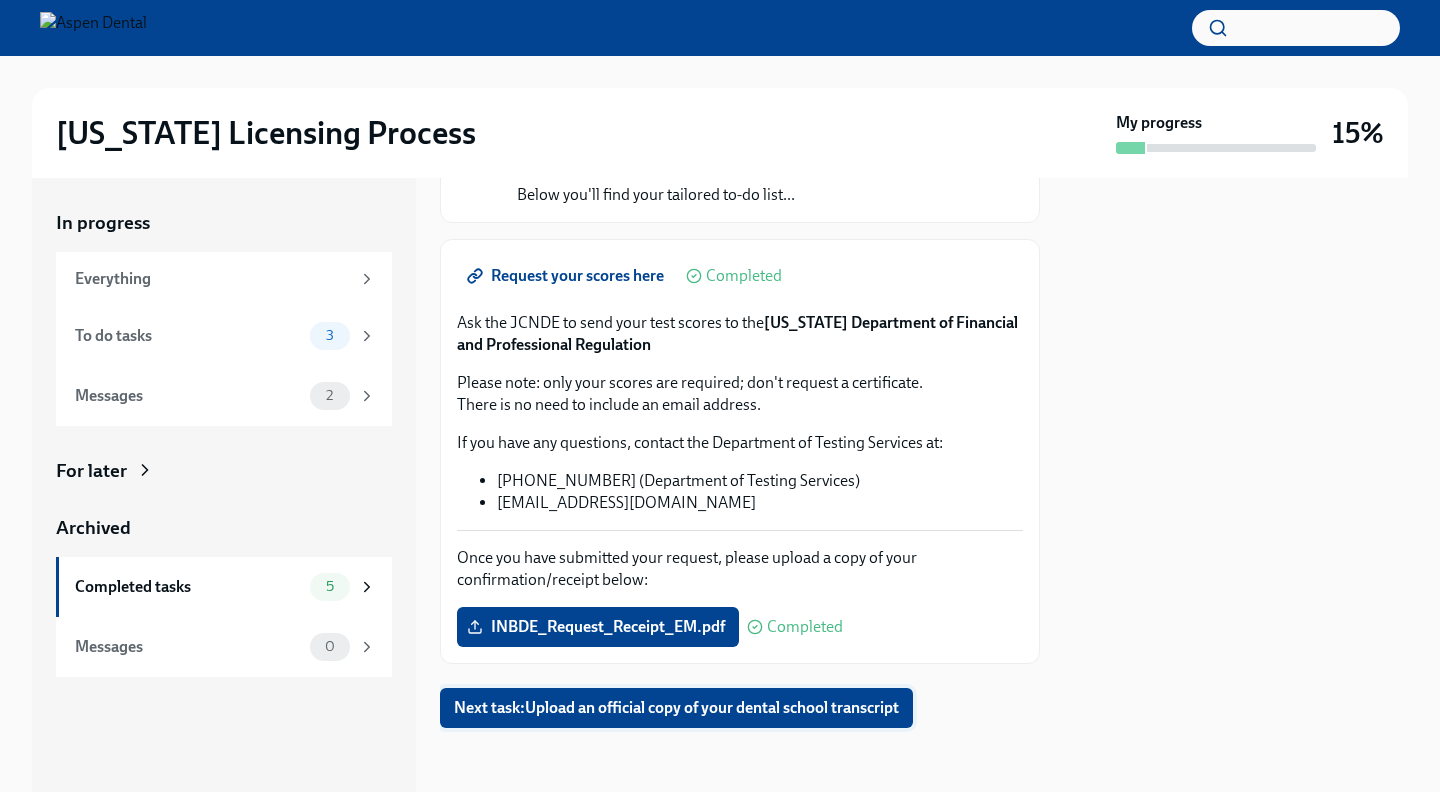 click on "Next task :  Upload an official copy of your dental school transcript" at bounding box center (676, 708) 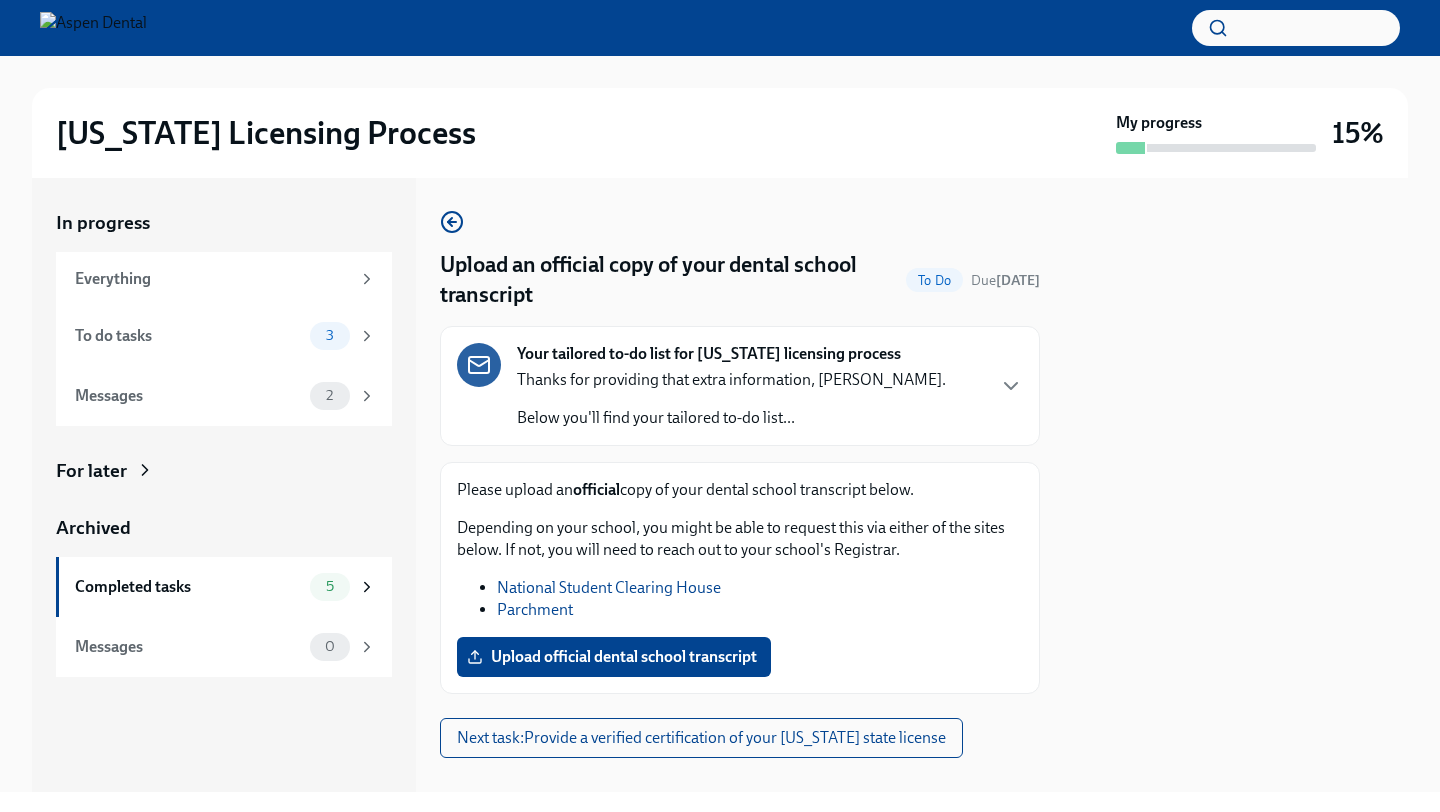 scroll, scrollTop: 30, scrollLeft: 0, axis: vertical 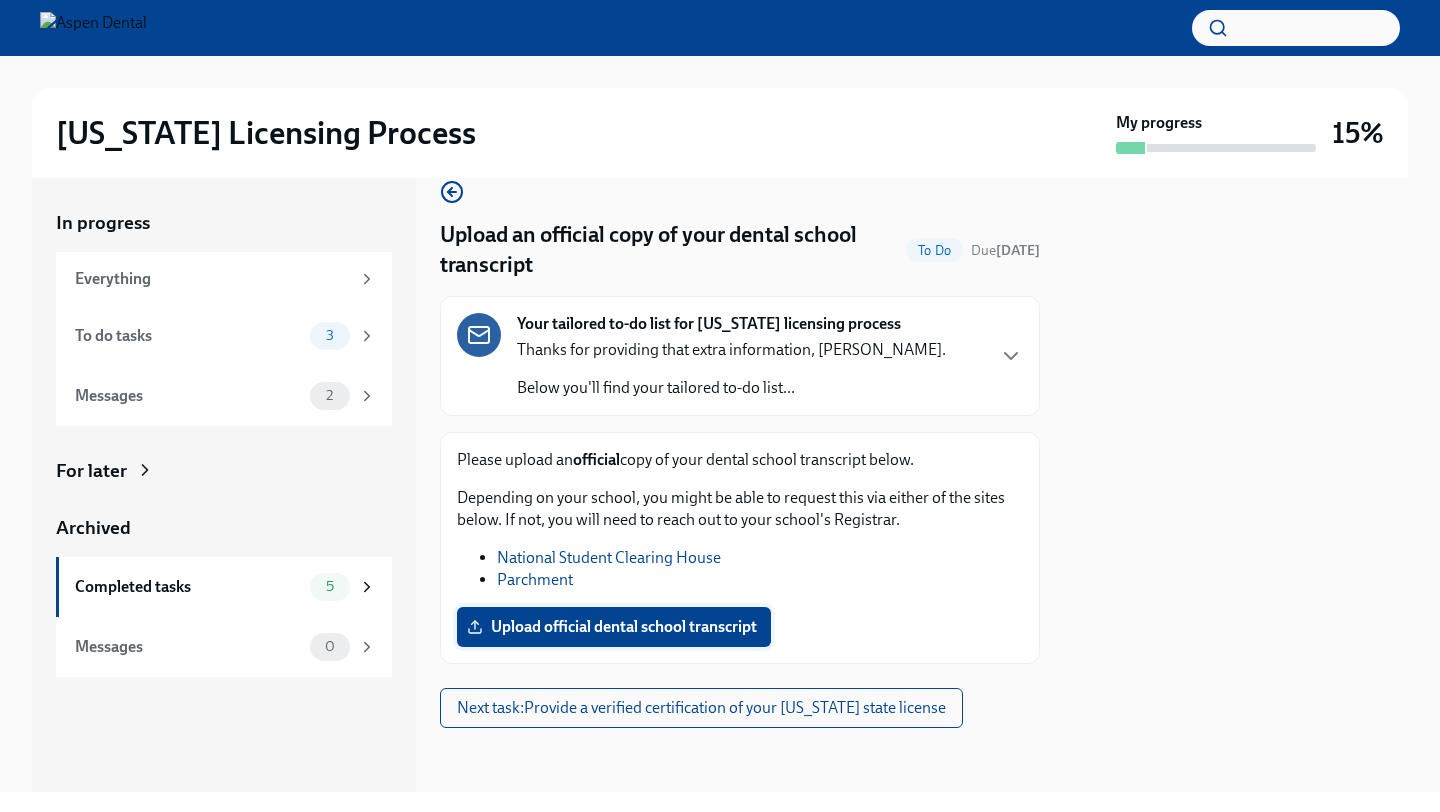 click on "Upload official dental school transcript" at bounding box center (614, 627) 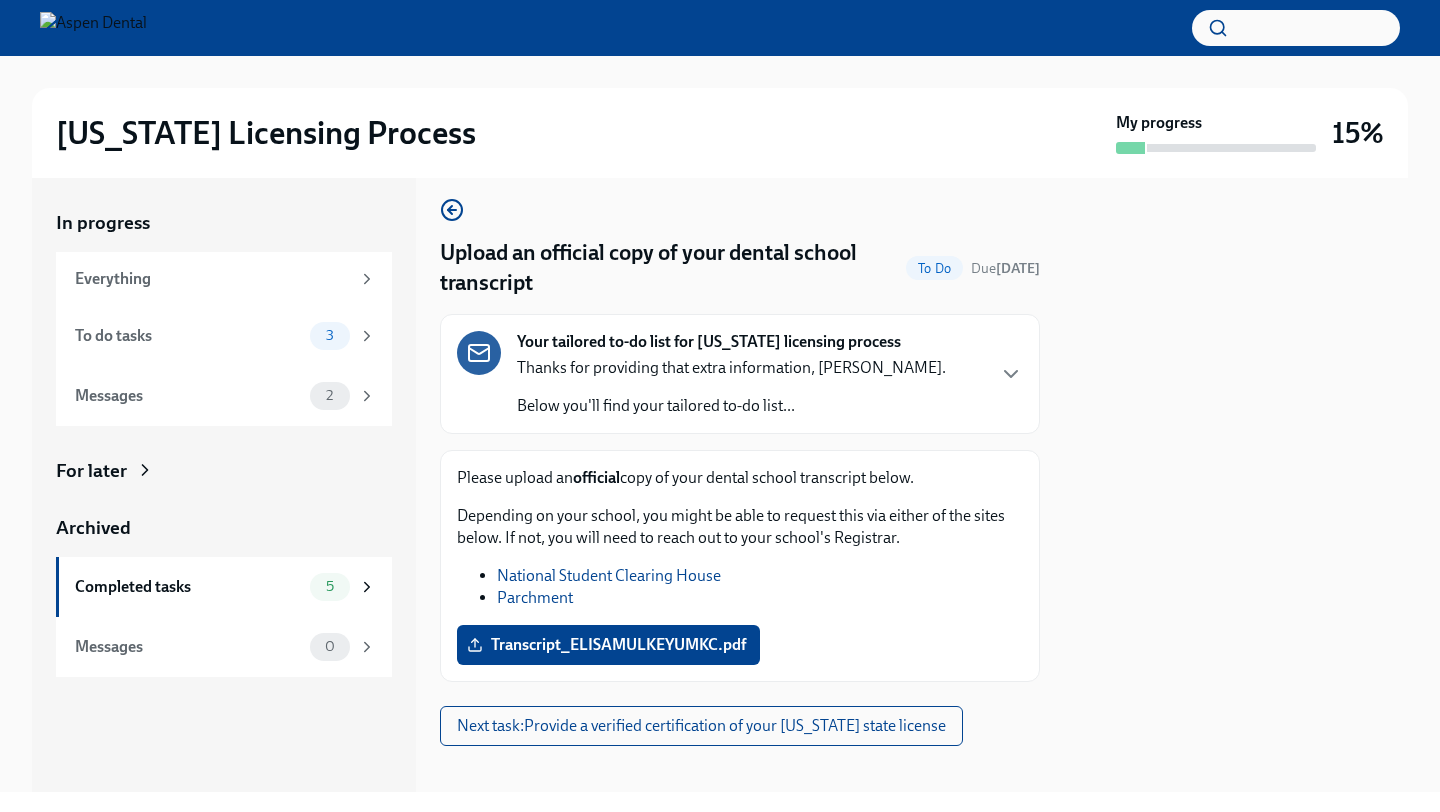 scroll, scrollTop: 30, scrollLeft: 0, axis: vertical 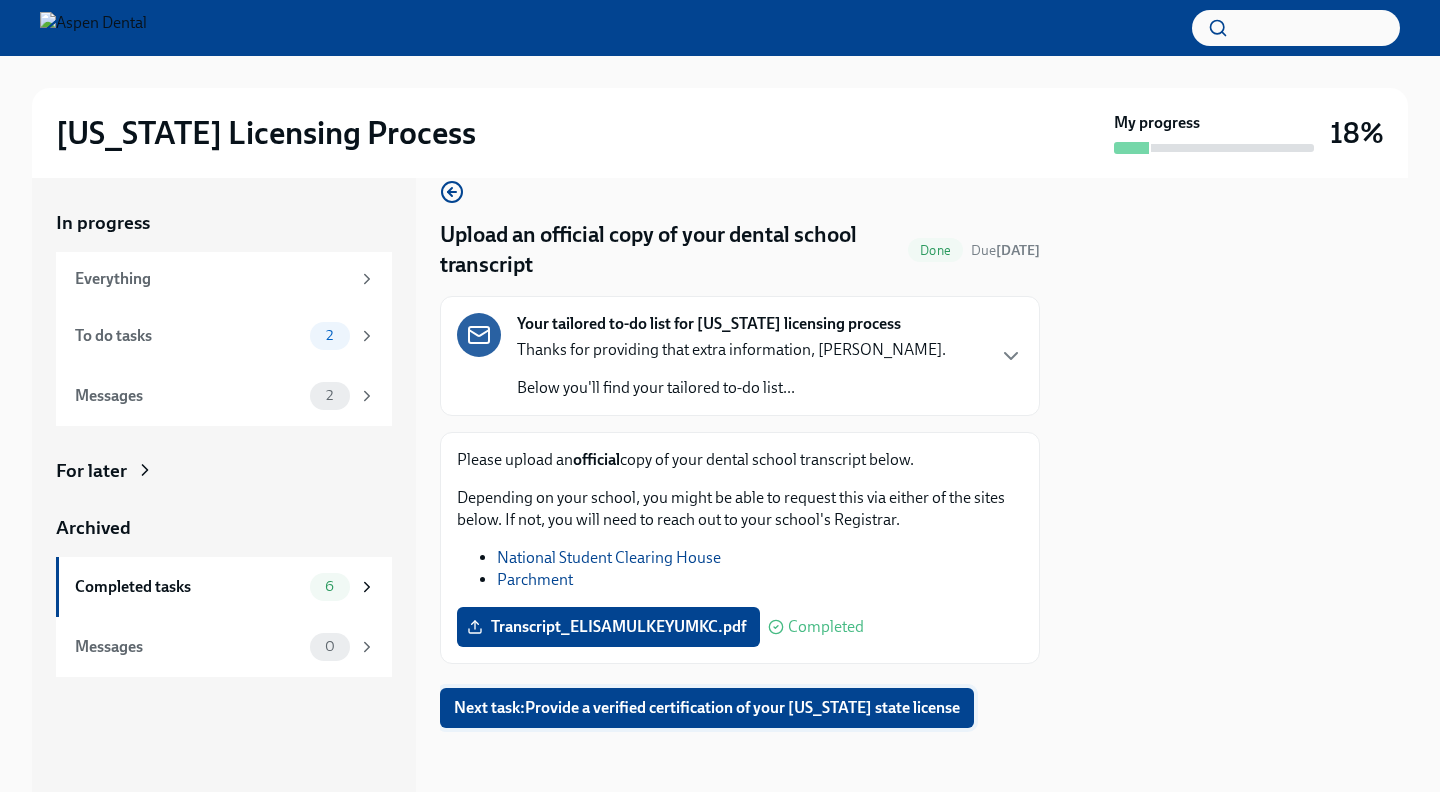 click on "Next task :  Provide a verified certification of your Missouri state license" at bounding box center (707, 708) 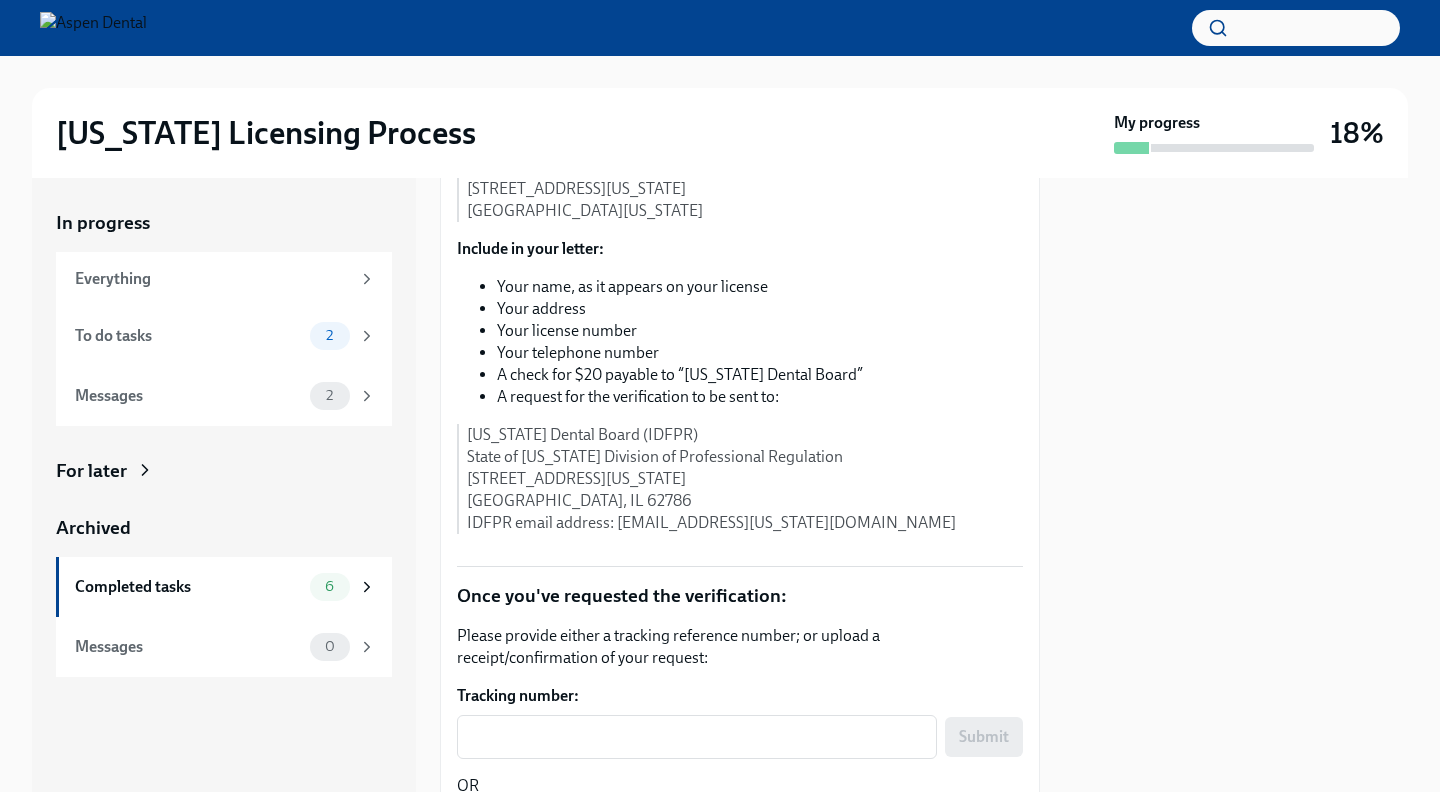scroll, scrollTop: 422, scrollLeft: 0, axis: vertical 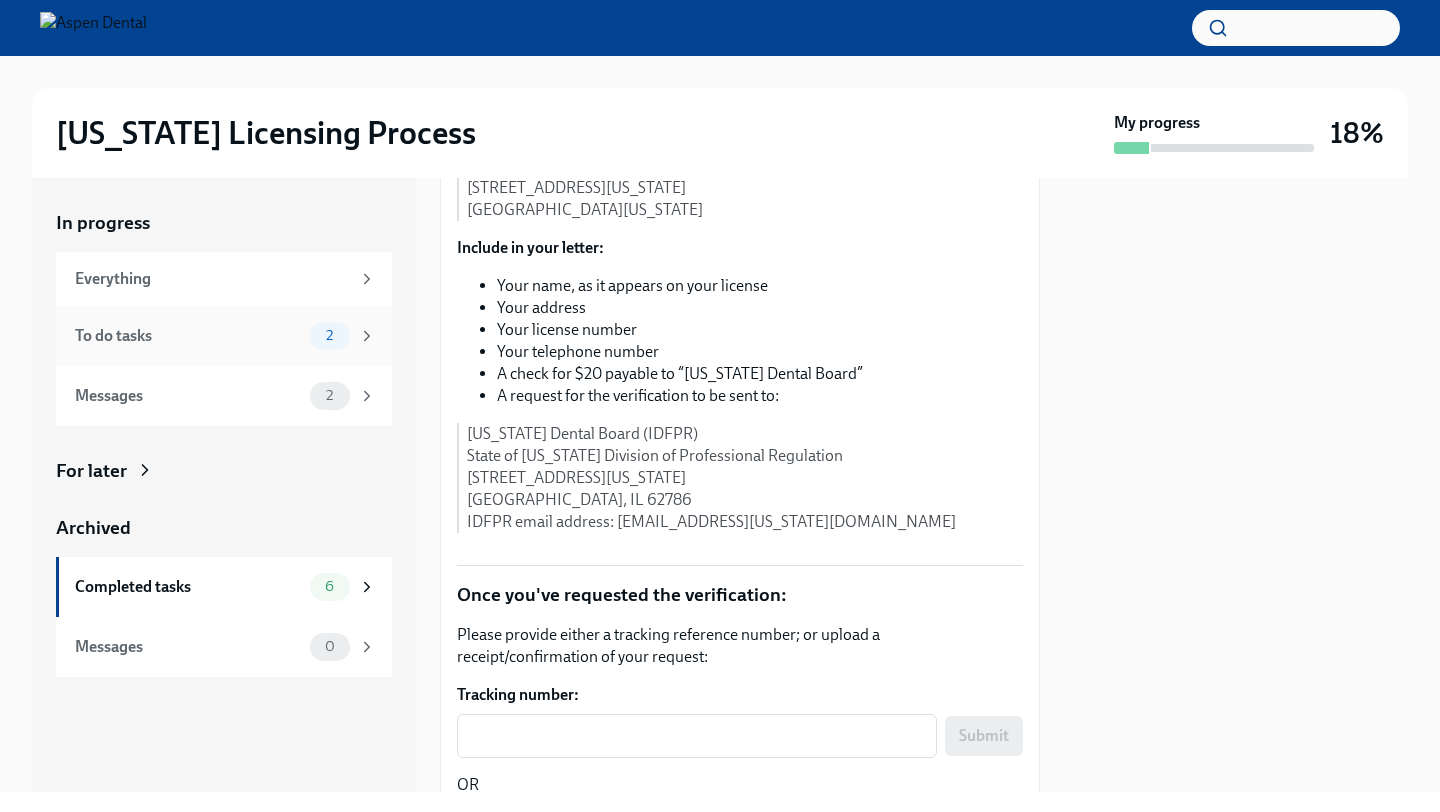 click on "To do tasks 2" at bounding box center [224, 336] 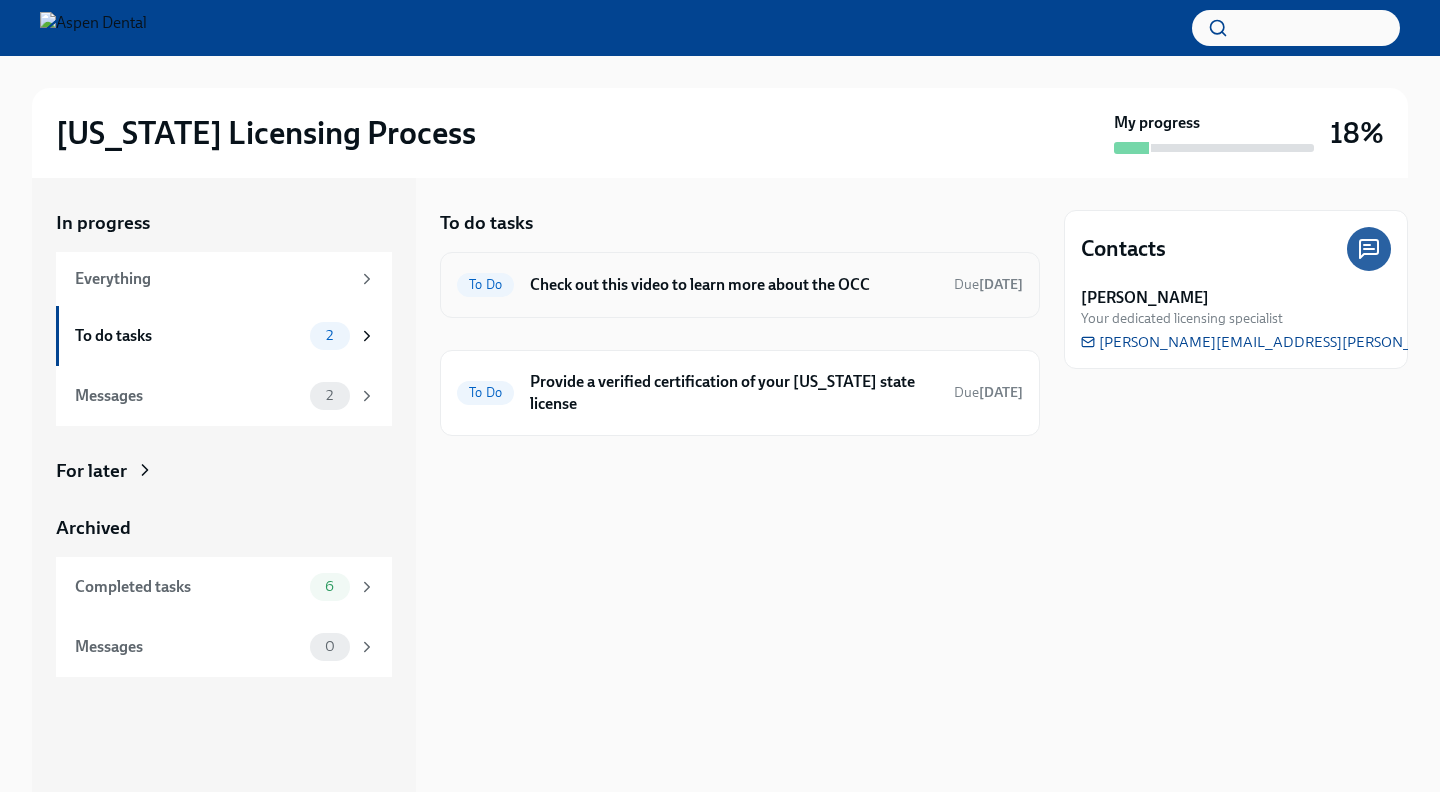 click on "To Do" at bounding box center (485, 285) 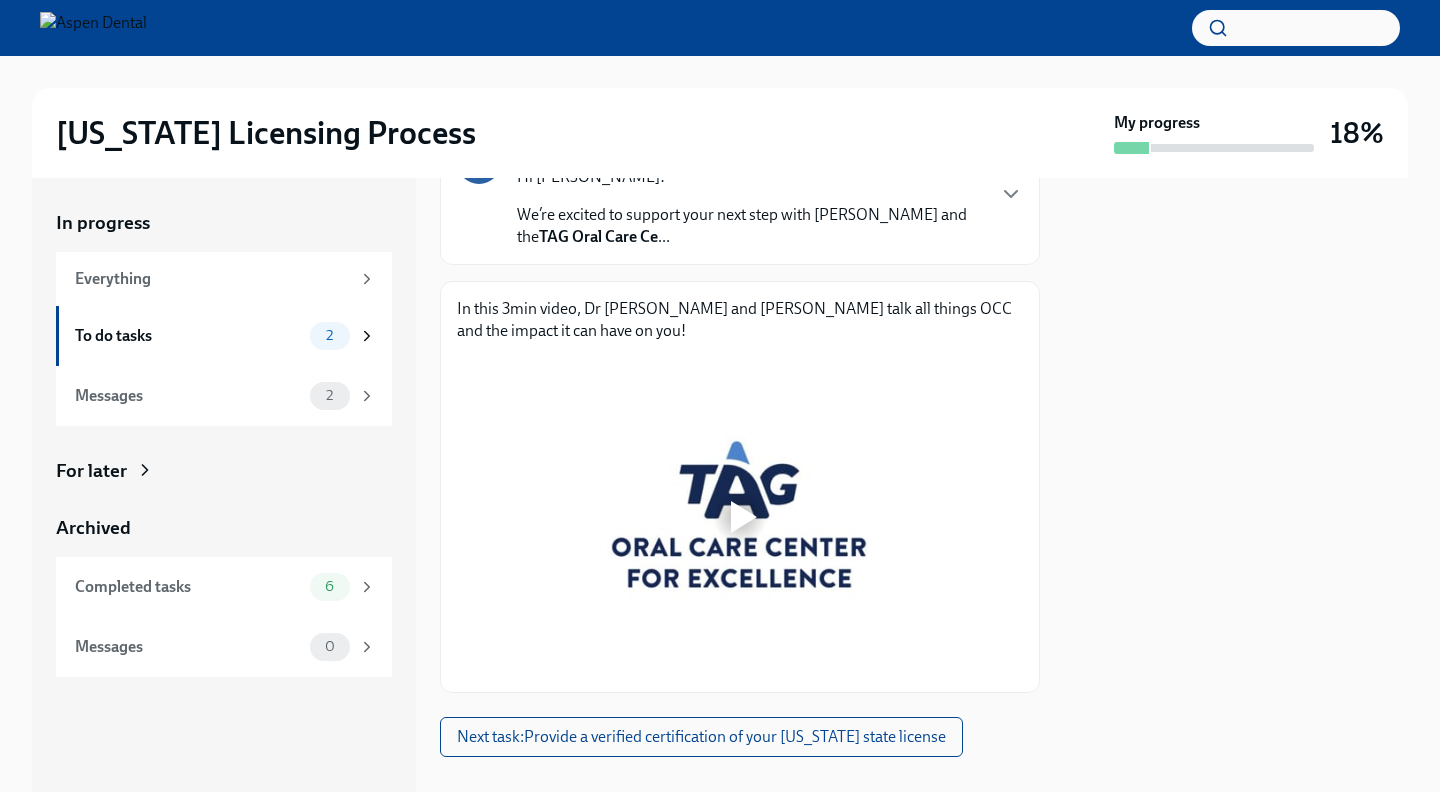 scroll, scrollTop: 232, scrollLeft: 0, axis: vertical 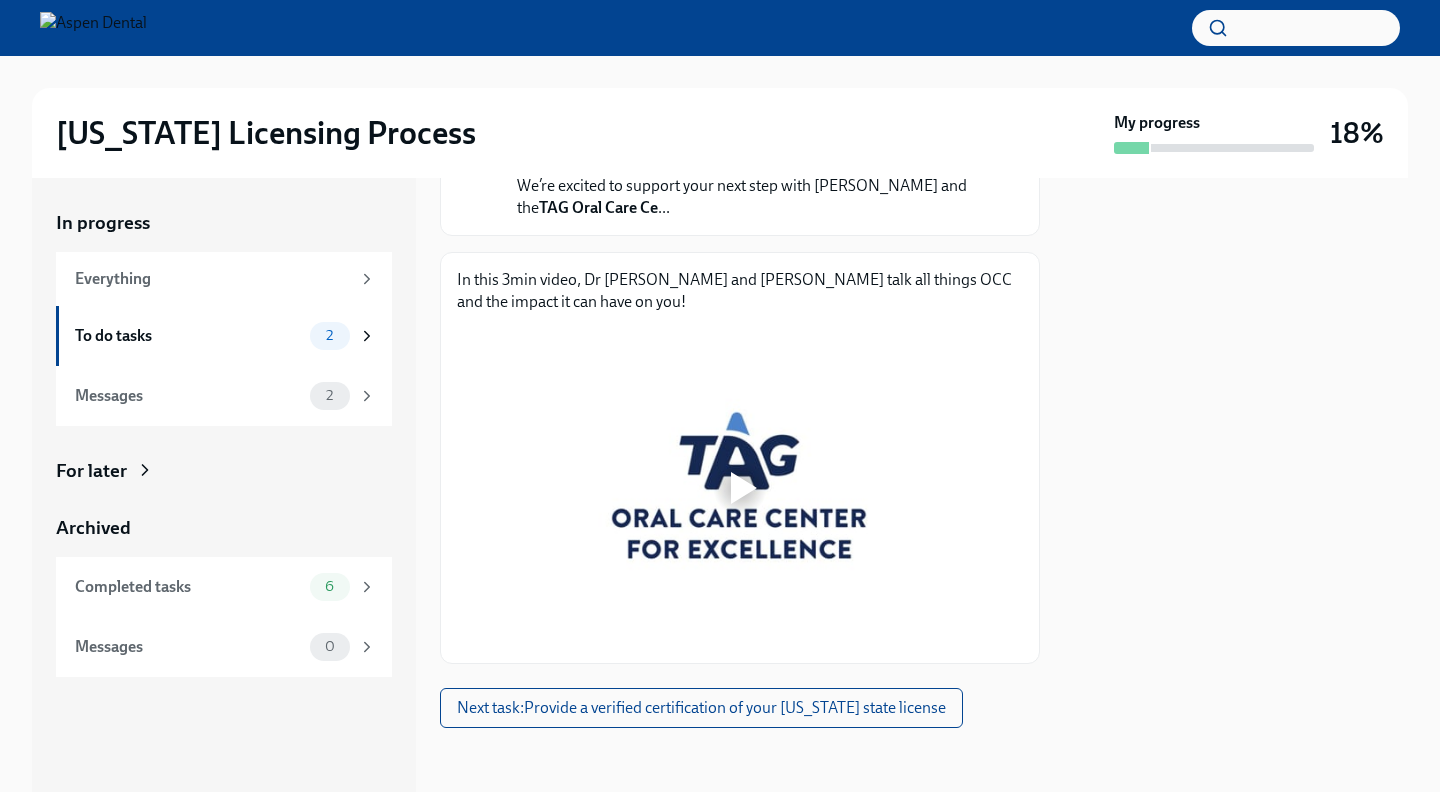 click at bounding box center (744, 488) 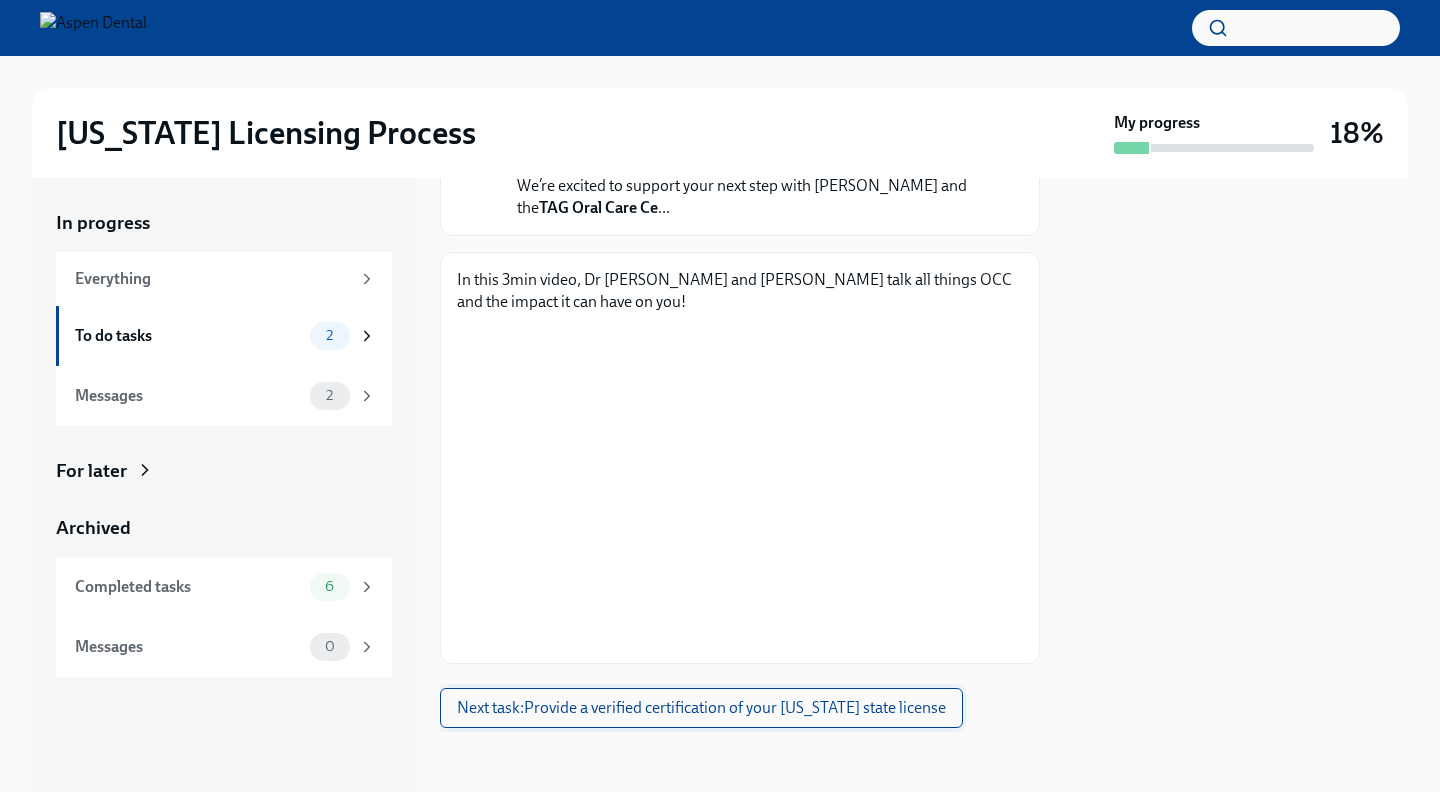 click on "Next task :  Provide a verified certification of your Missouri state license" at bounding box center [701, 708] 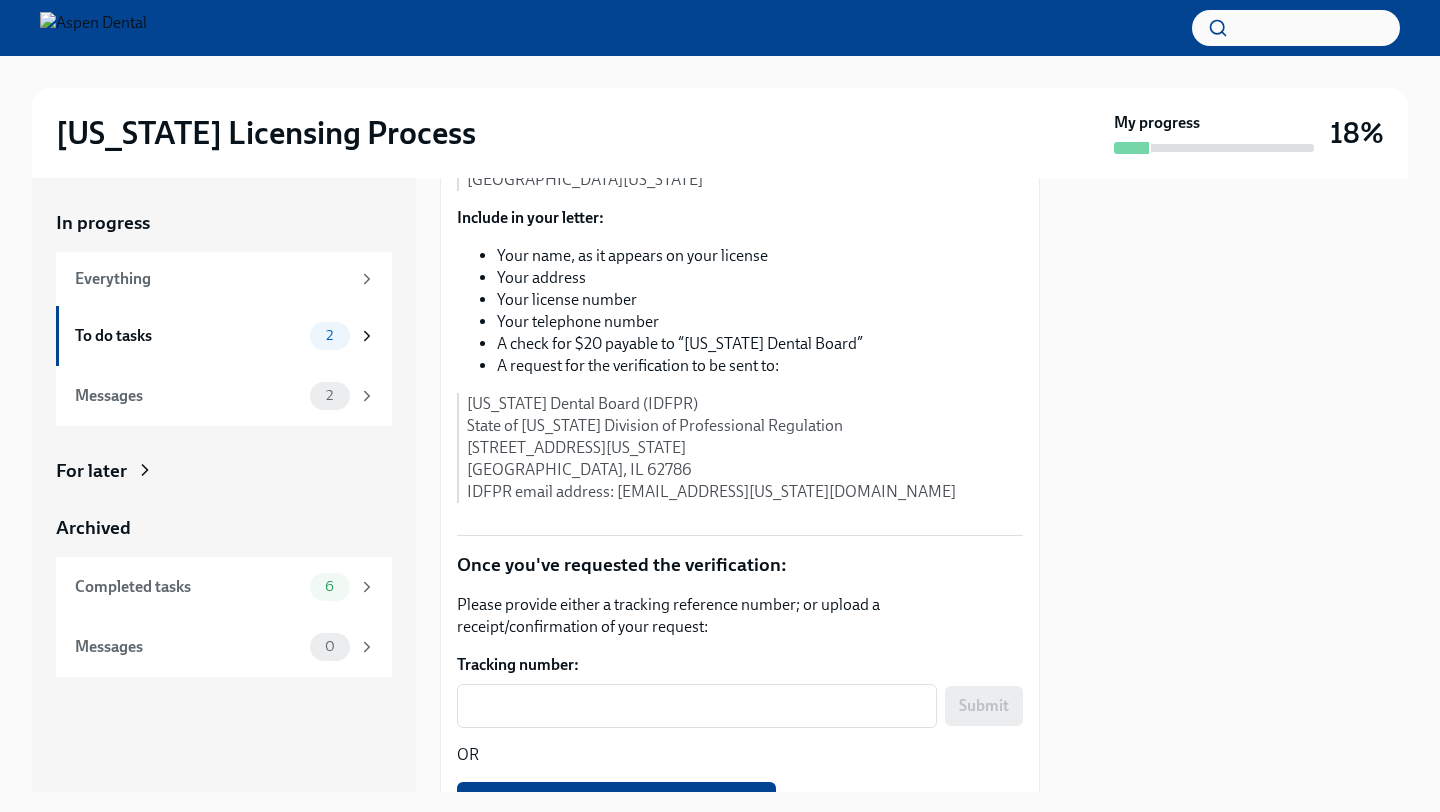 scroll, scrollTop: 563, scrollLeft: 0, axis: vertical 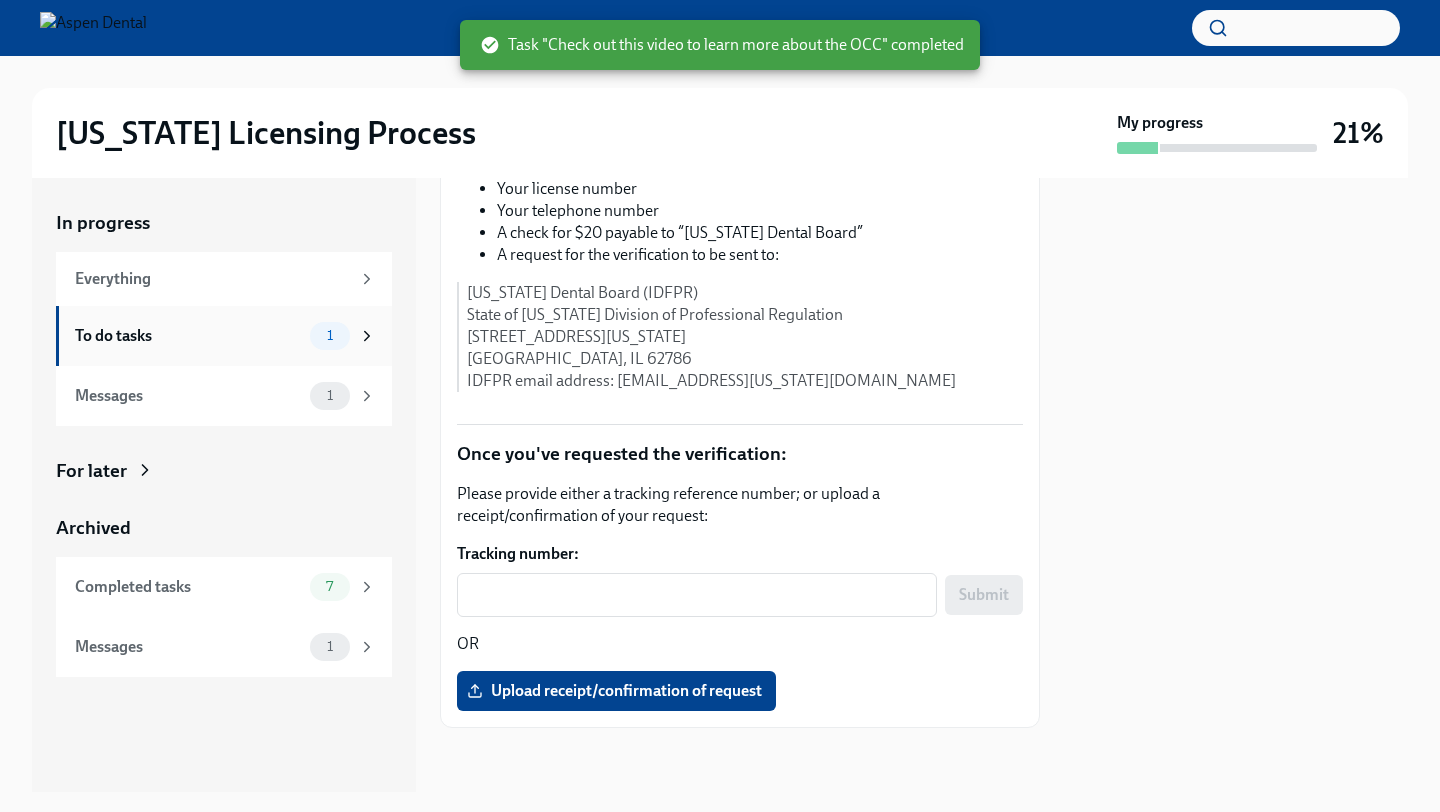 click on "1" at bounding box center [330, 335] 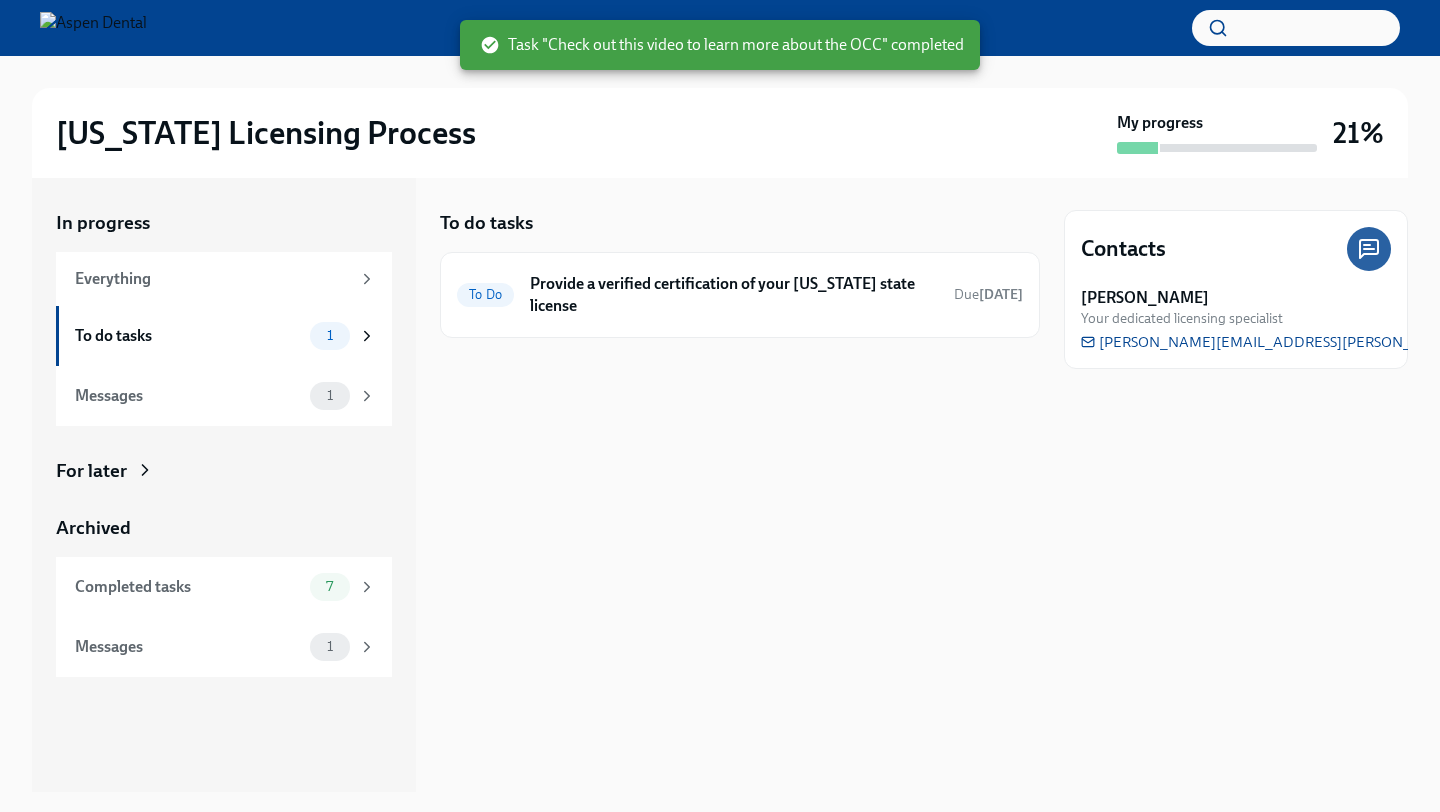 click on "To do tasks To Do Provide a verified certification of your Missouri state license Due  in 13 days" at bounding box center (740, 485) 